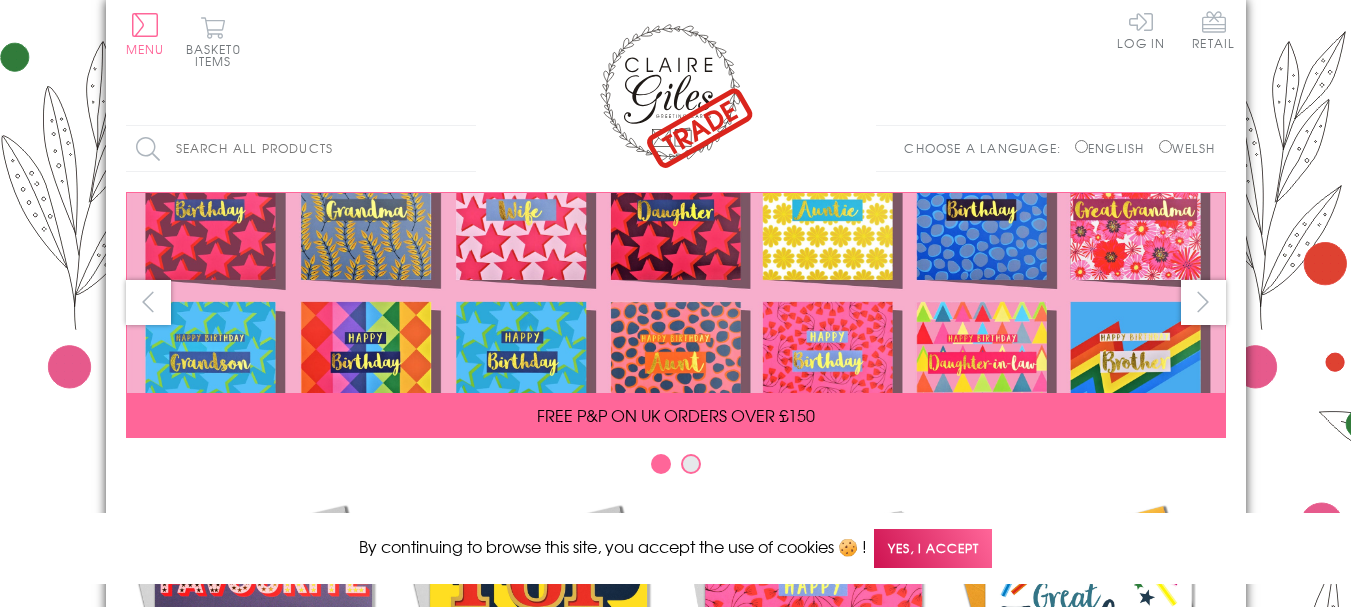 scroll, scrollTop: 0, scrollLeft: 0, axis: both 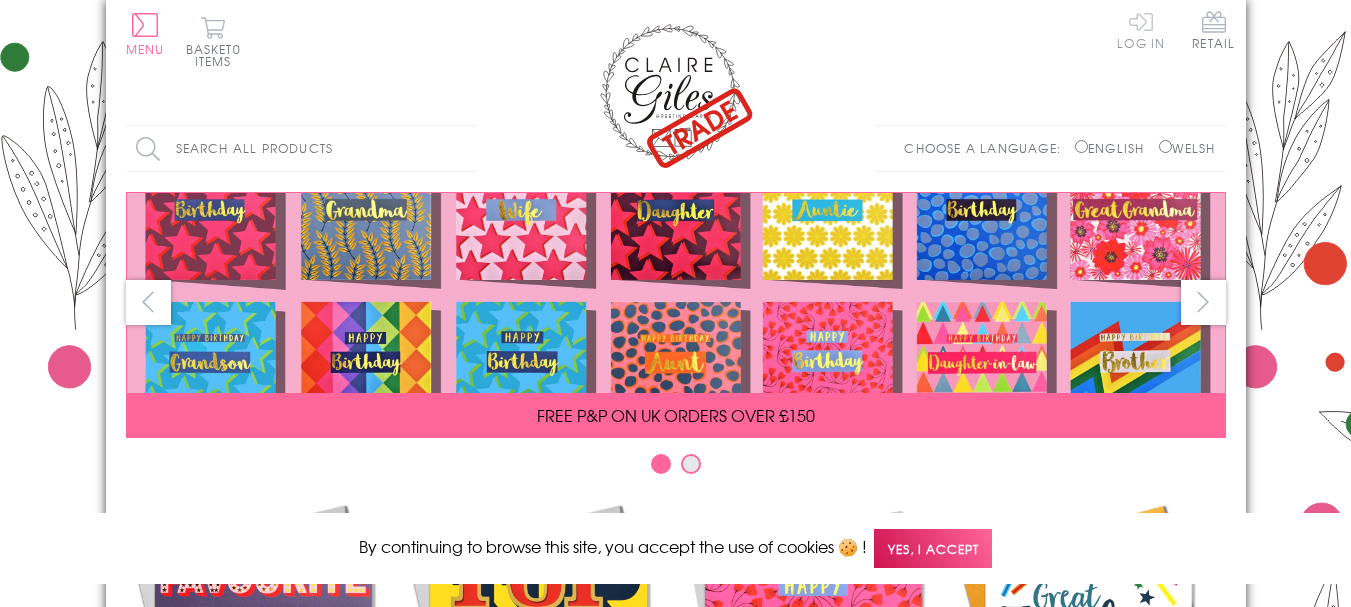 click on "Log In" at bounding box center (1141, 29) 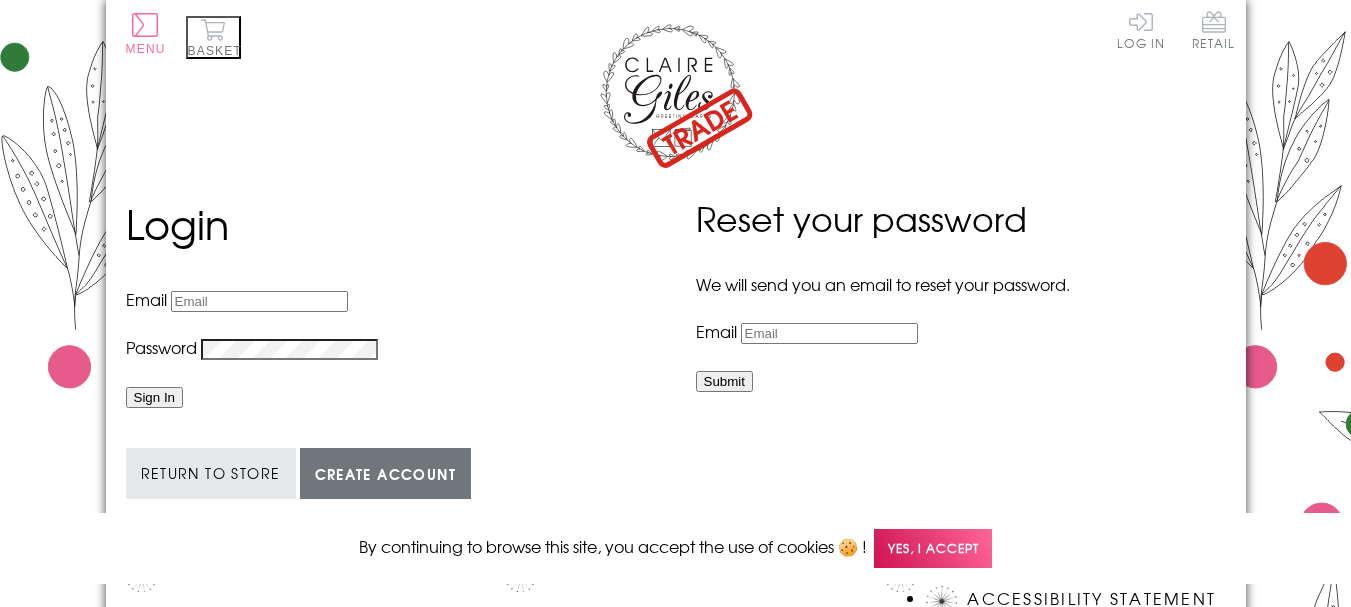 scroll, scrollTop: 0, scrollLeft: 0, axis: both 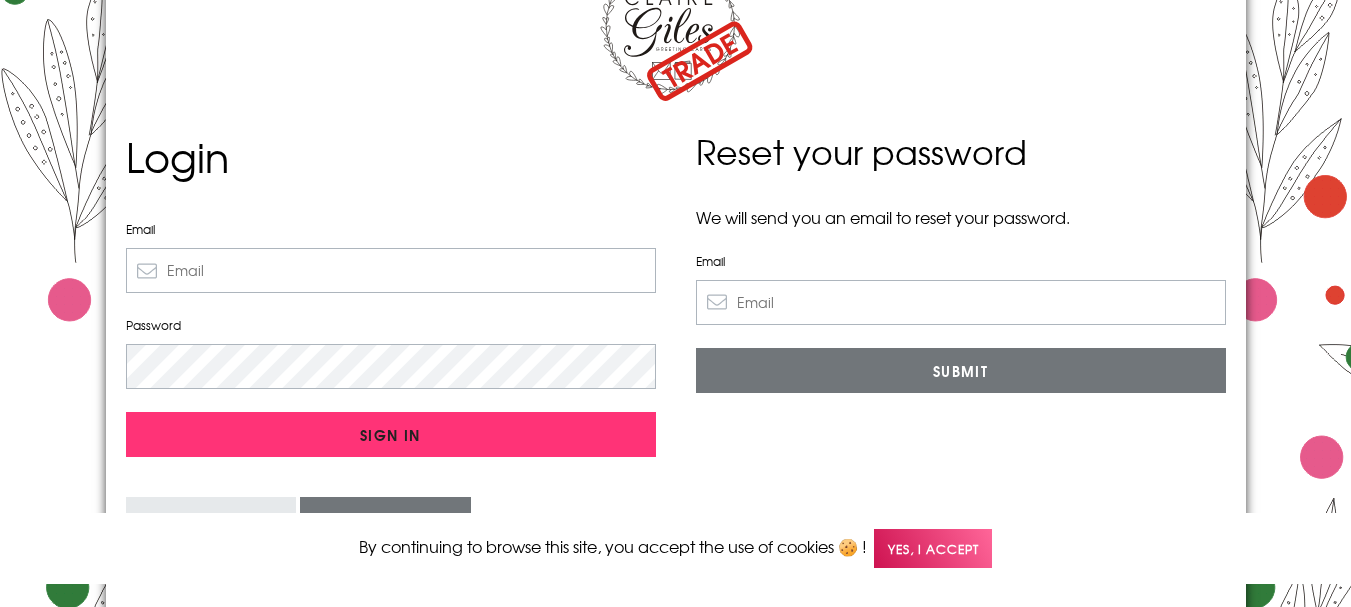 type on "jo@cantamil.com" 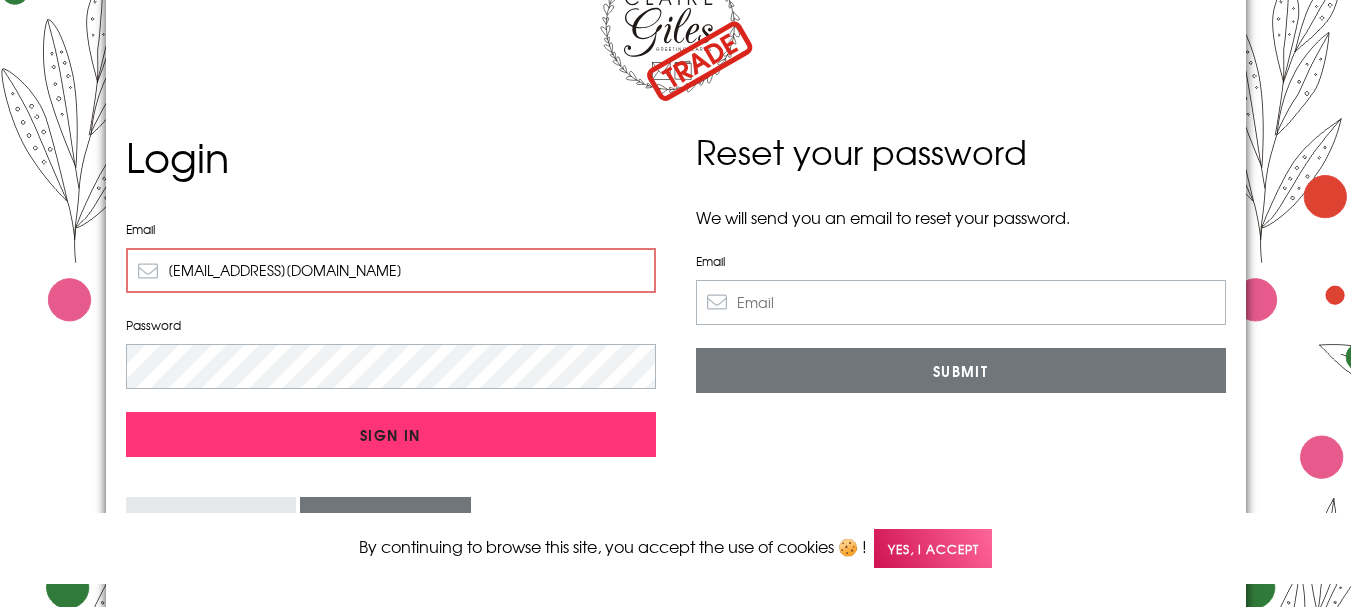 click on "Sign In" at bounding box center [391, 434] 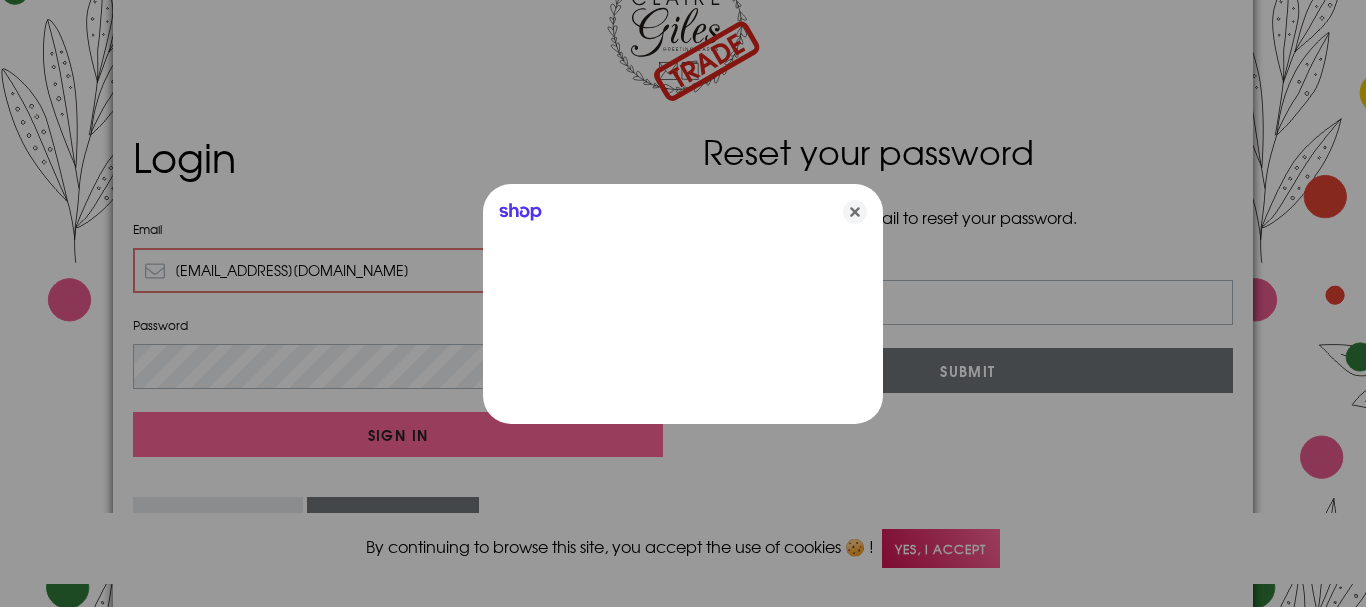 click at bounding box center [683, 303] 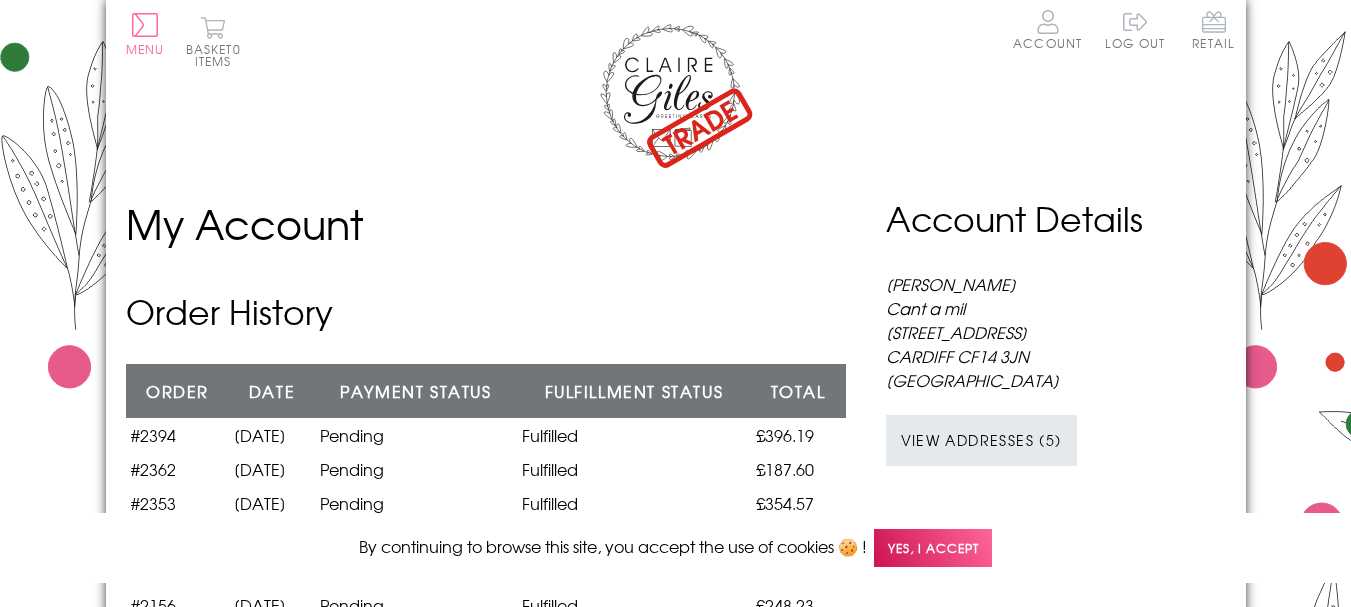 scroll, scrollTop: 0, scrollLeft: 0, axis: both 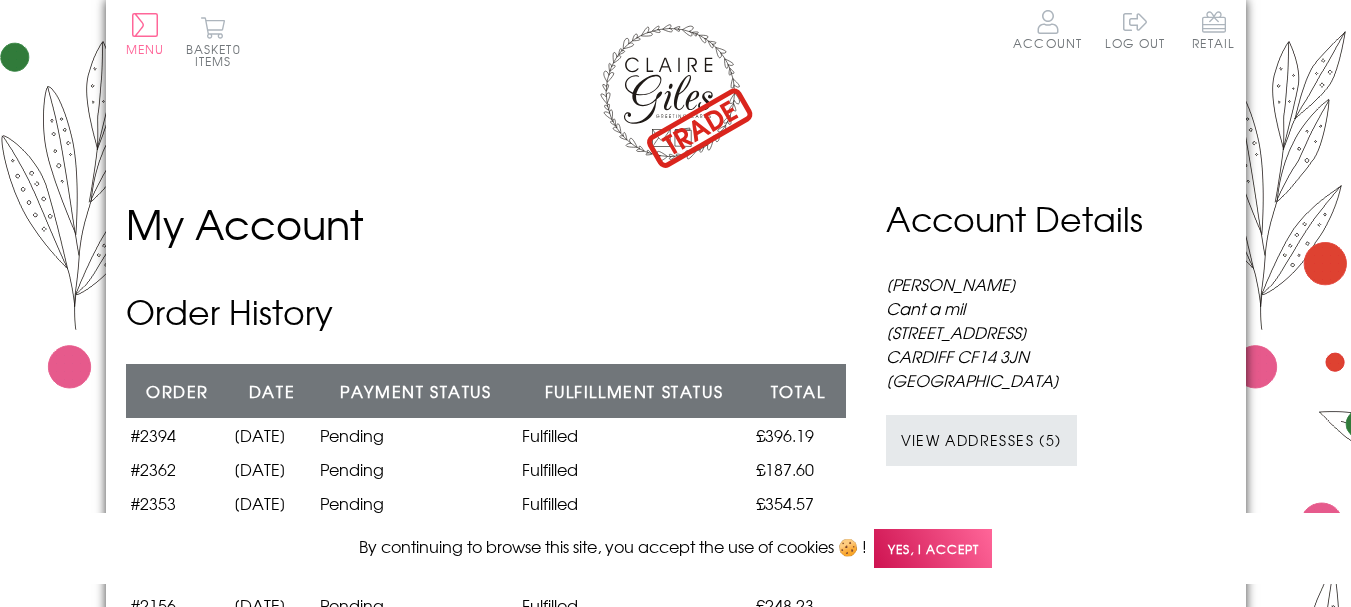 click on "Yes, I accept" at bounding box center [933, 548] 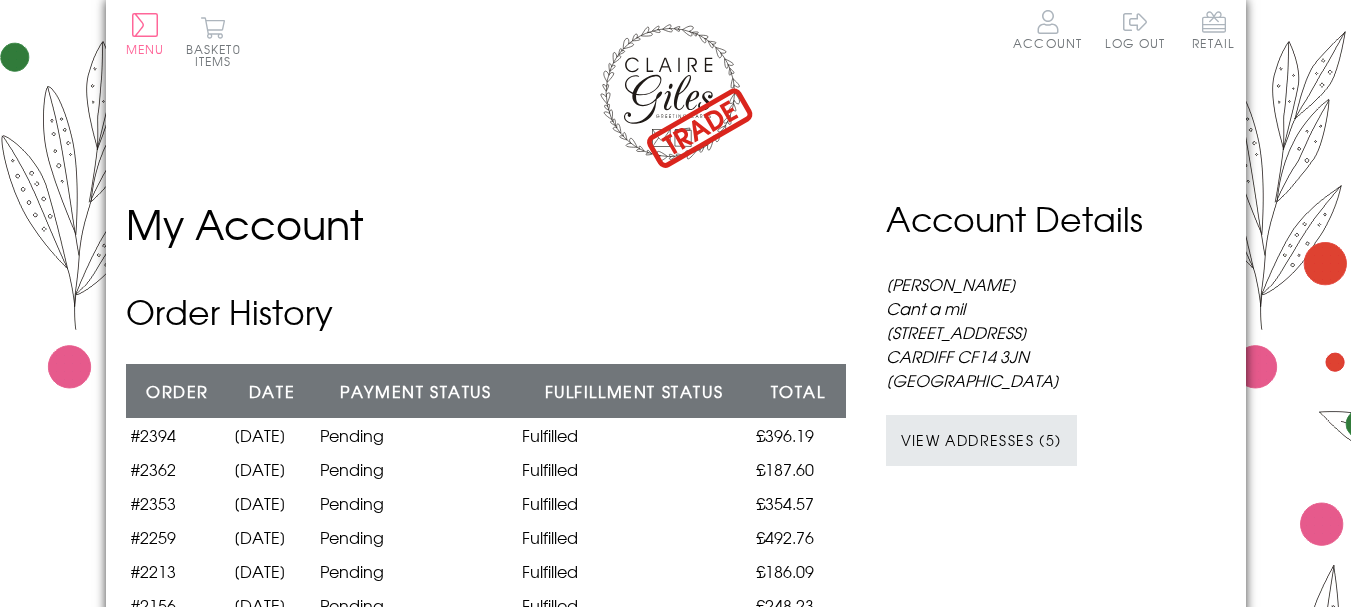 click at bounding box center [676, 94] 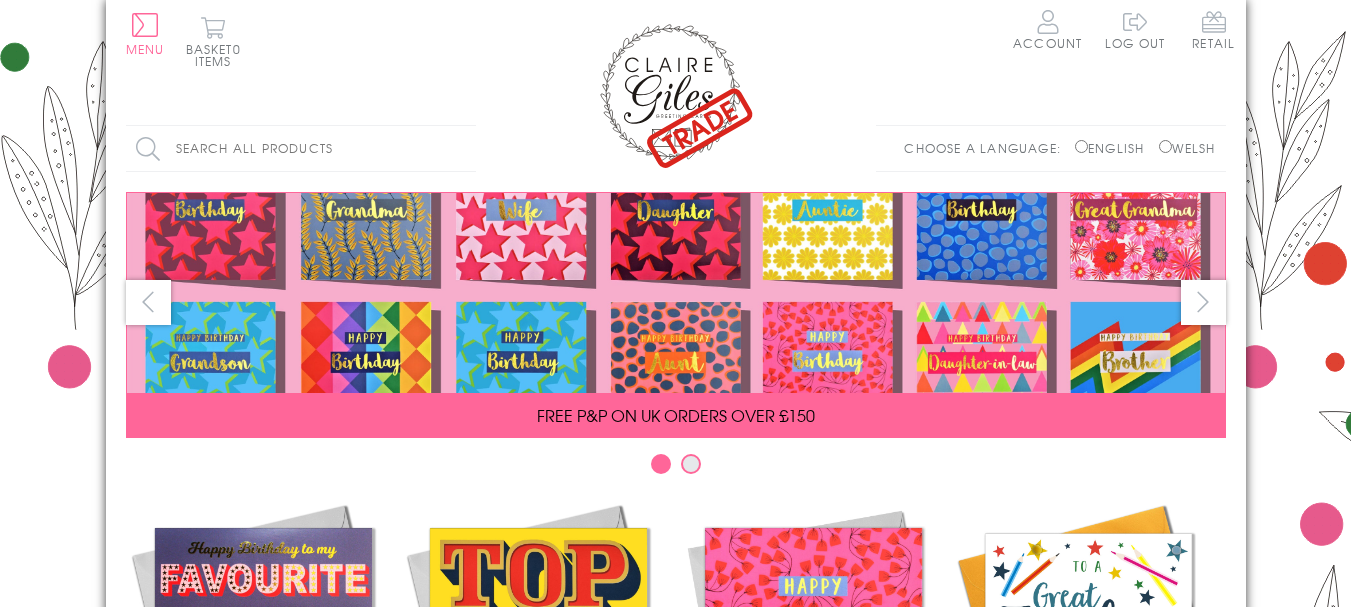 scroll, scrollTop: 0, scrollLeft: 0, axis: both 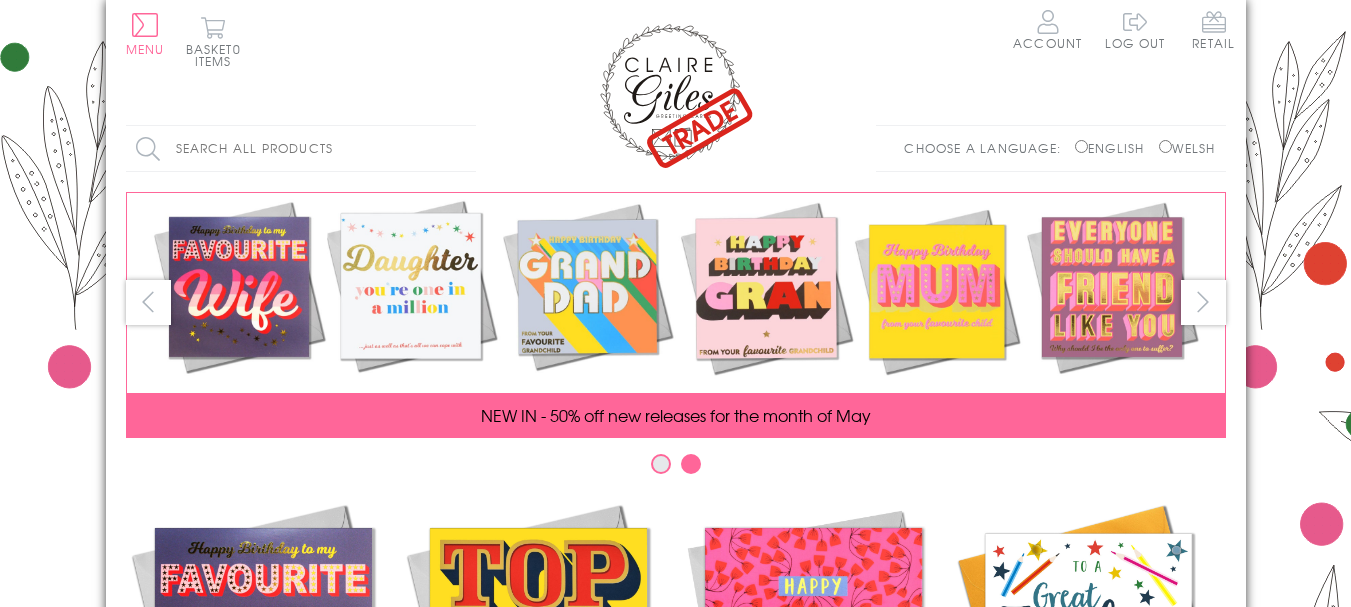 click on "Welsh" at bounding box center (1165, 146) 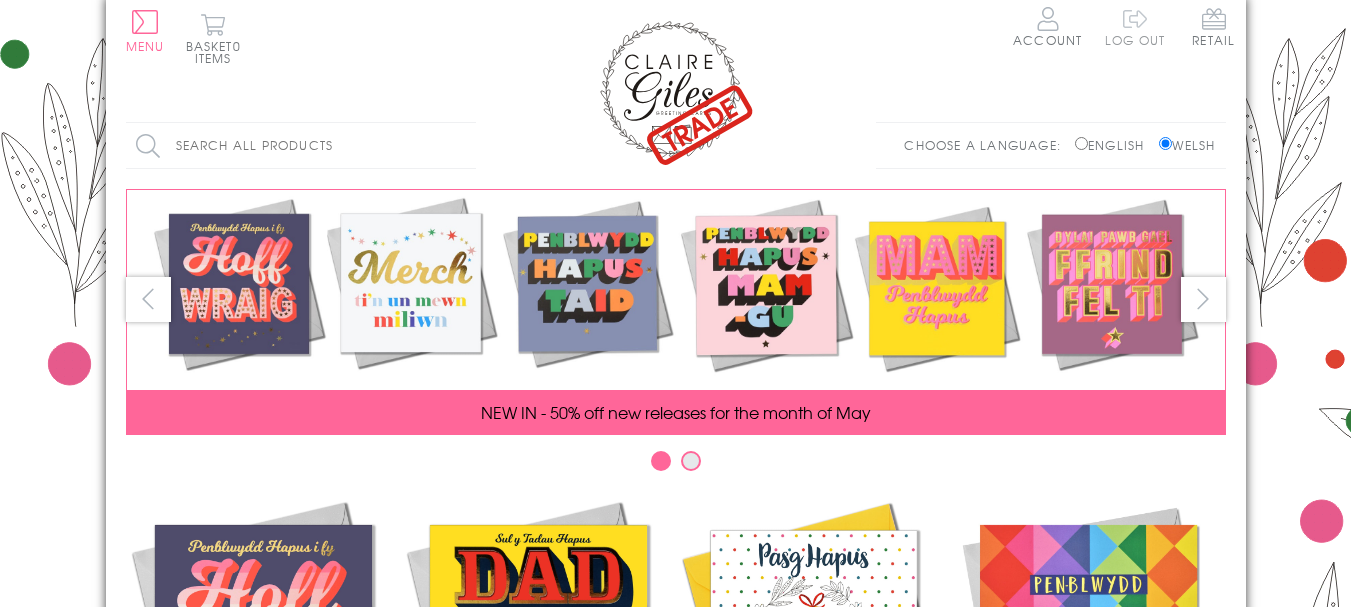 scroll, scrollTop: 0, scrollLeft: 0, axis: both 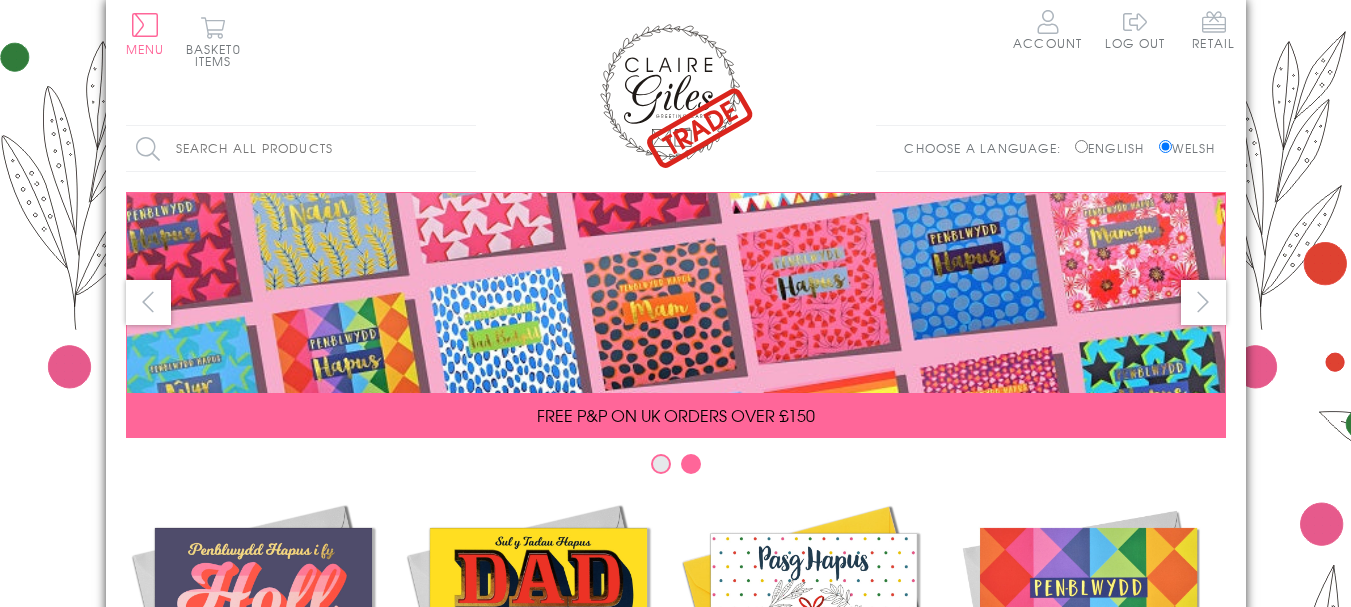 click on "Search all products" at bounding box center (301, 148) 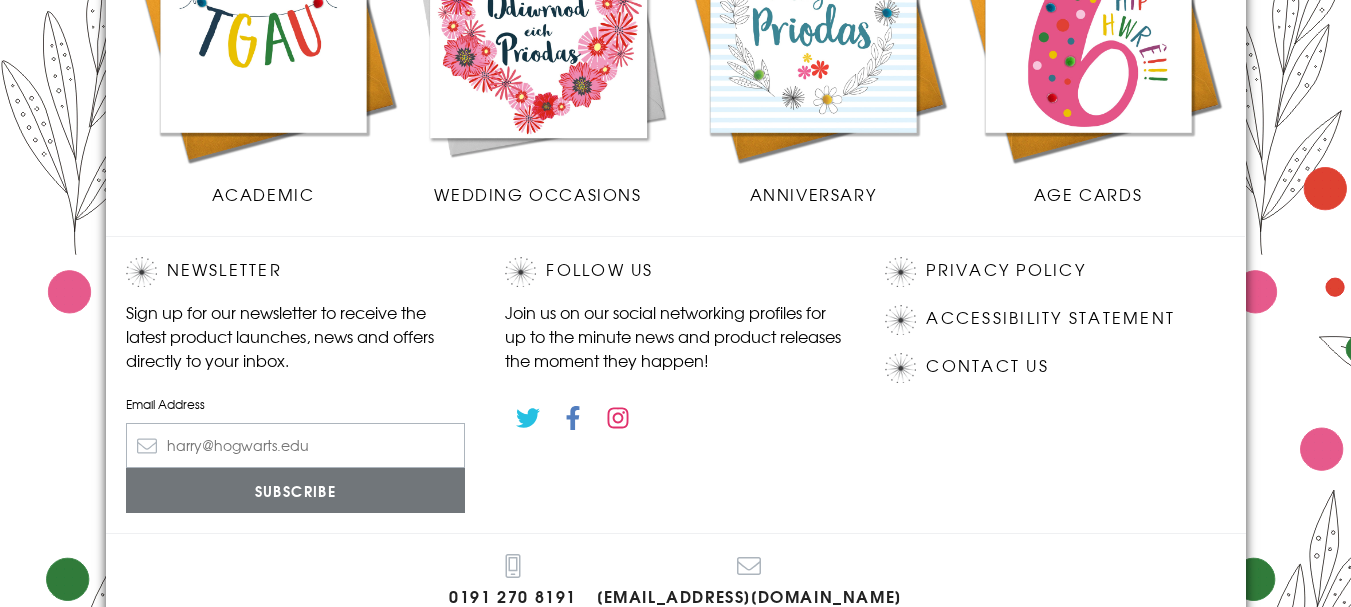 scroll, scrollTop: 1033, scrollLeft: 0, axis: vertical 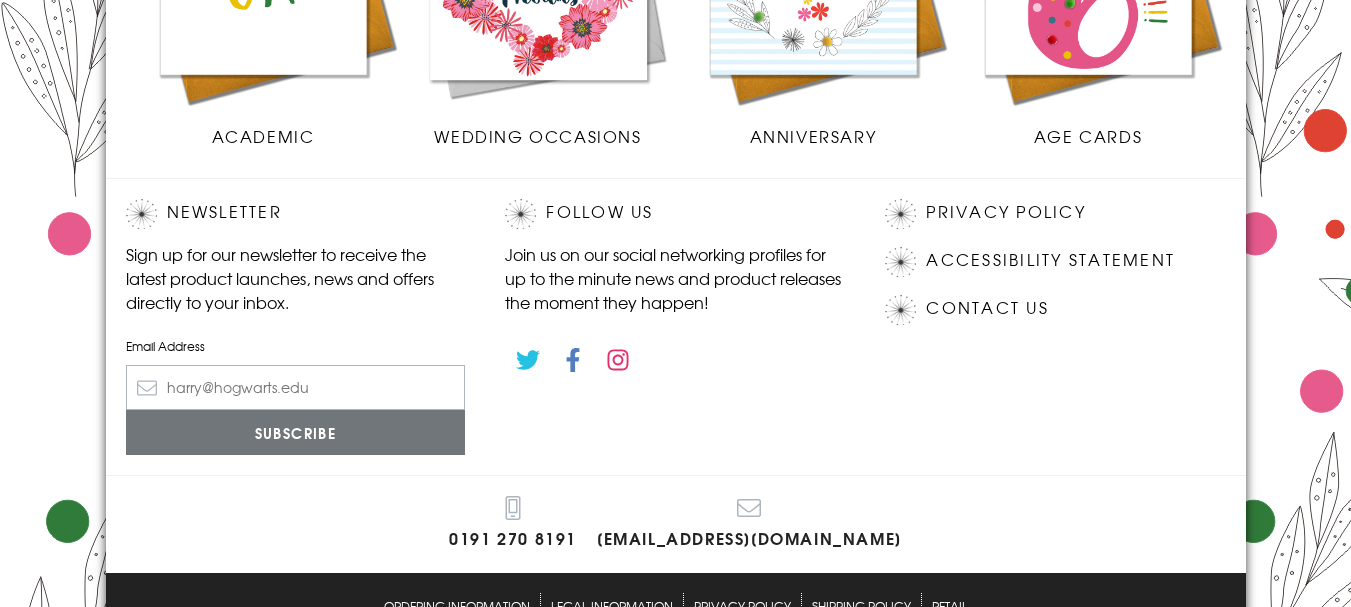 type on "1 oed" 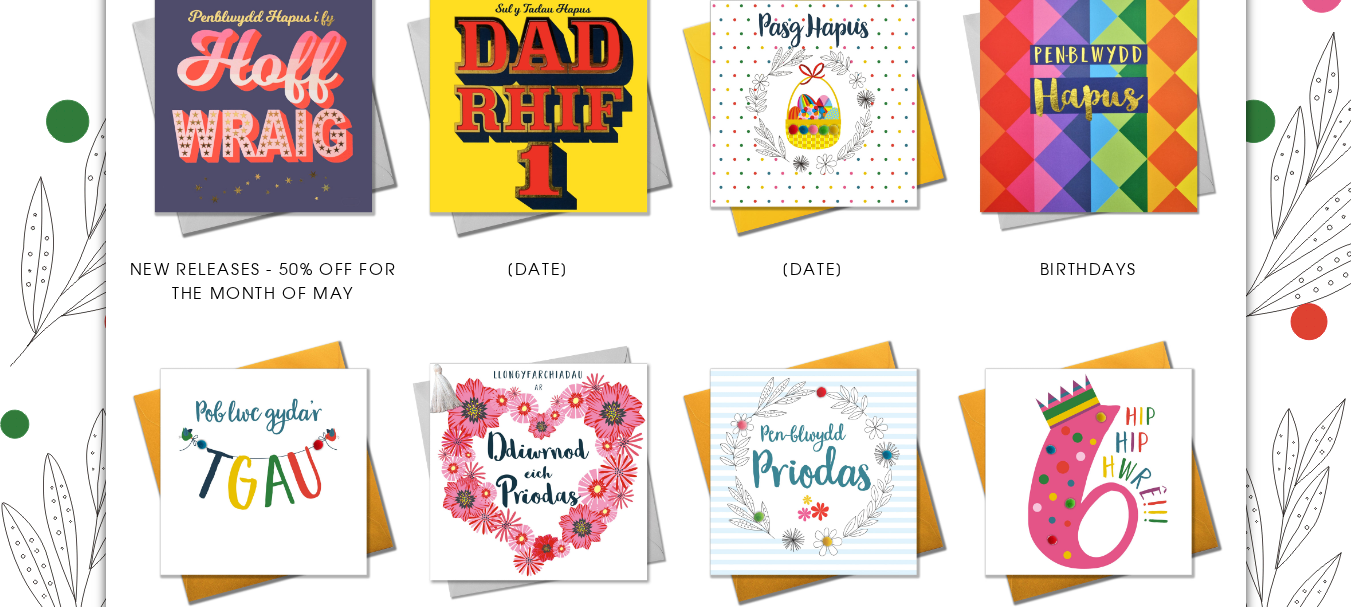 scroll, scrollTop: 0, scrollLeft: 0, axis: both 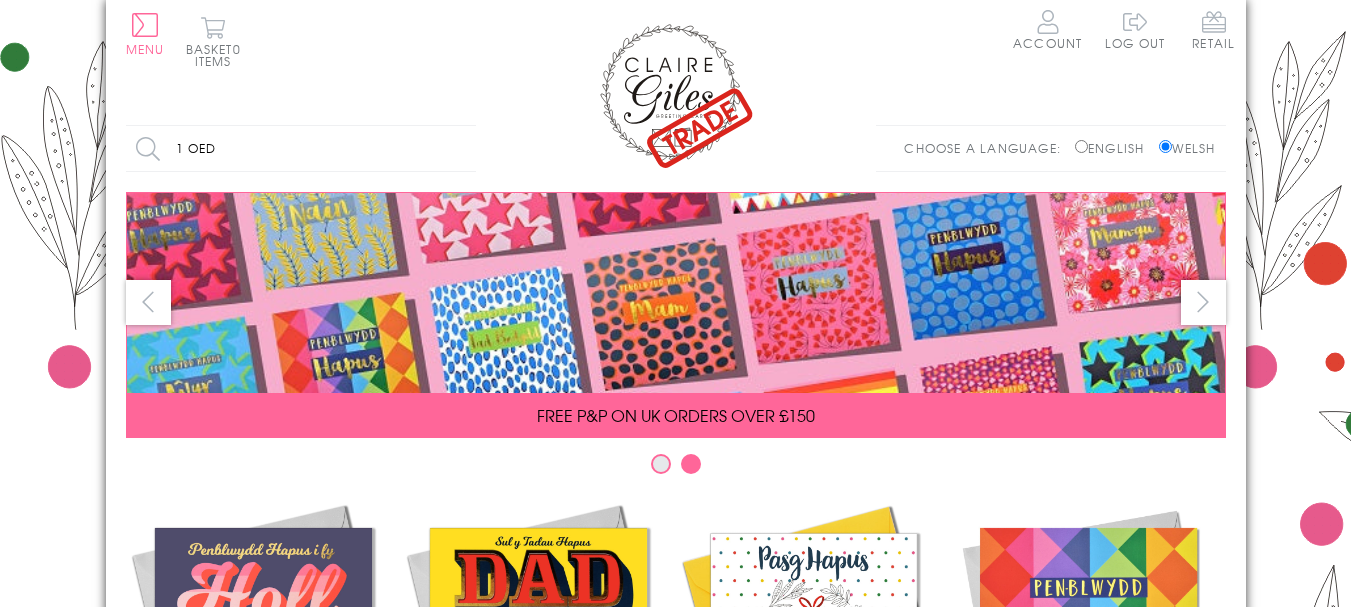 click on "Search" at bounding box center (466, 148) 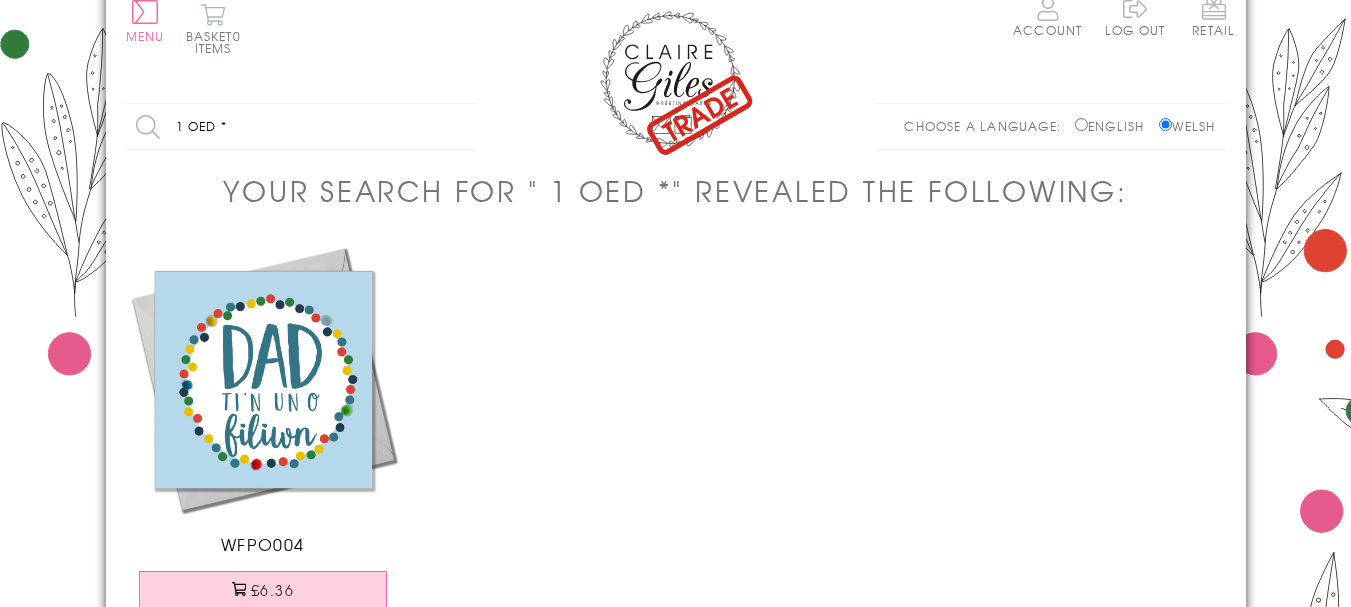 scroll, scrollTop: 0, scrollLeft: 0, axis: both 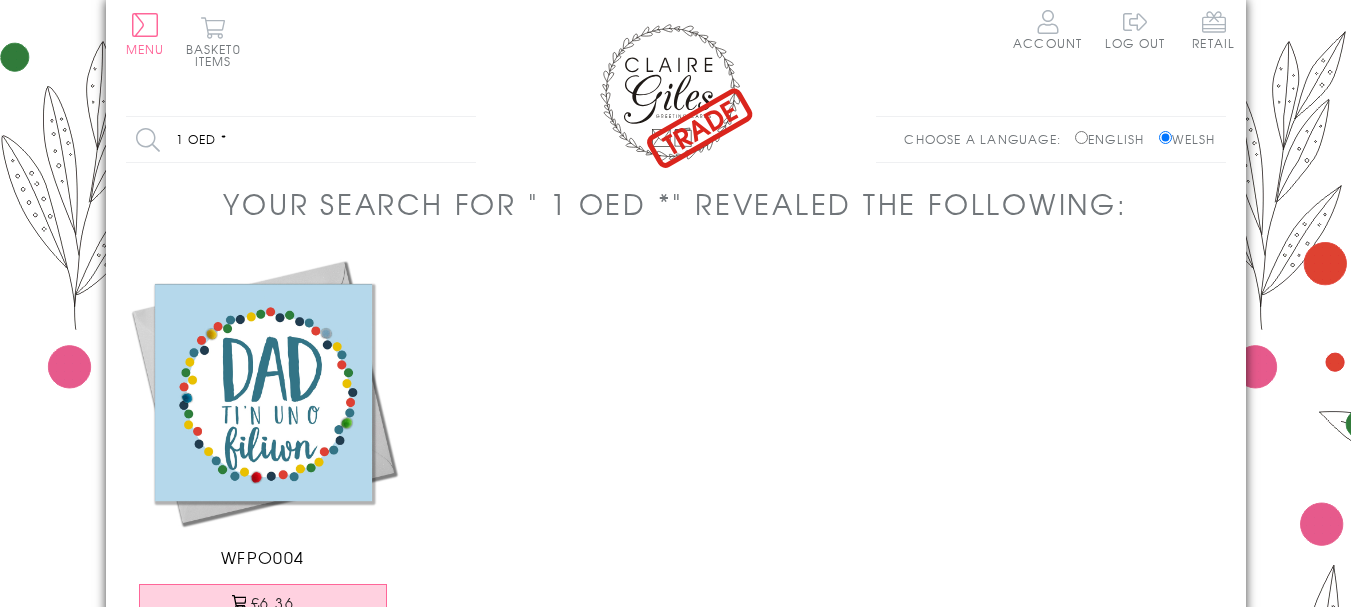 drag, startPoint x: 232, startPoint y: 136, endPoint x: 177, endPoint y: 136, distance: 55 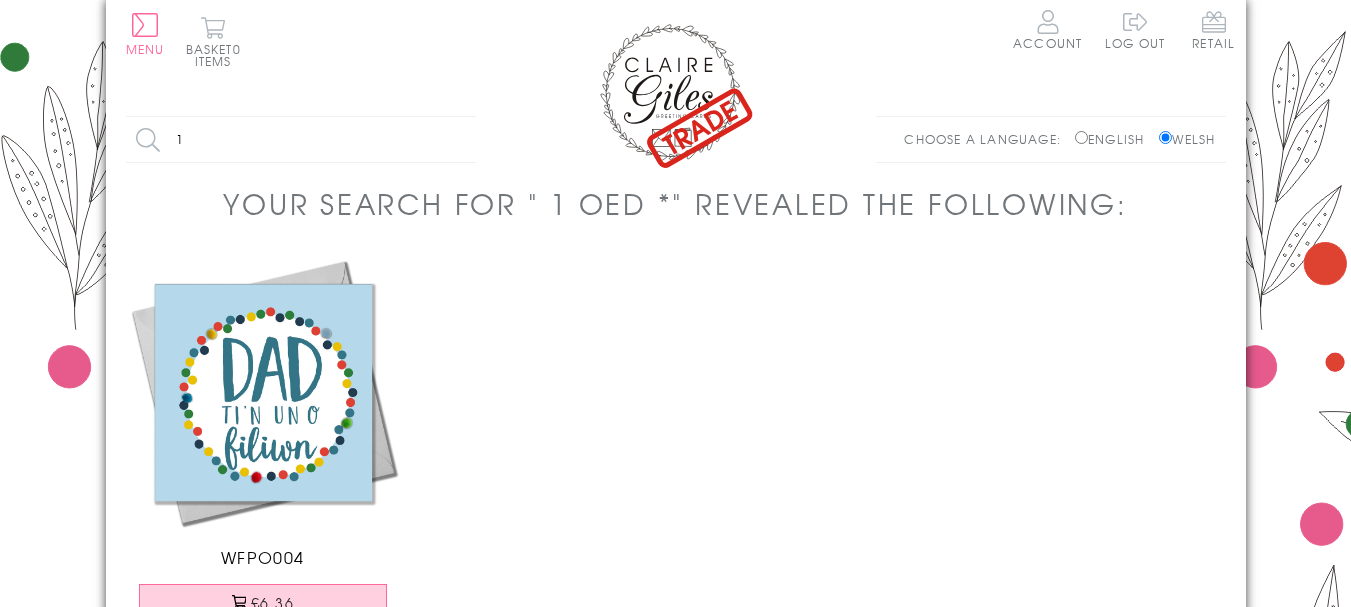 type on "1" 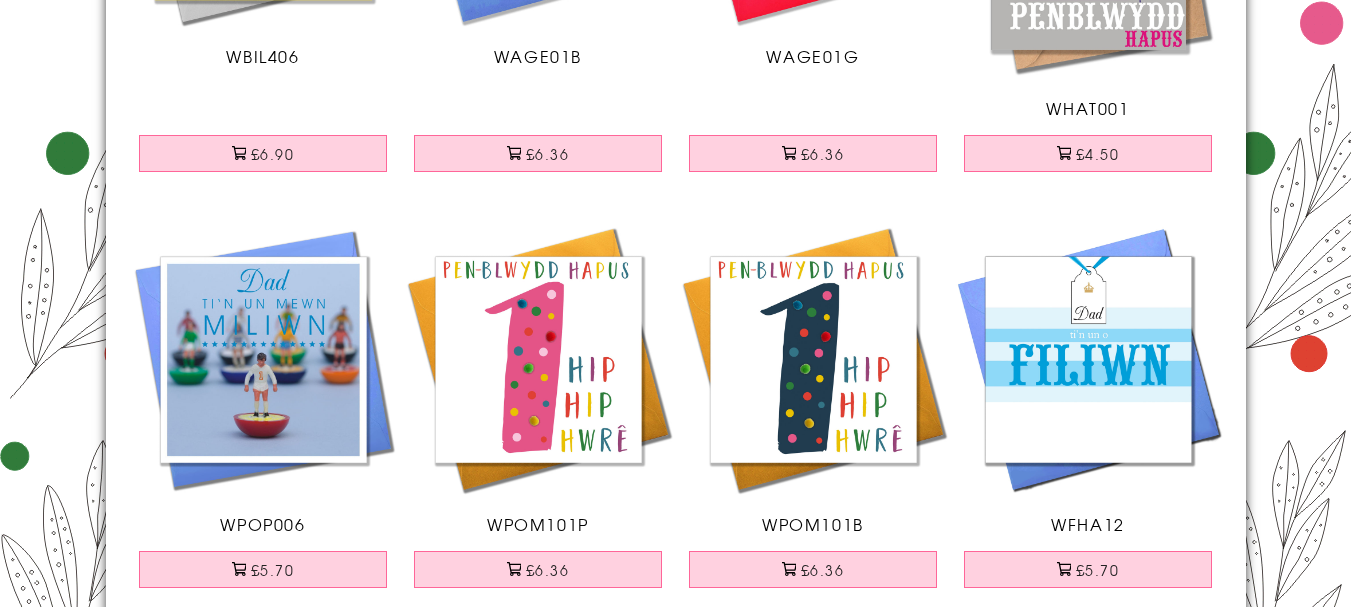 scroll, scrollTop: 533, scrollLeft: 0, axis: vertical 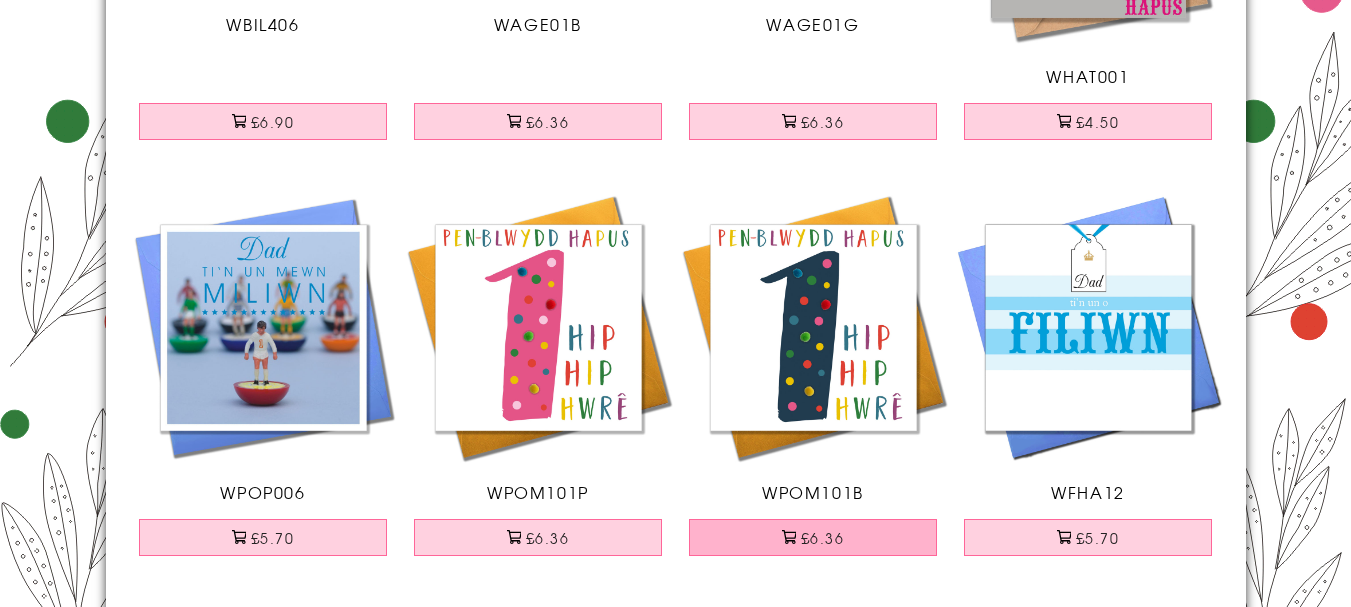 click on "£6.36" at bounding box center (813, 537) 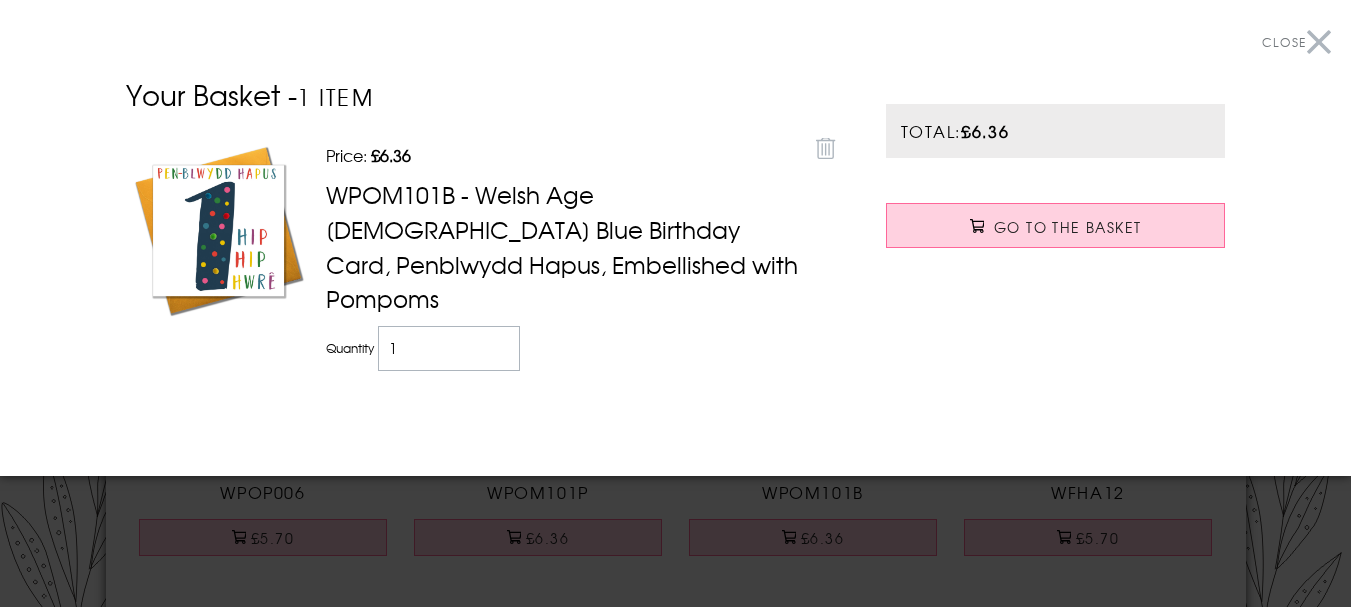click on "Close" at bounding box center (1296, 42) 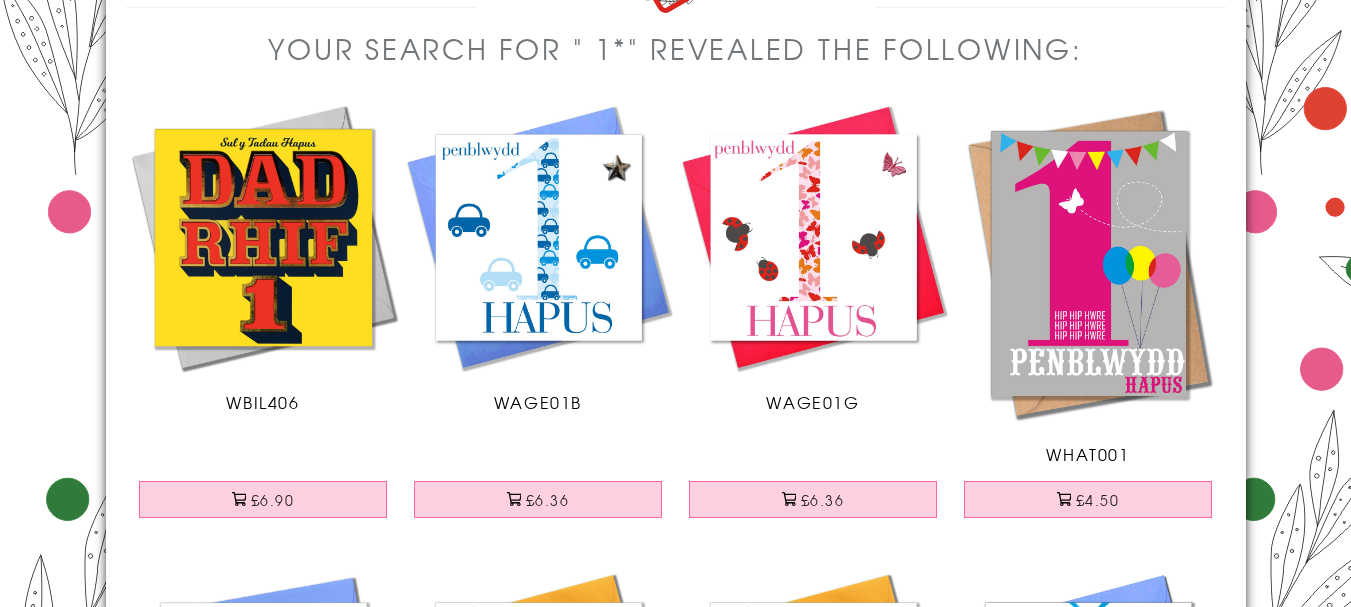 scroll, scrollTop: 51, scrollLeft: 0, axis: vertical 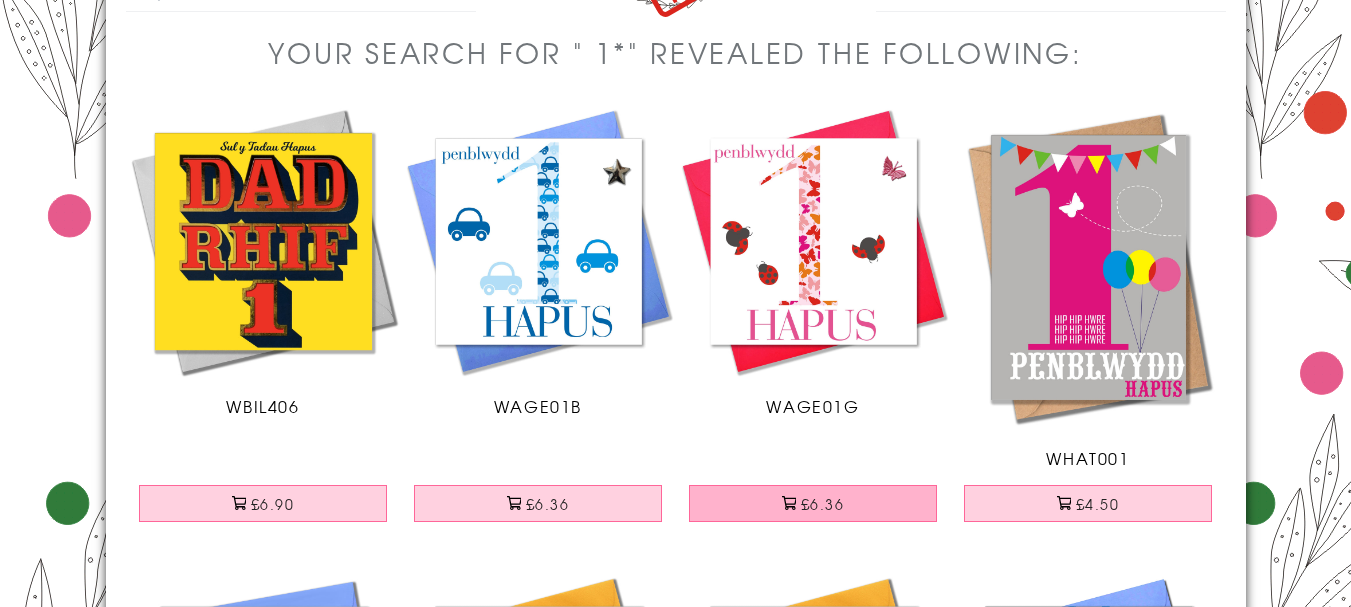click on "£6.36" at bounding box center (813, 503) 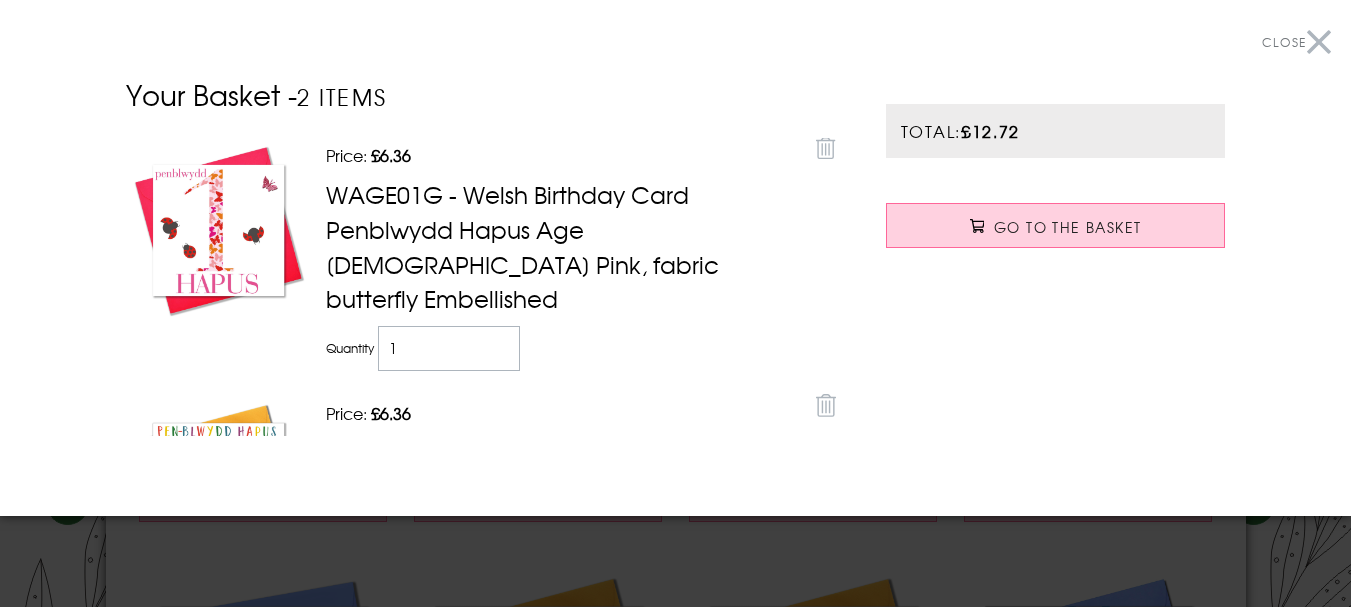 click on "Close" at bounding box center [1296, 42] 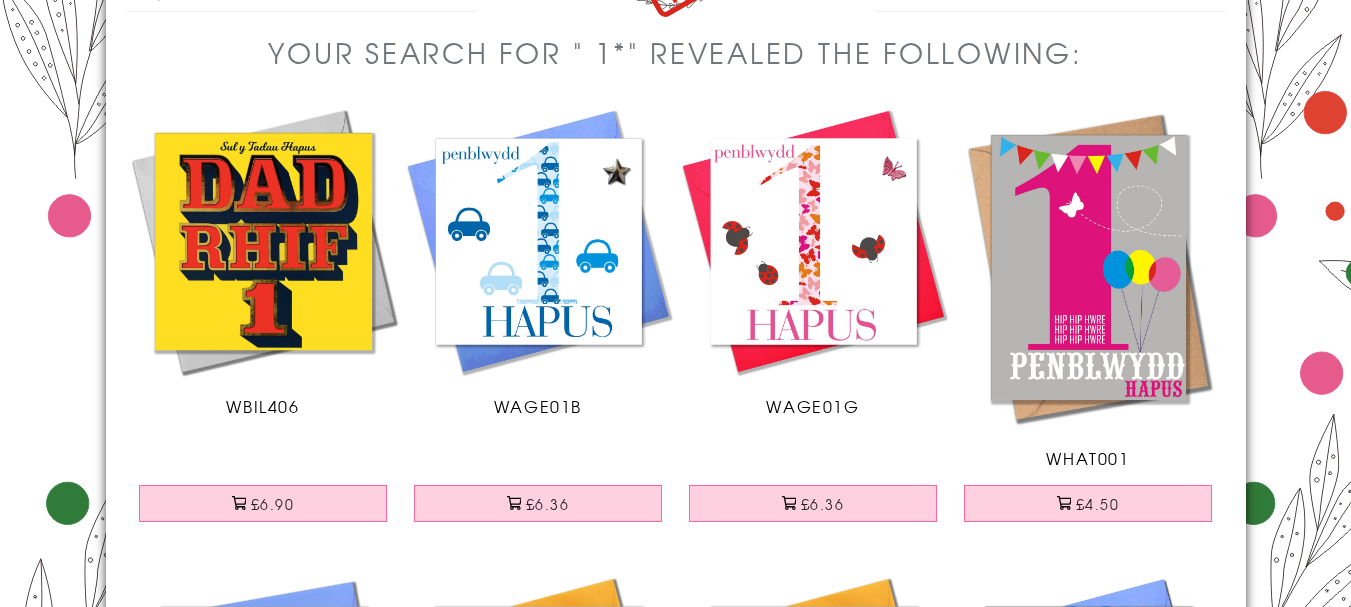 scroll, scrollTop: 0, scrollLeft: 0, axis: both 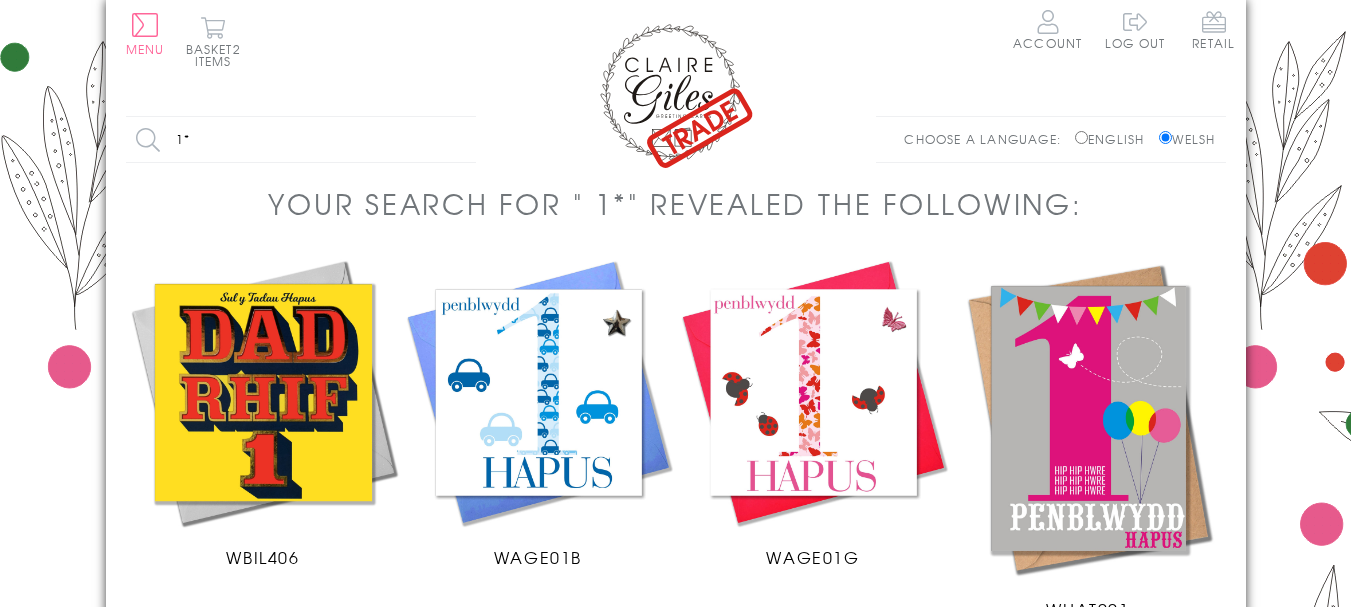 click on "1*" at bounding box center (301, 139) 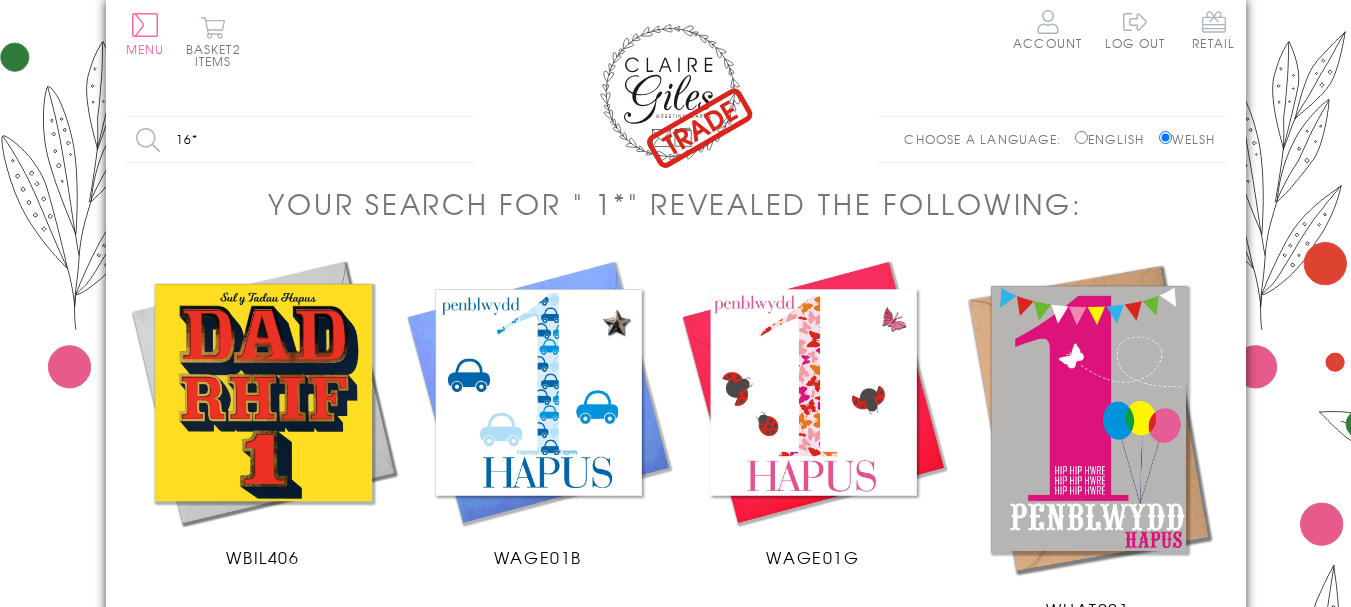 click on "16*" at bounding box center [301, 139] 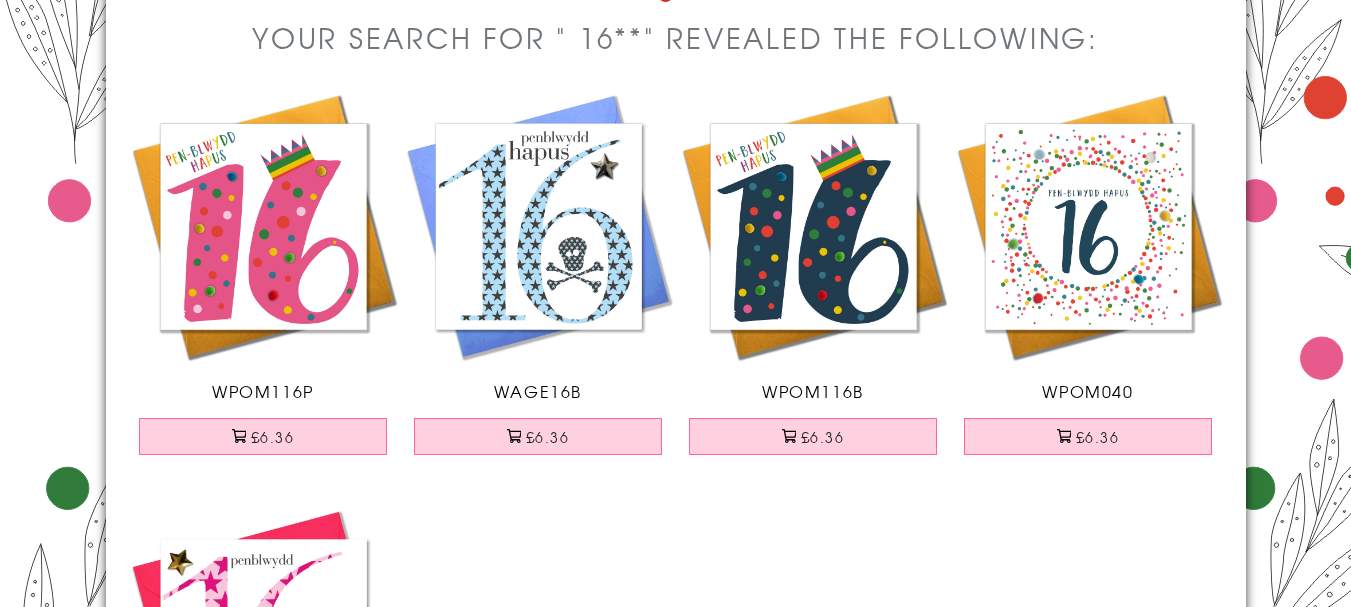 scroll, scrollTop: 167, scrollLeft: 0, axis: vertical 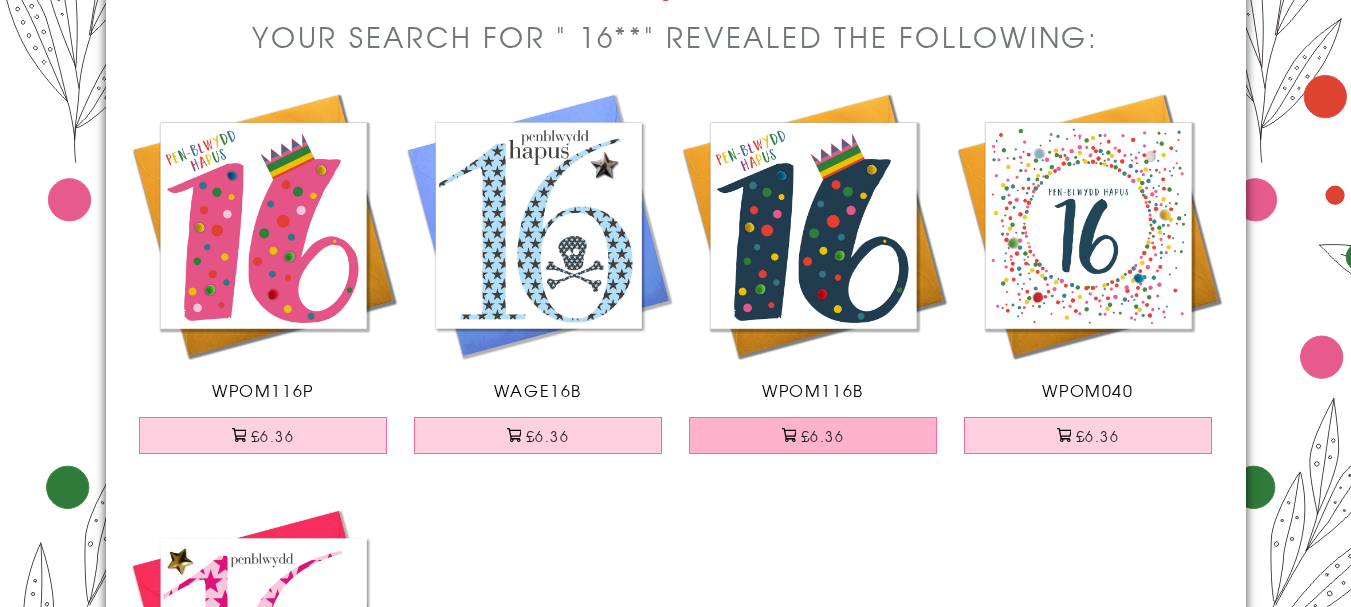 click on "£6.36" at bounding box center (813, 435) 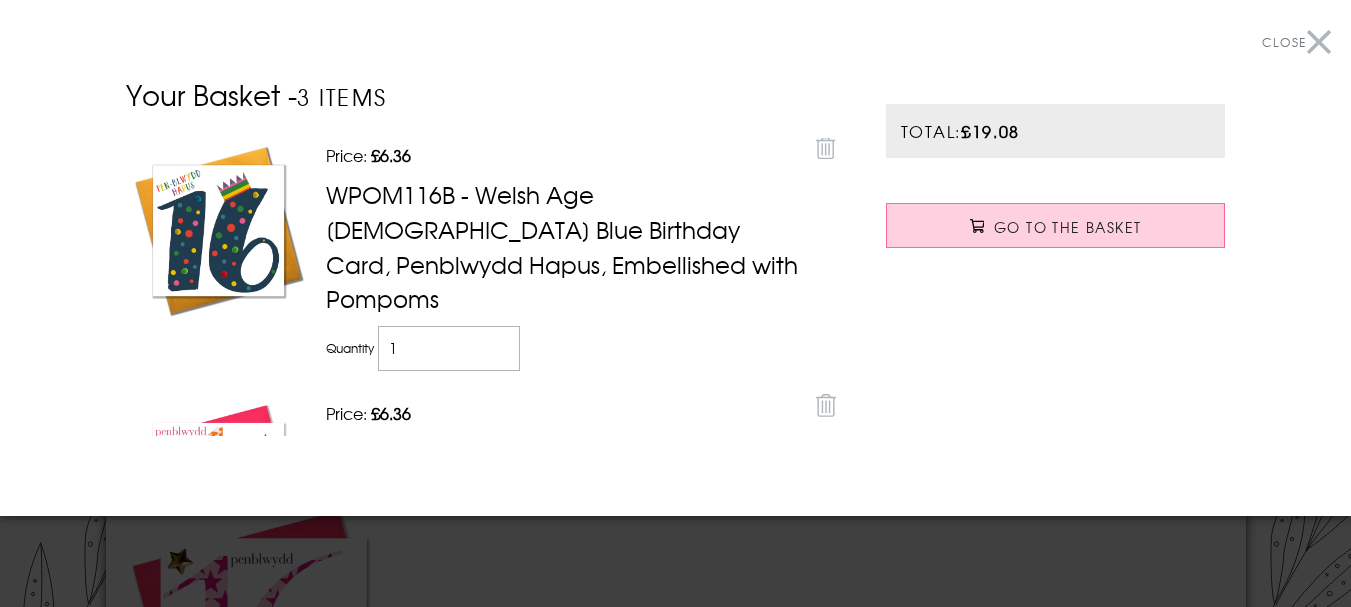click on "Close" at bounding box center (1296, 42) 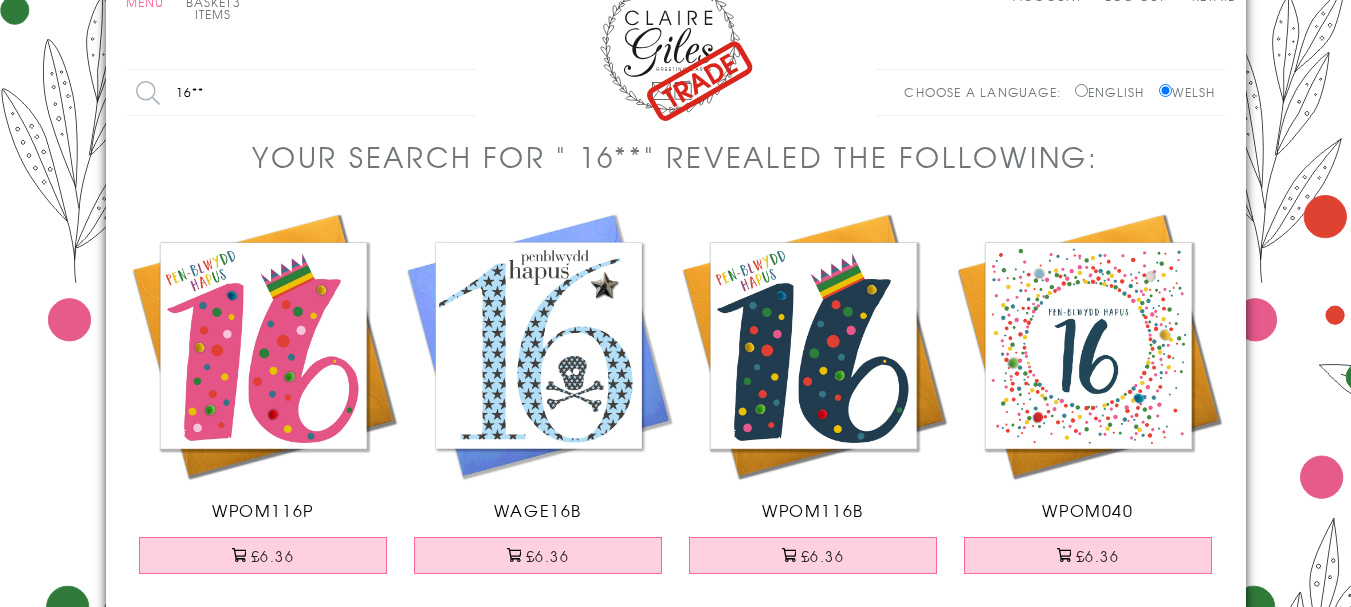 scroll, scrollTop: 0, scrollLeft: 0, axis: both 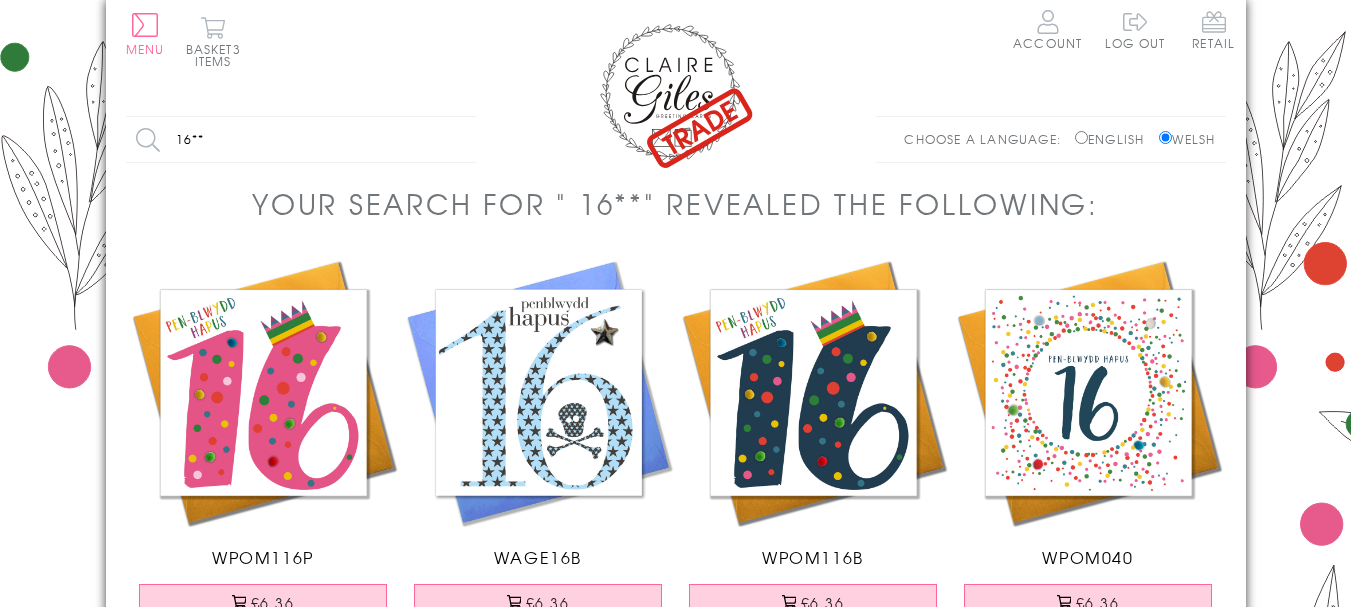 drag, startPoint x: 239, startPoint y: 145, endPoint x: 165, endPoint y: 134, distance: 74.8131 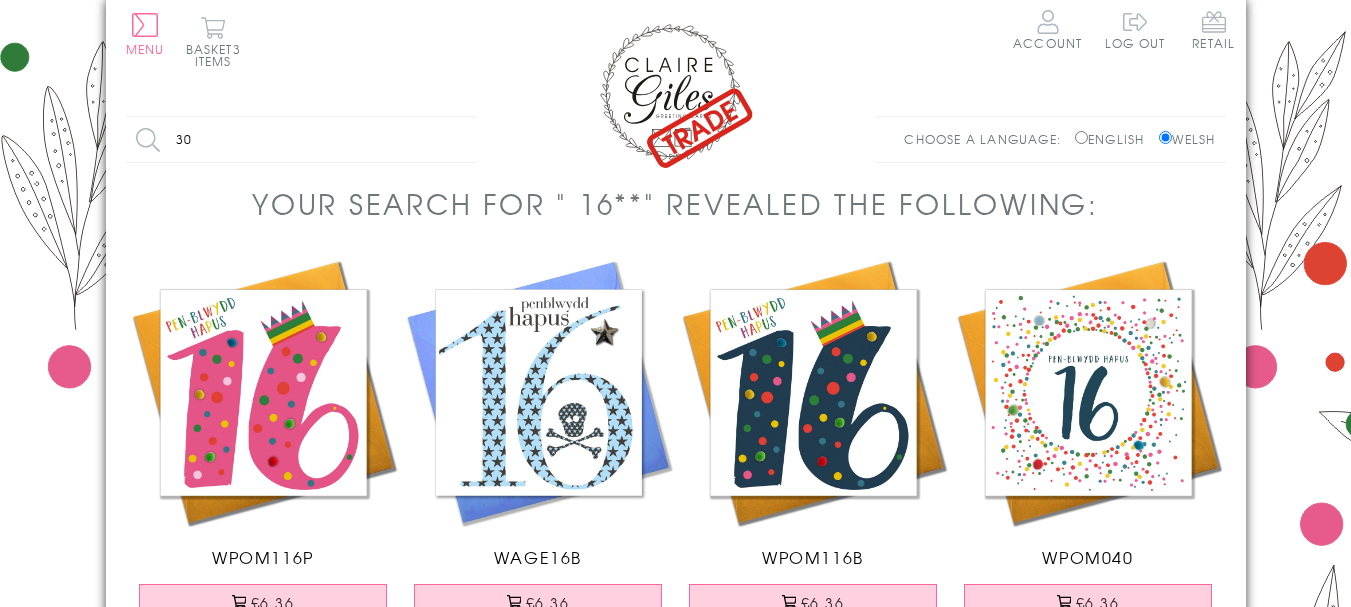 type on "30" 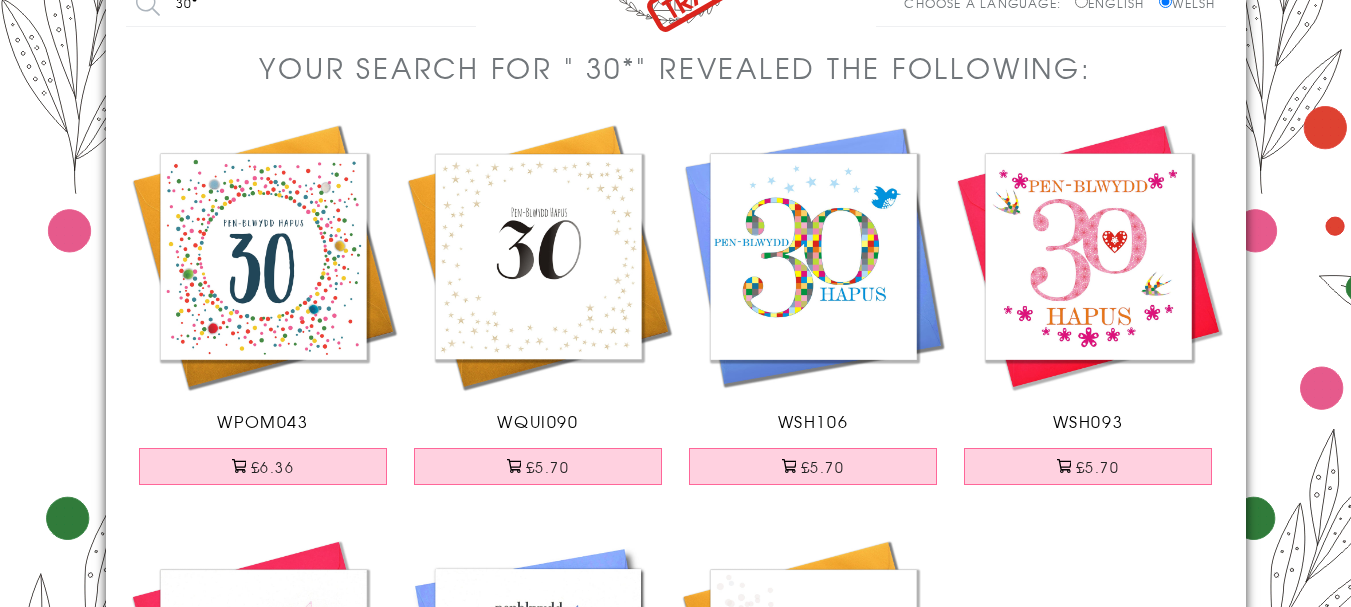 scroll, scrollTop: 167, scrollLeft: 0, axis: vertical 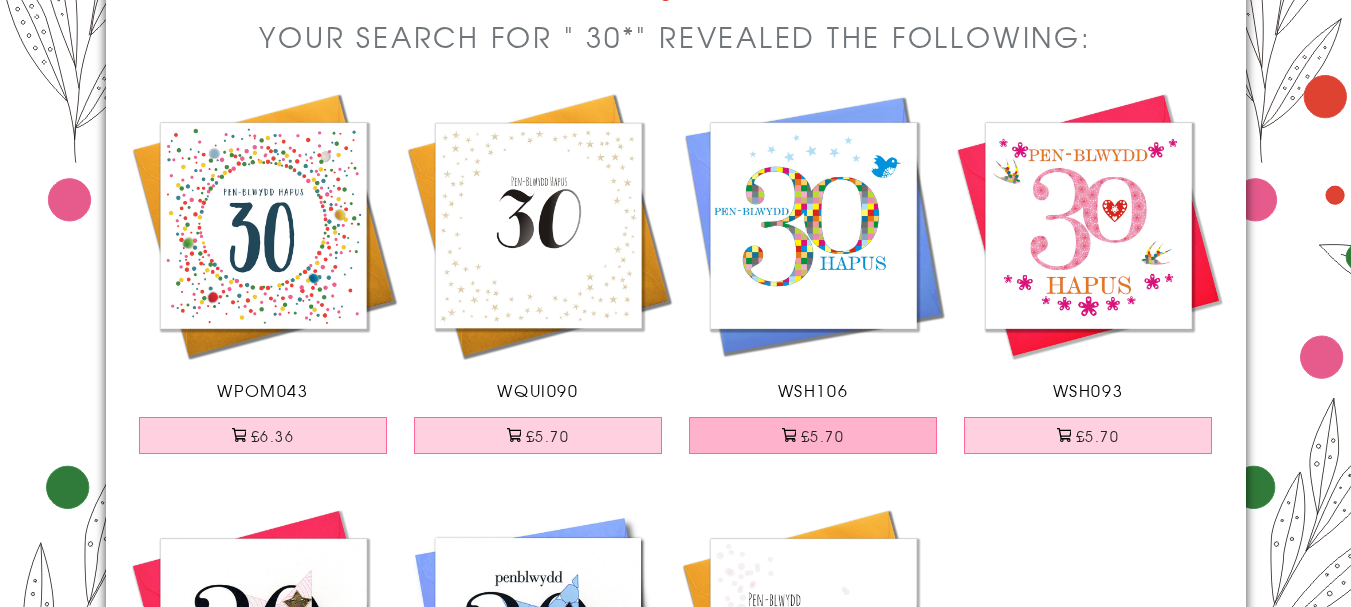 click on "£5.70" at bounding box center [813, 435] 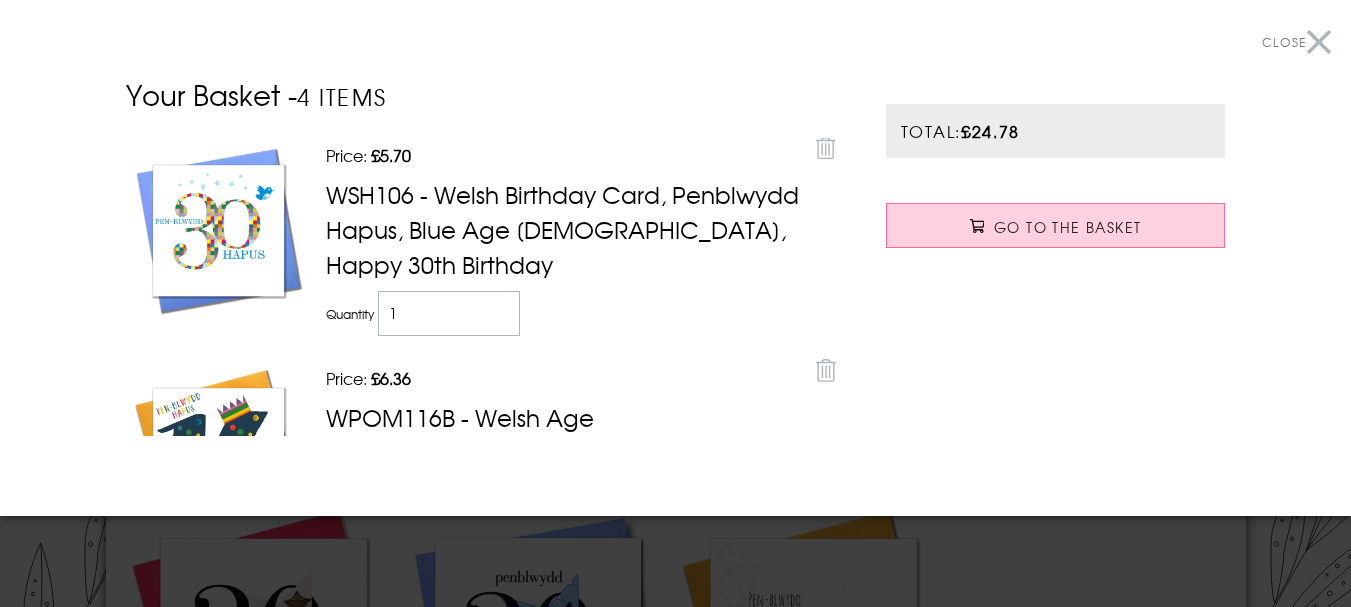 click on "Close" at bounding box center (1296, 42) 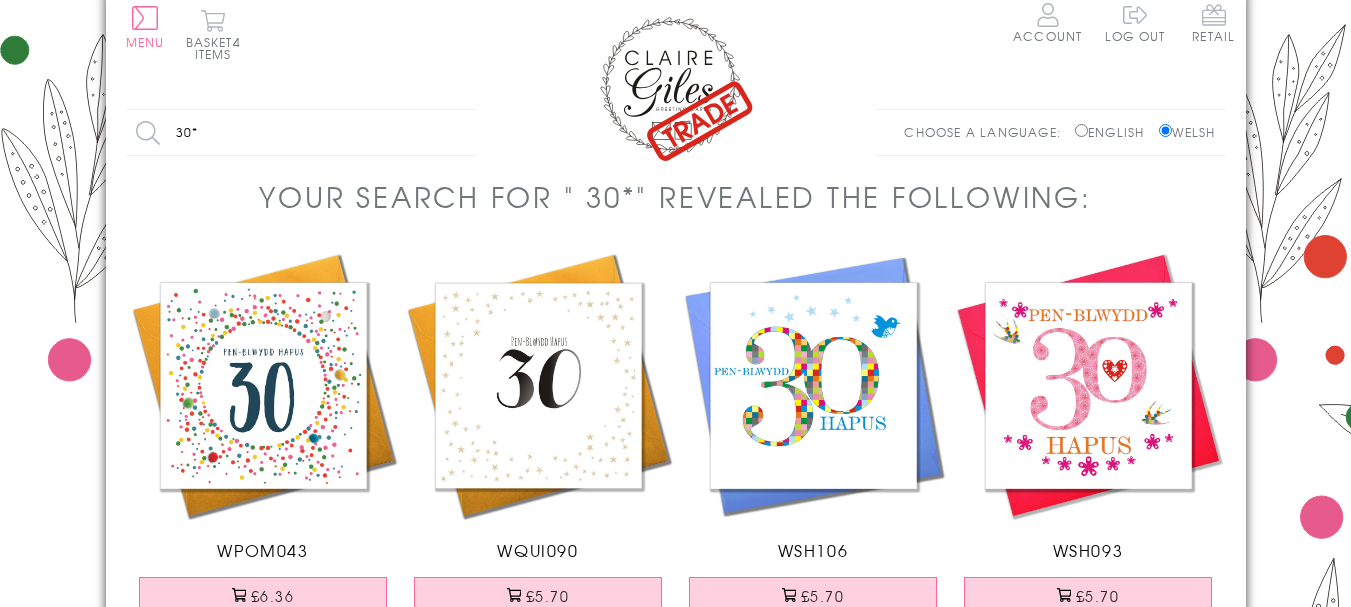 scroll, scrollTop: 0, scrollLeft: 0, axis: both 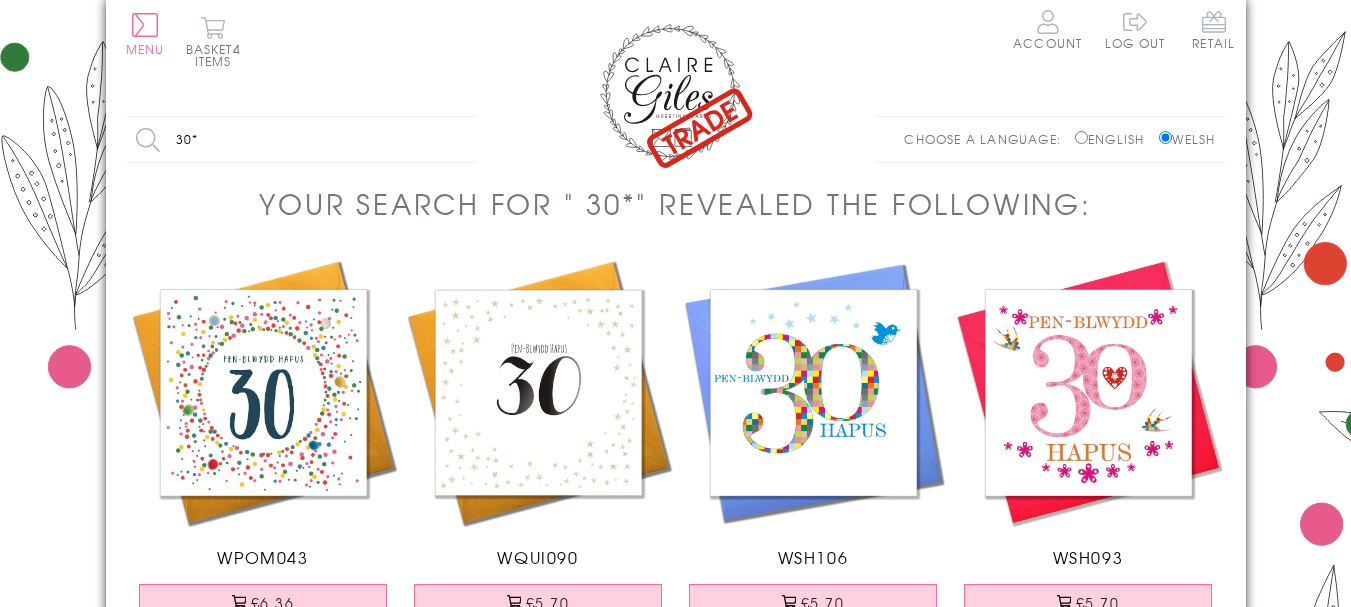 drag, startPoint x: 216, startPoint y: 139, endPoint x: 171, endPoint y: 140, distance: 45.01111 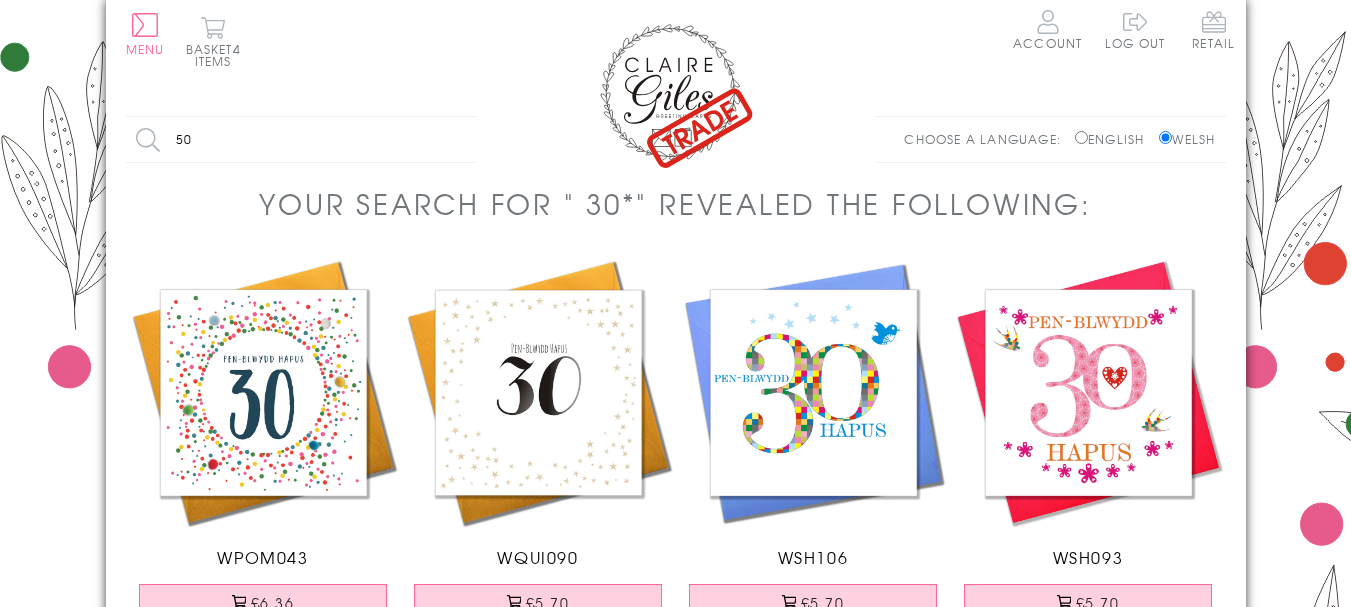 type on "50" 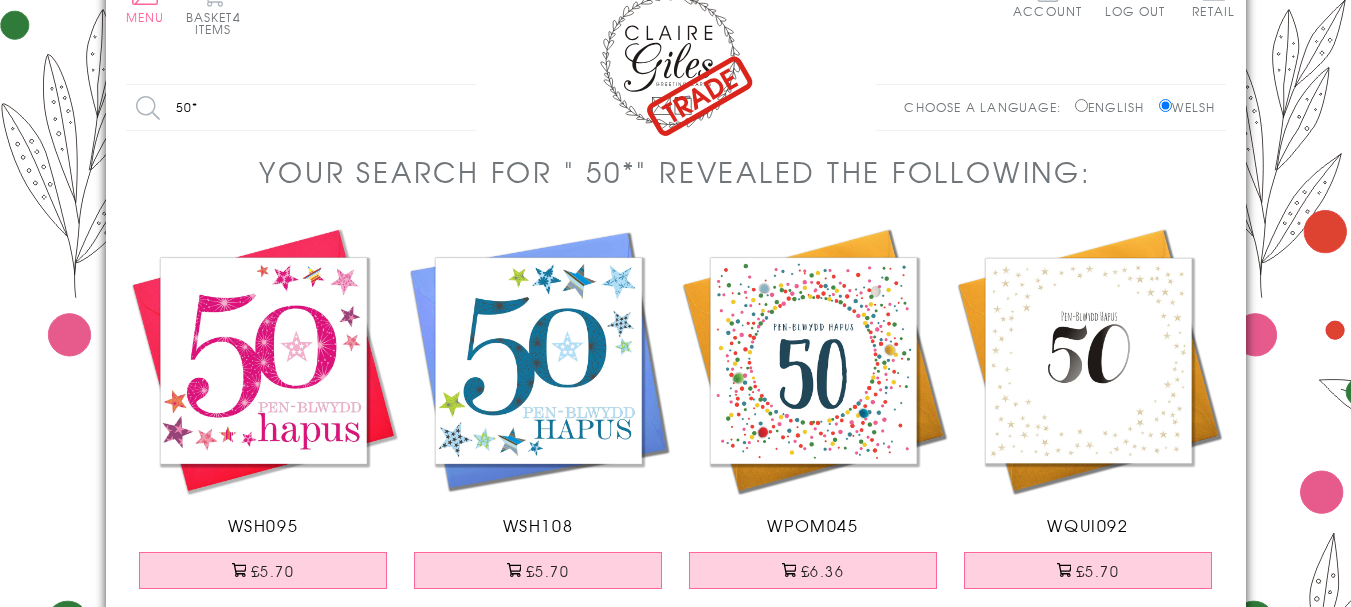 scroll, scrollTop: 133, scrollLeft: 0, axis: vertical 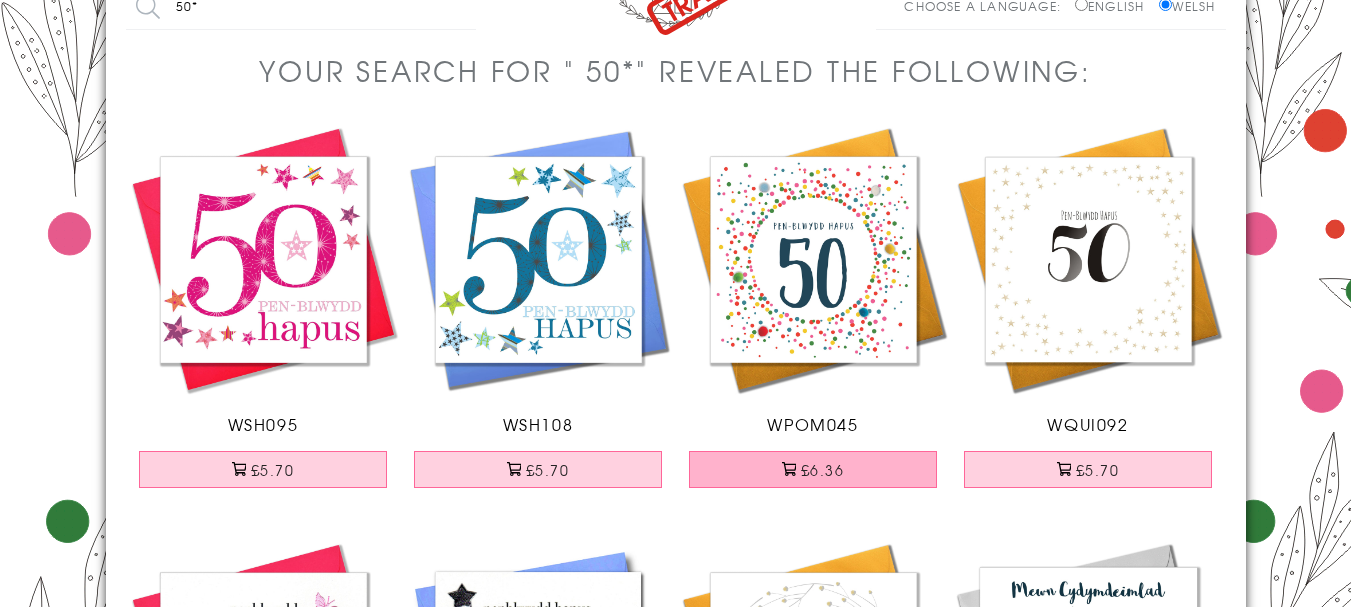 click on "£6.36" at bounding box center [813, 469] 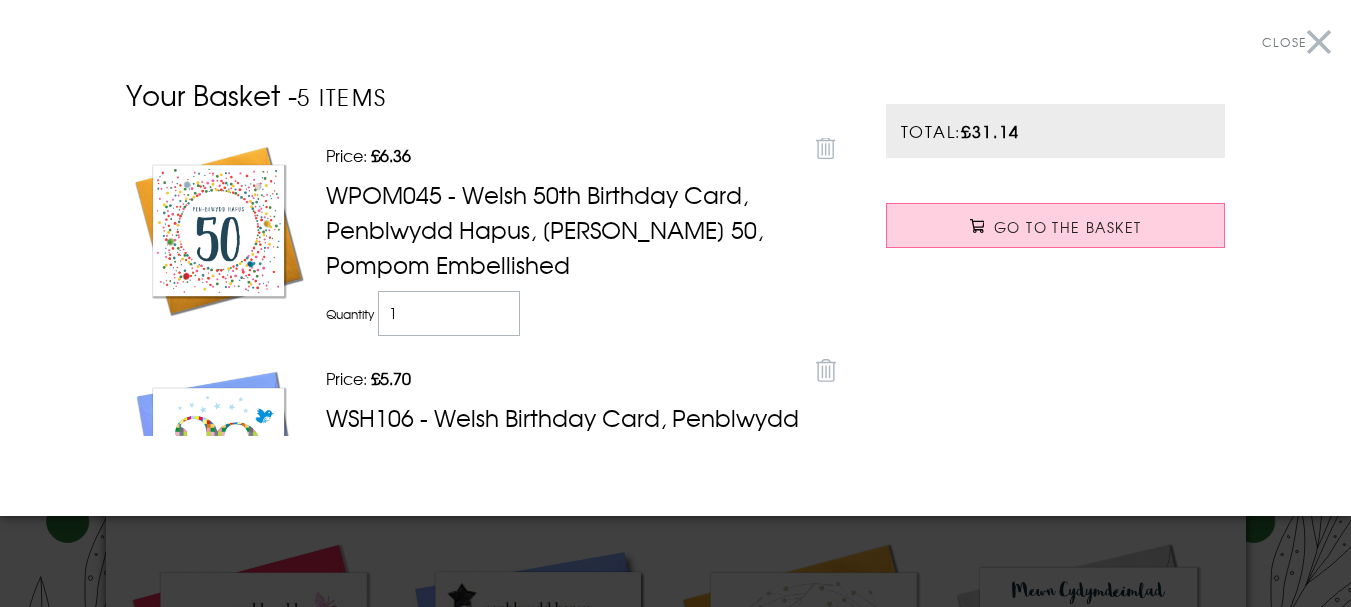 click on "Close" at bounding box center [1296, 42] 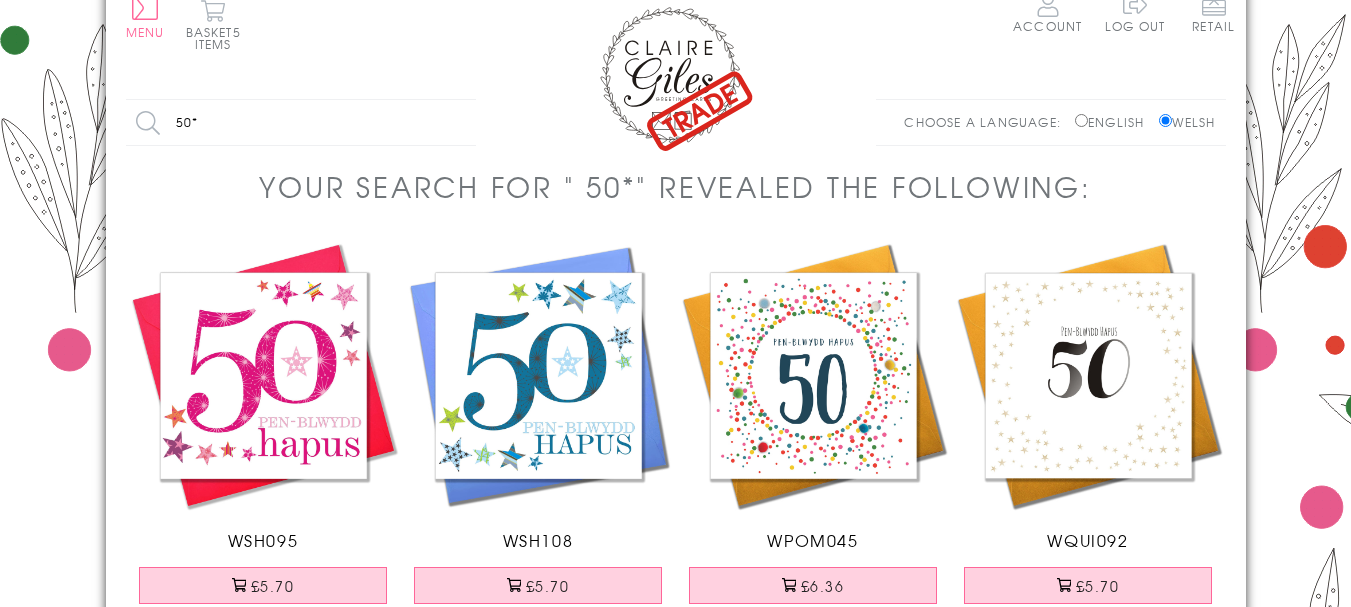 scroll, scrollTop: 0, scrollLeft: 0, axis: both 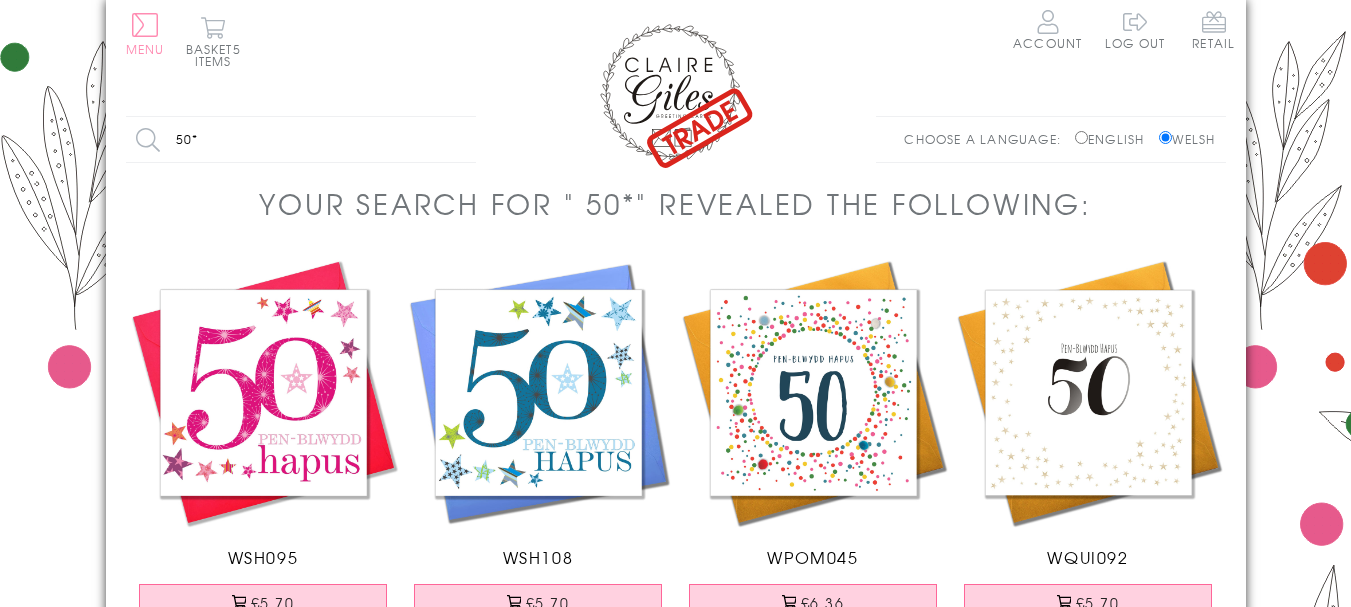 drag, startPoint x: 210, startPoint y: 4, endPoint x: 140, endPoint y: 32, distance: 75.39231 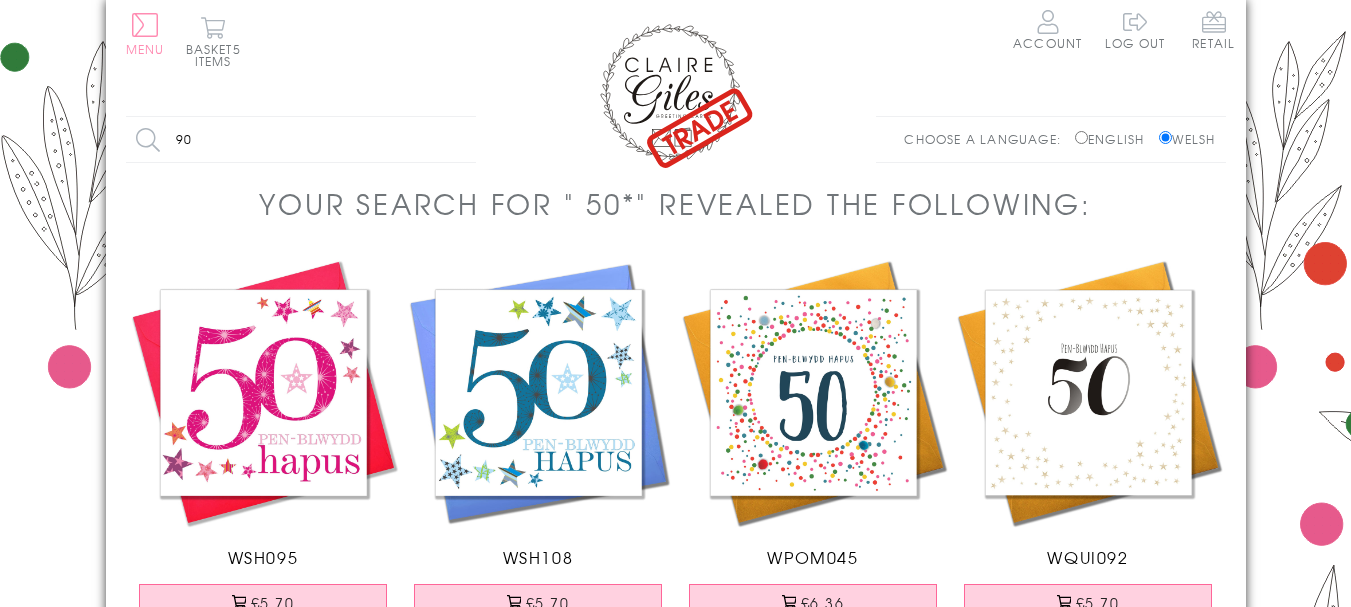 type on "90" 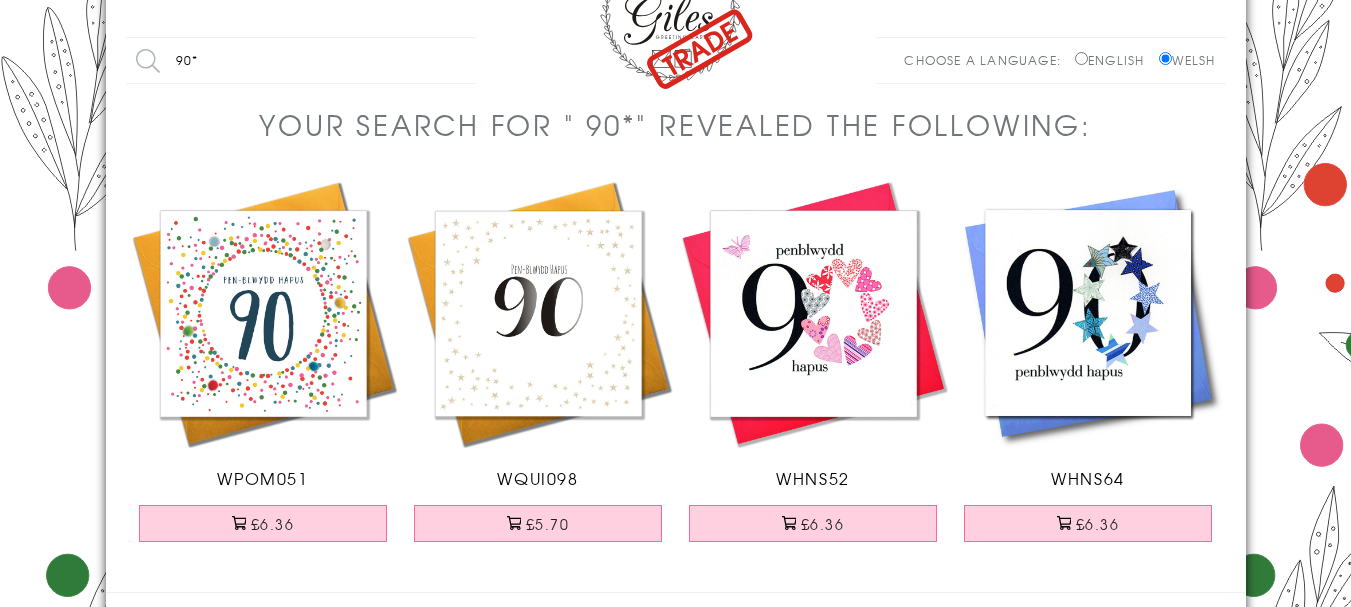 scroll, scrollTop: 100, scrollLeft: 0, axis: vertical 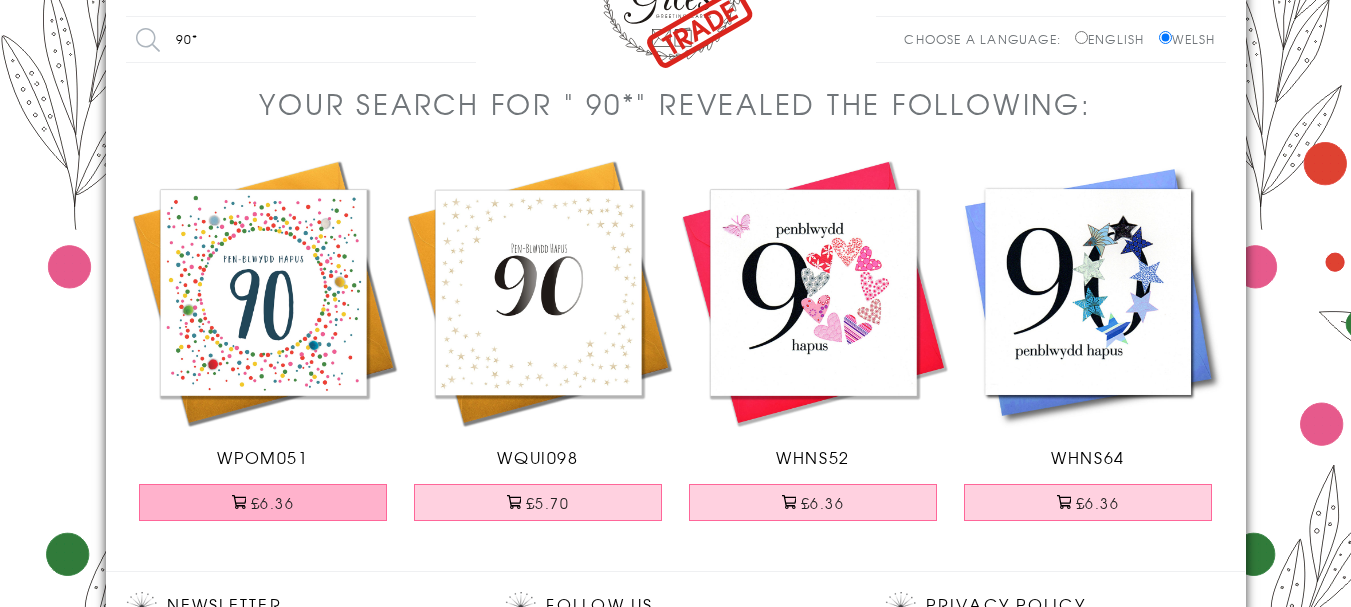 click on "£6.36" at bounding box center (263, 502) 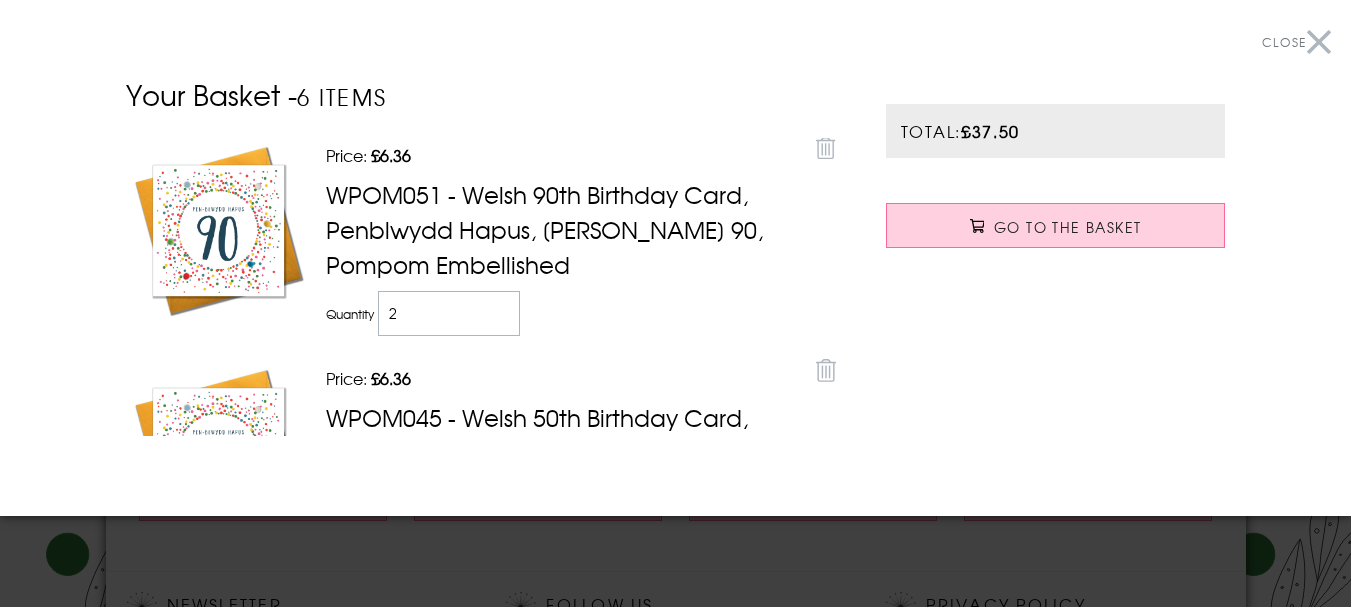 type on "2" 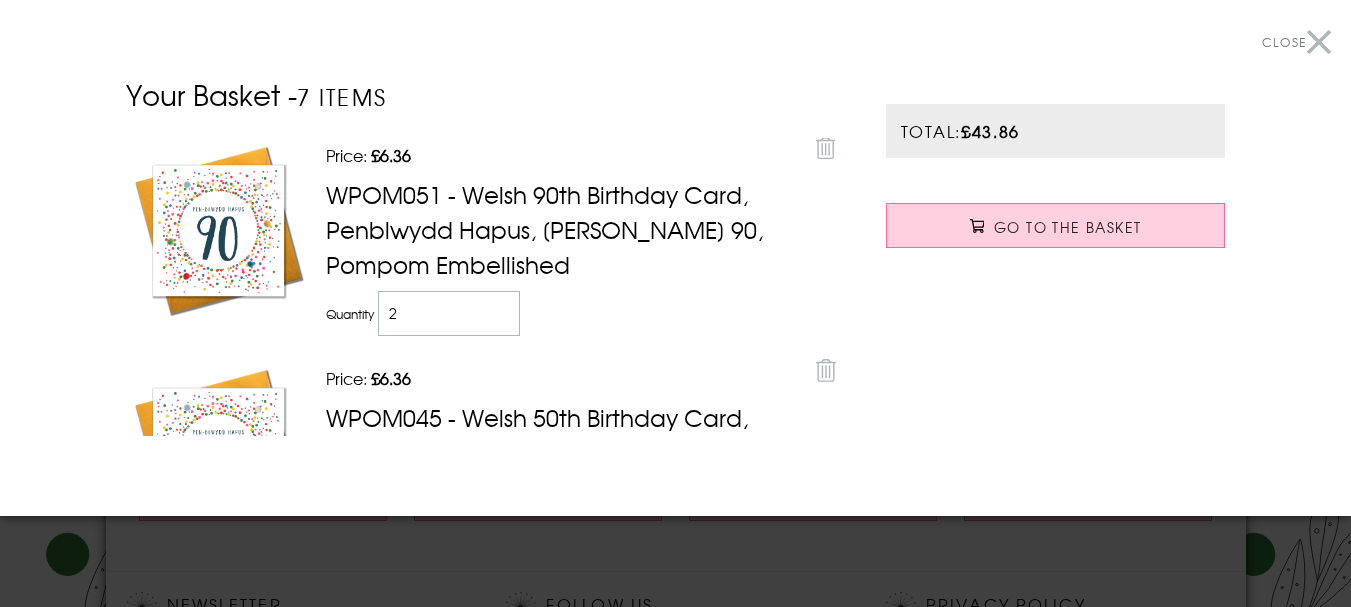 click on "Close" at bounding box center [1296, 42] 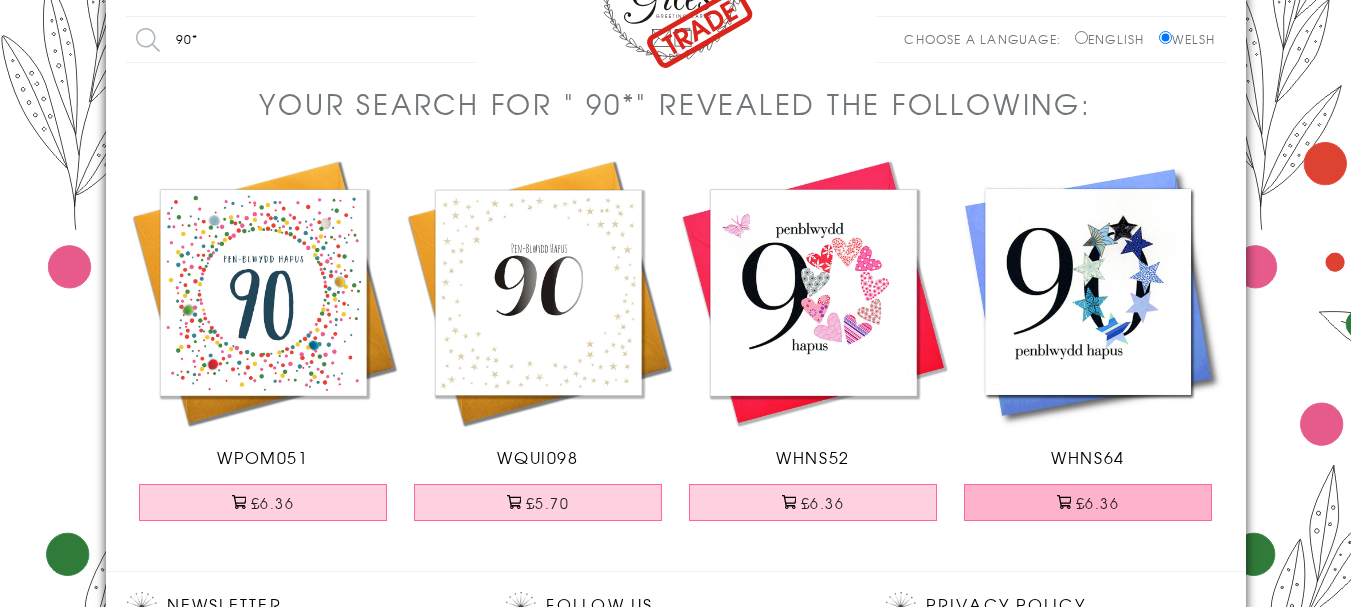 click on "£6.36" at bounding box center [1088, 502] 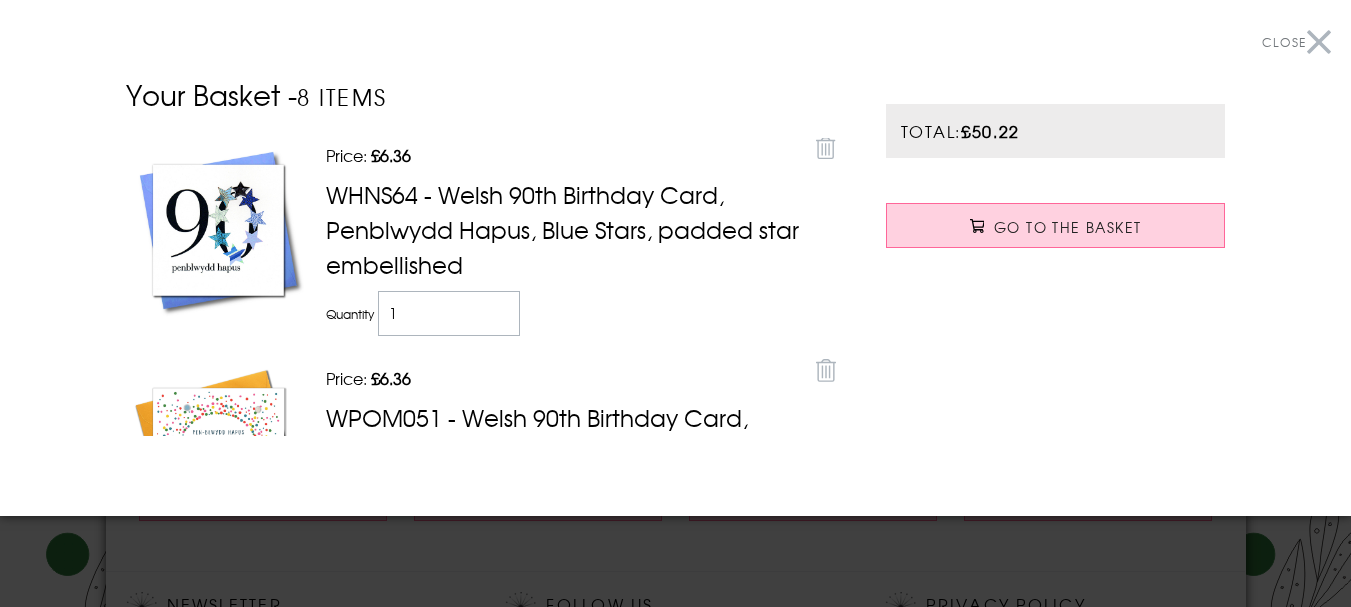click on "Close" at bounding box center [1296, 42] 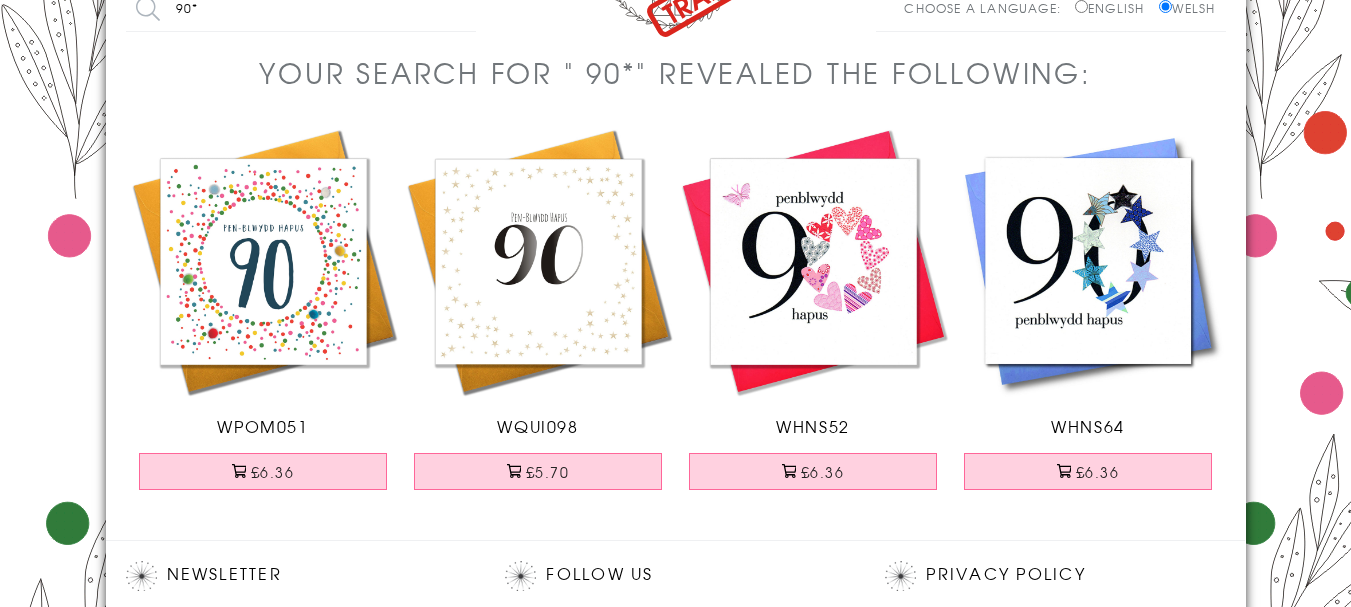 scroll, scrollTop: 0, scrollLeft: 0, axis: both 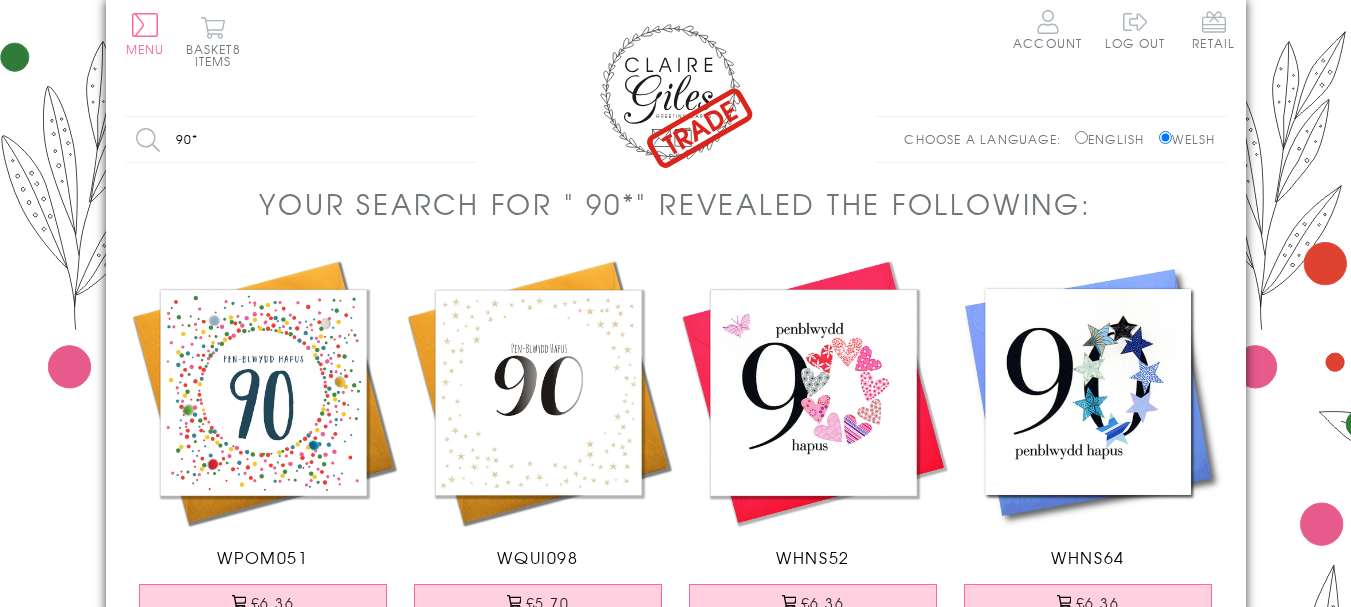 drag, startPoint x: 232, startPoint y: 147, endPoint x: 162, endPoint y: 125, distance: 73.37575 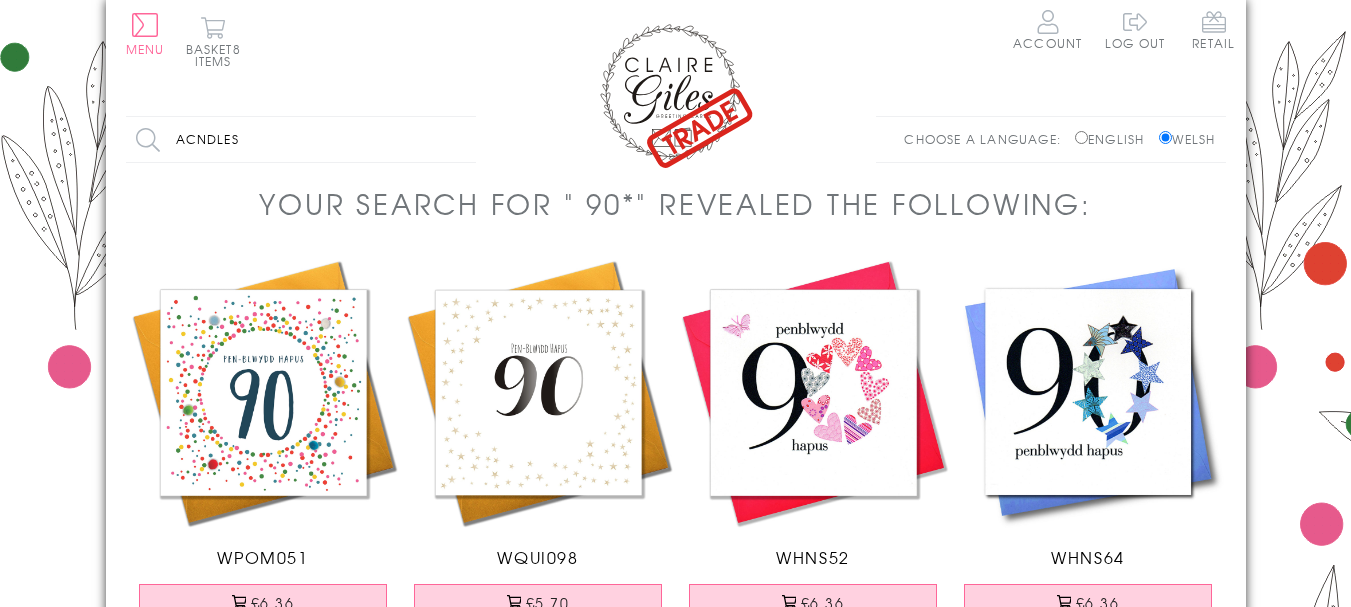 type on "acndles" 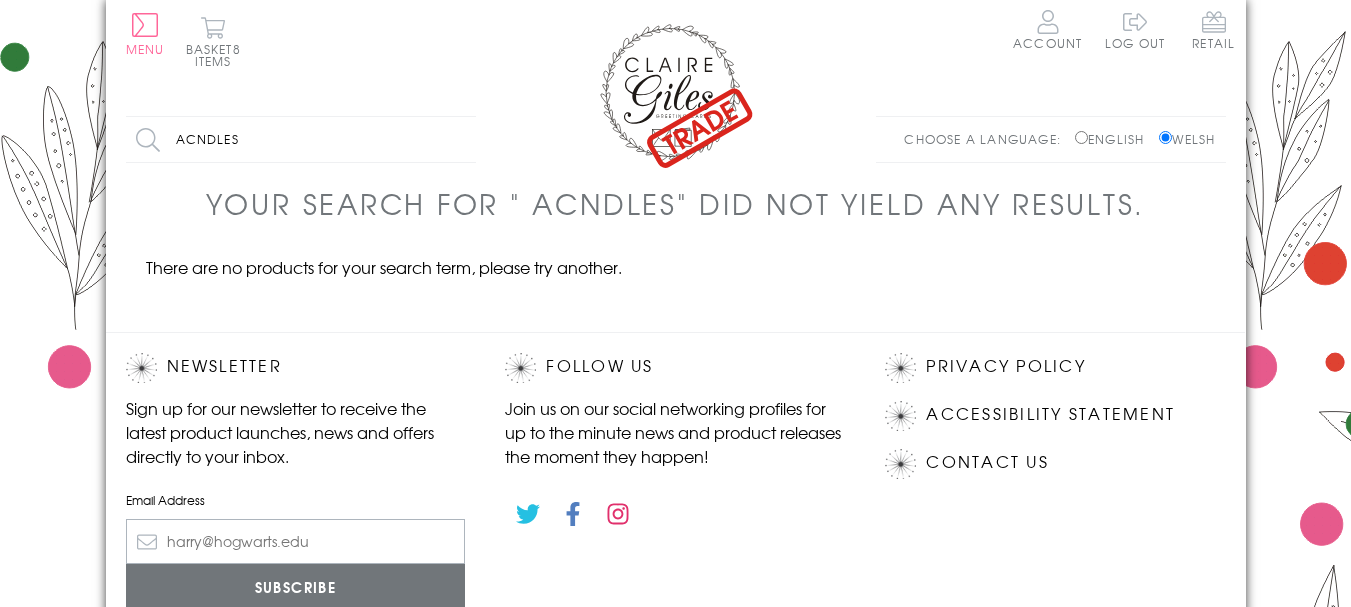 scroll, scrollTop: 0, scrollLeft: 0, axis: both 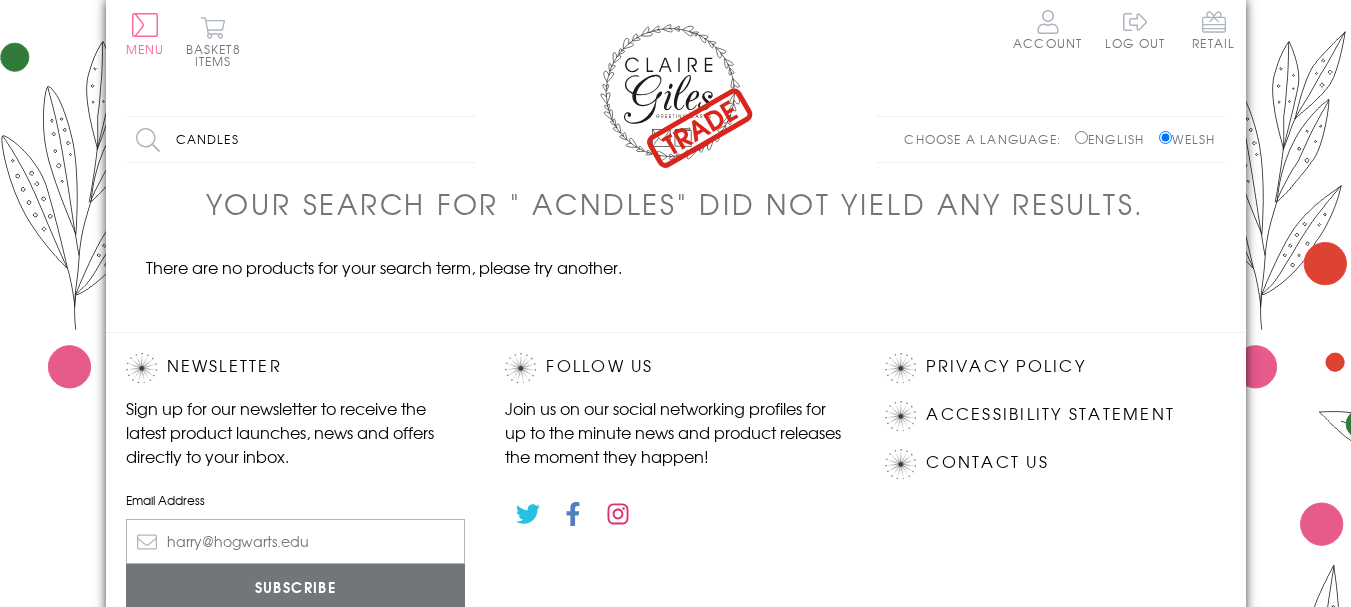 click on "candles" at bounding box center [301, 139] 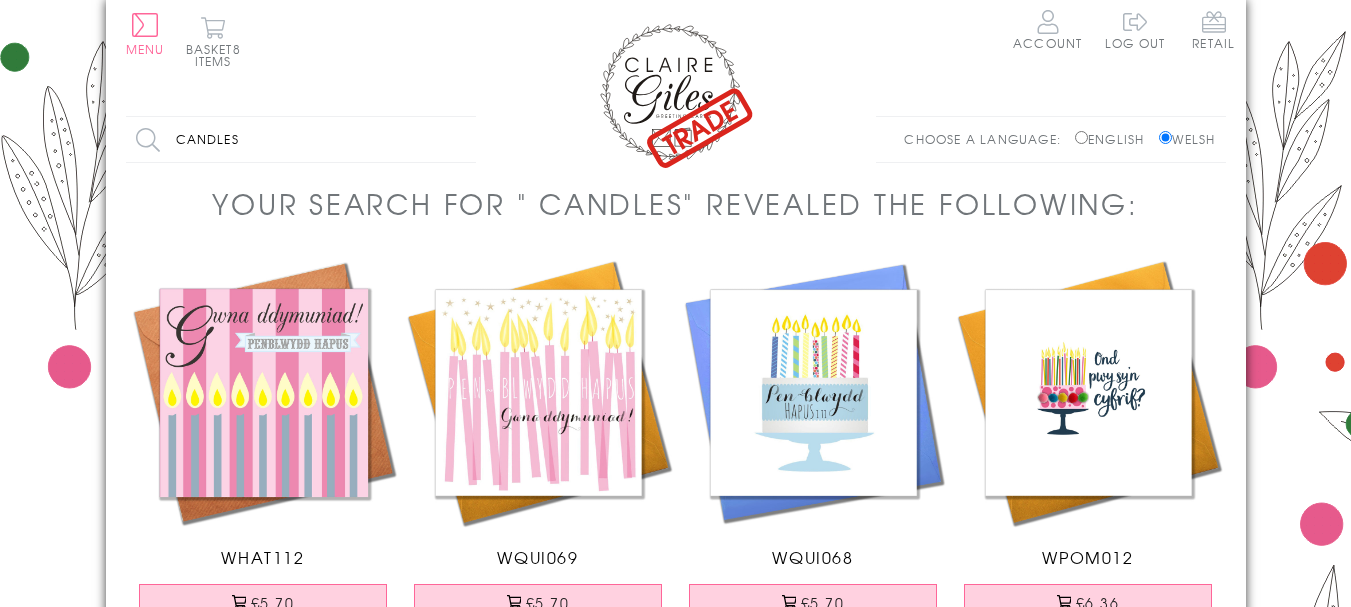 scroll, scrollTop: 0, scrollLeft: 0, axis: both 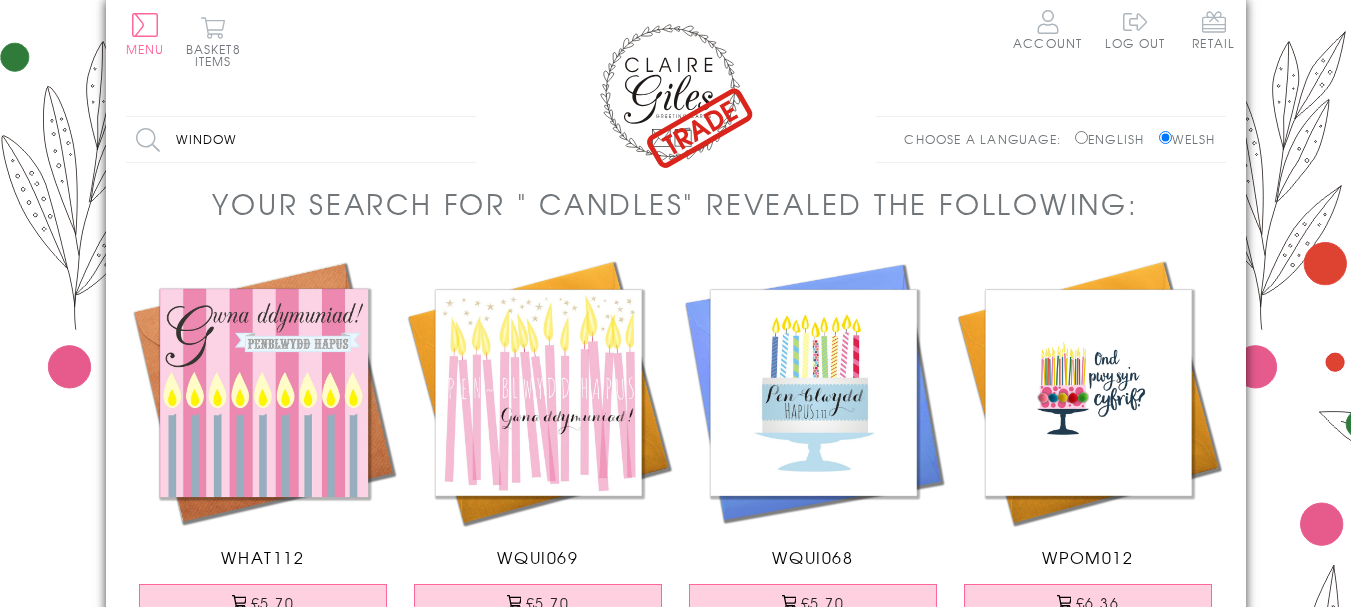 type on "window" 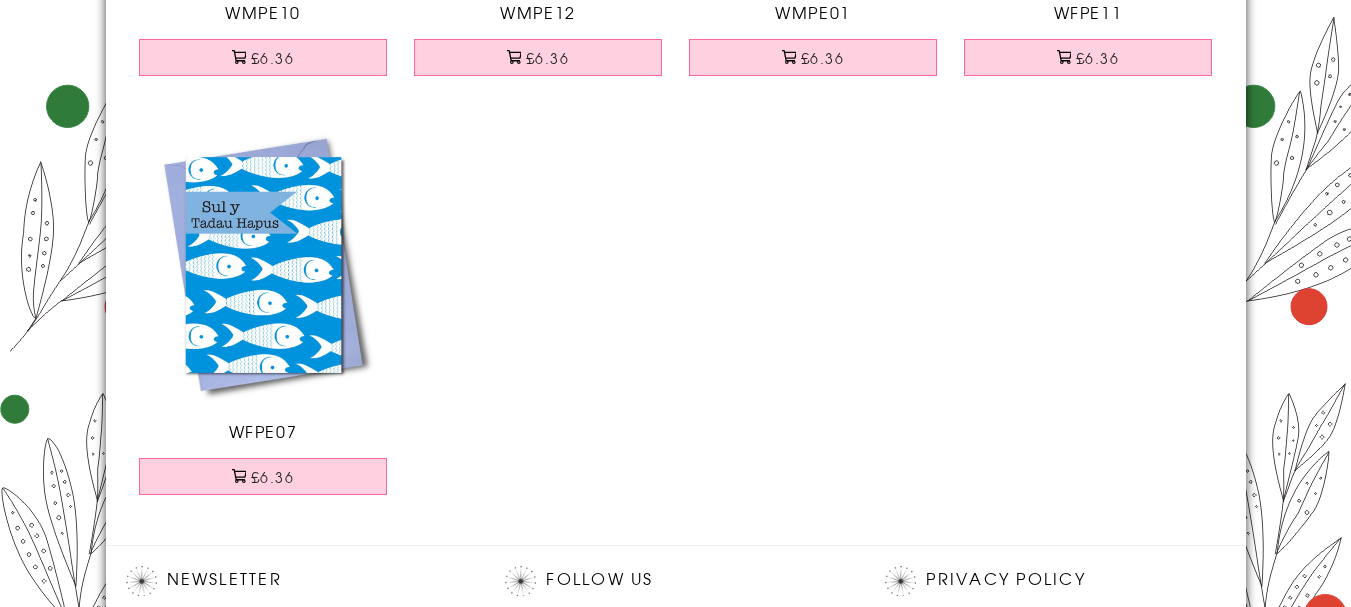 scroll, scrollTop: 567, scrollLeft: 0, axis: vertical 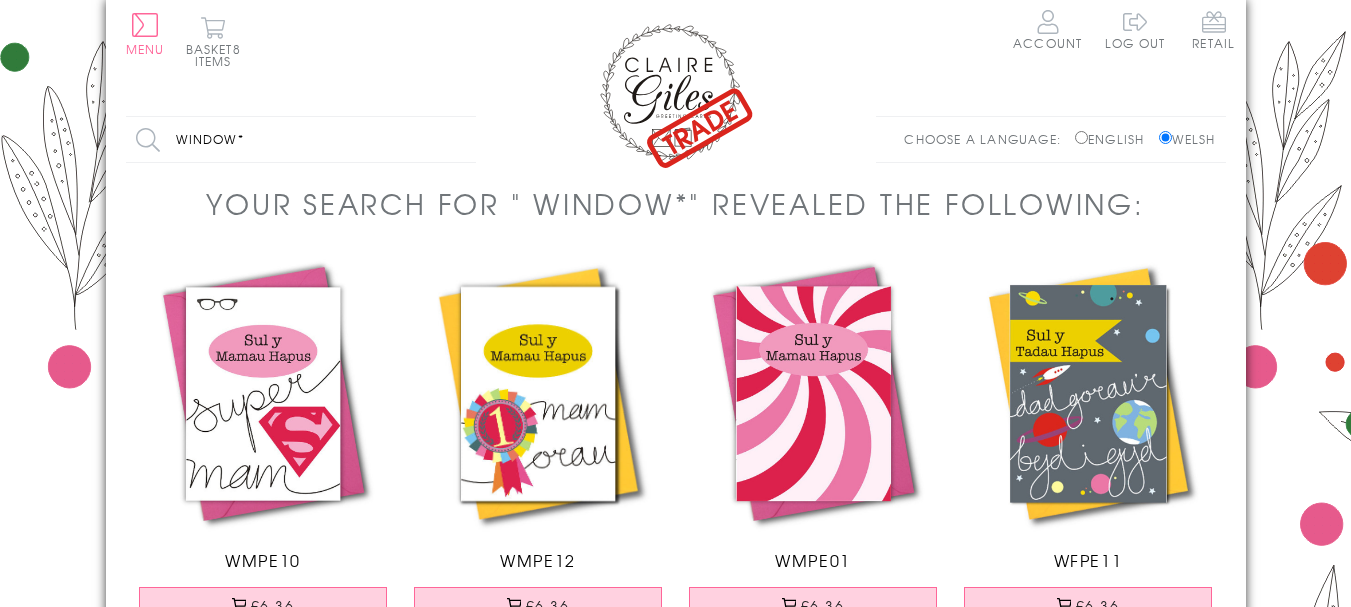 drag, startPoint x: 279, startPoint y: 151, endPoint x: 165, endPoint y: 137, distance: 114.85643 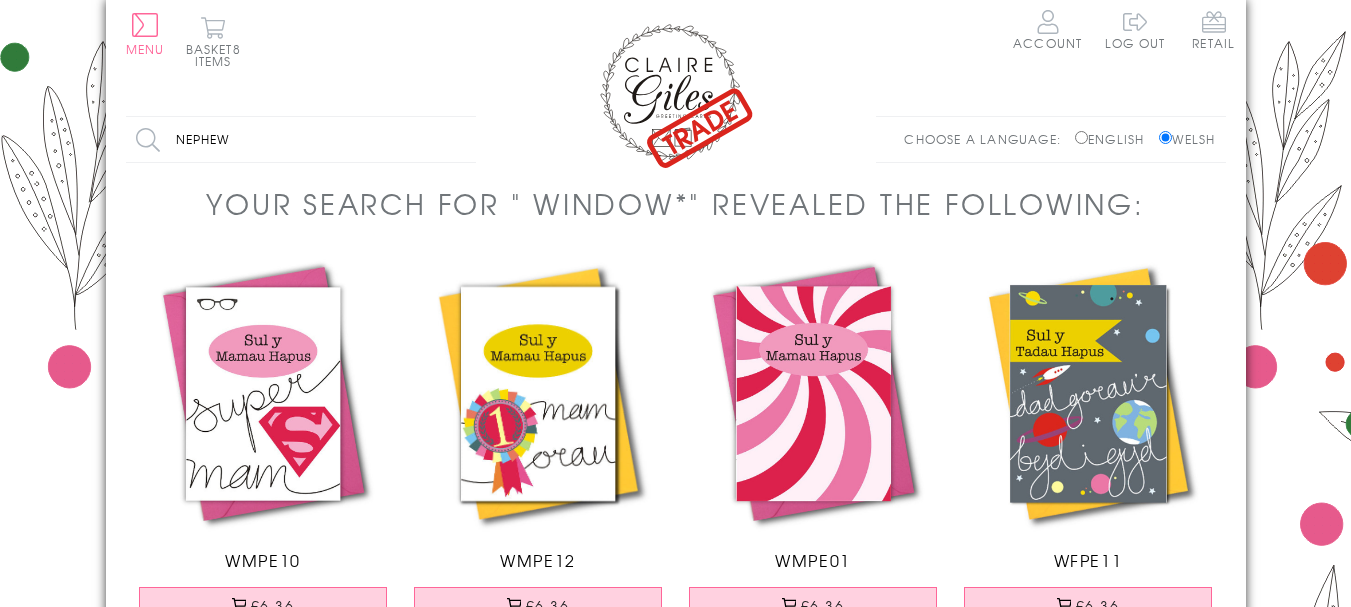 type on "nephew" 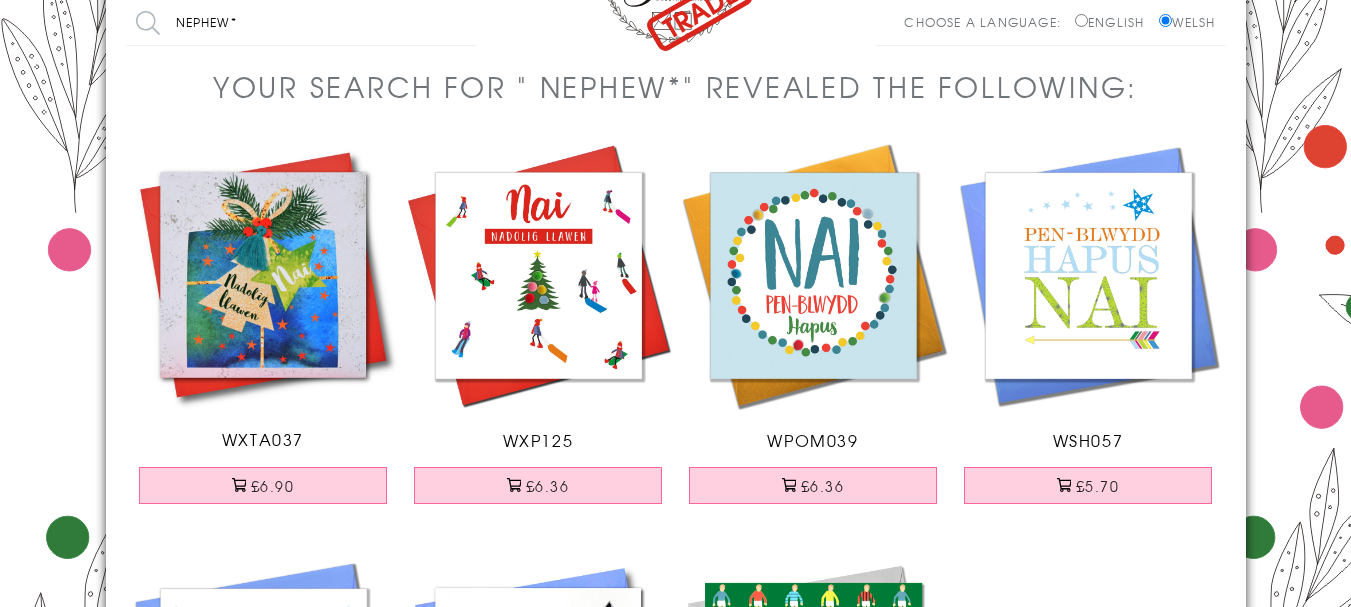 scroll, scrollTop: 133, scrollLeft: 0, axis: vertical 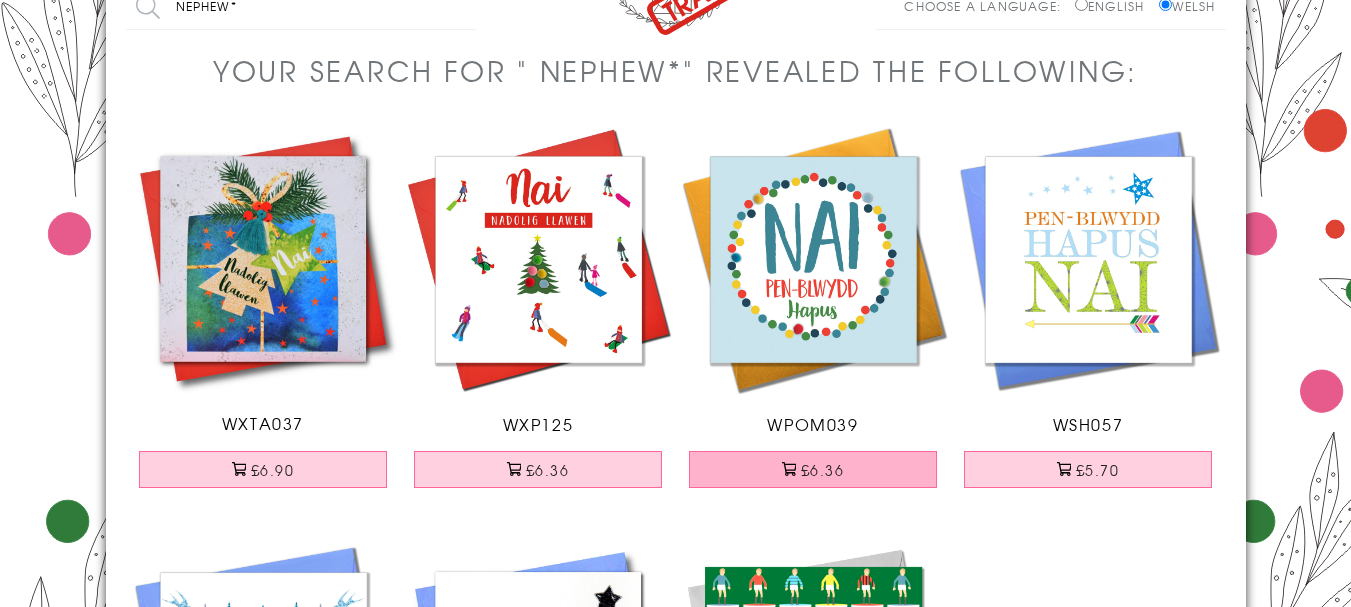click on "£6.36" at bounding box center [813, 469] 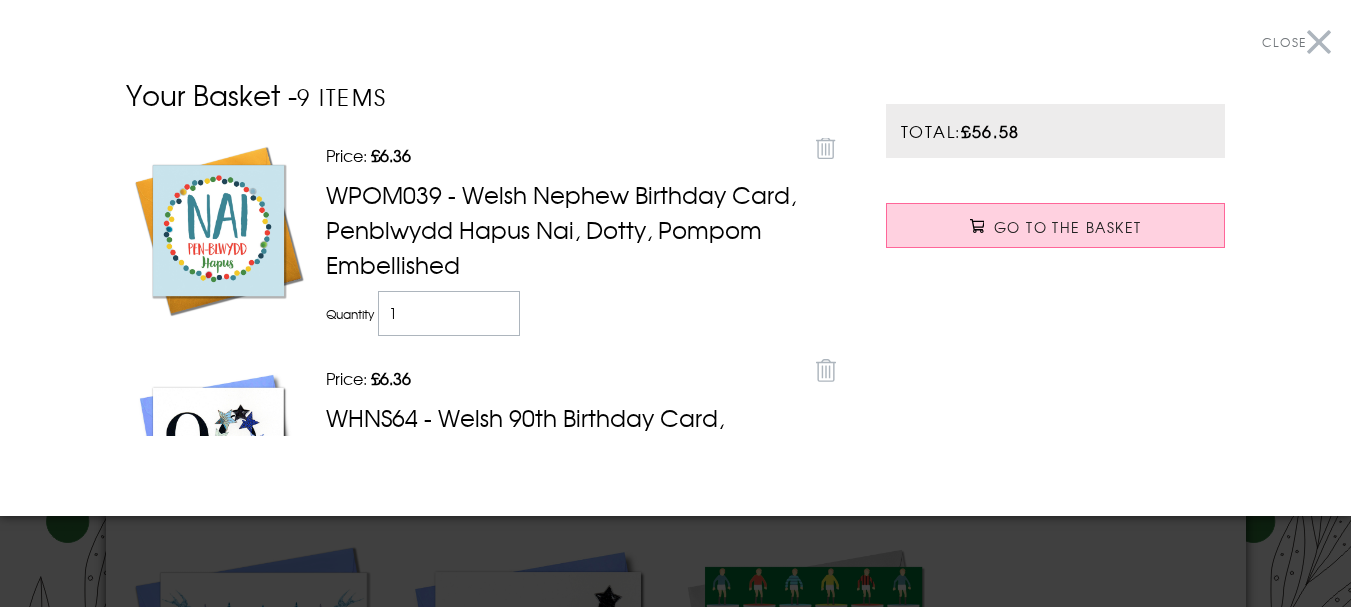 click on "Close" at bounding box center [1296, 42] 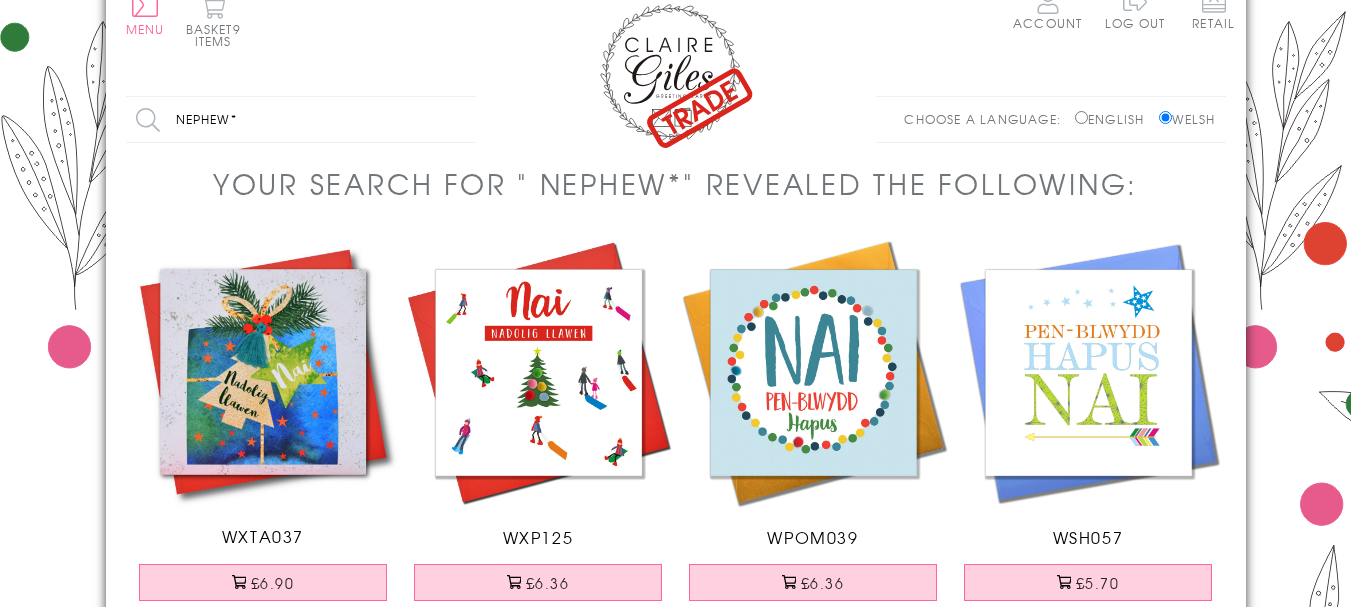 scroll, scrollTop: 0, scrollLeft: 0, axis: both 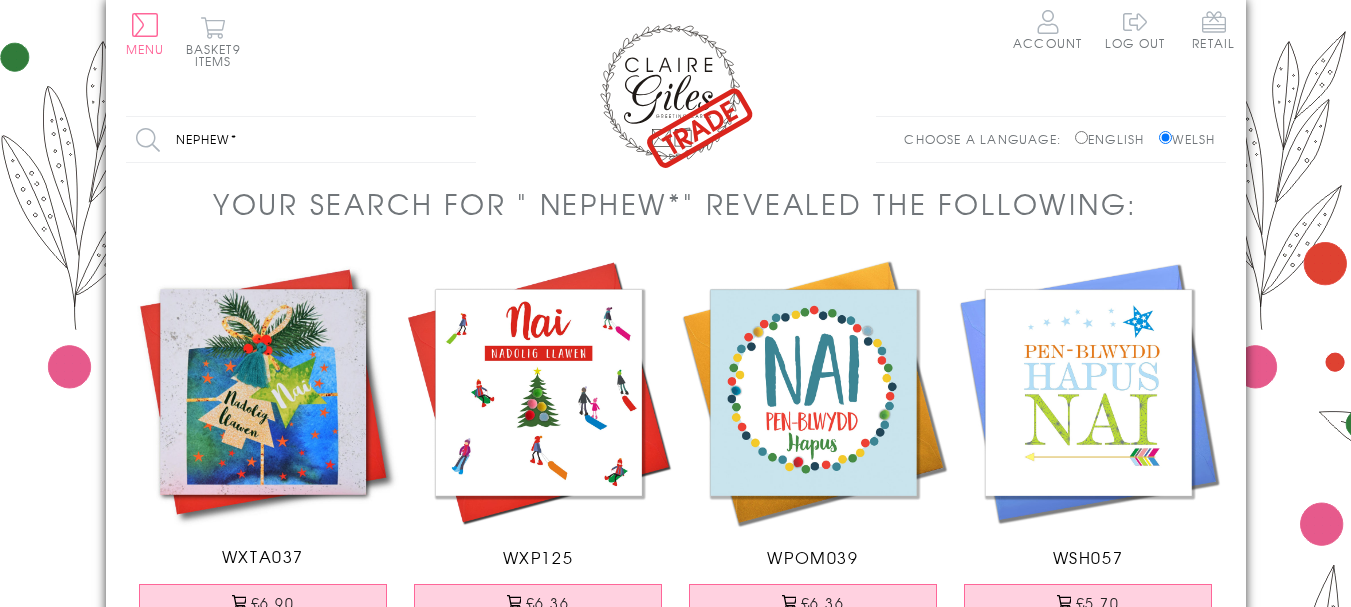 drag, startPoint x: 259, startPoint y: 136, endPoint x: 175, endPoint y: 134, distance: 84.0238 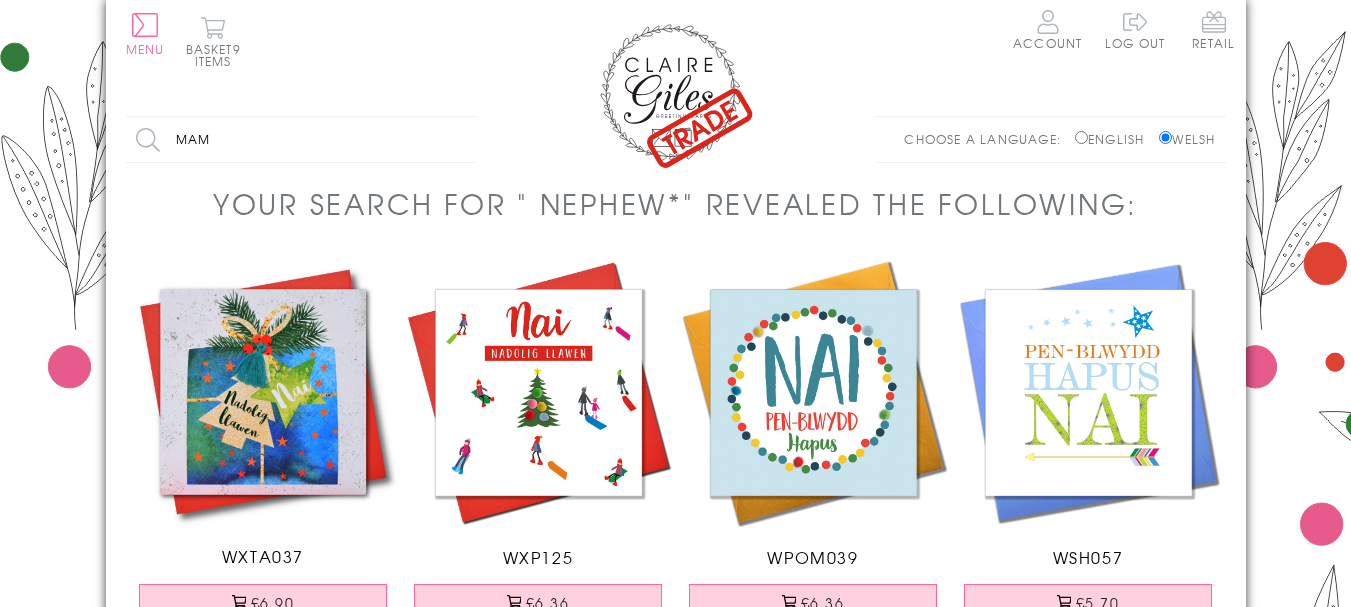 type on "mam" 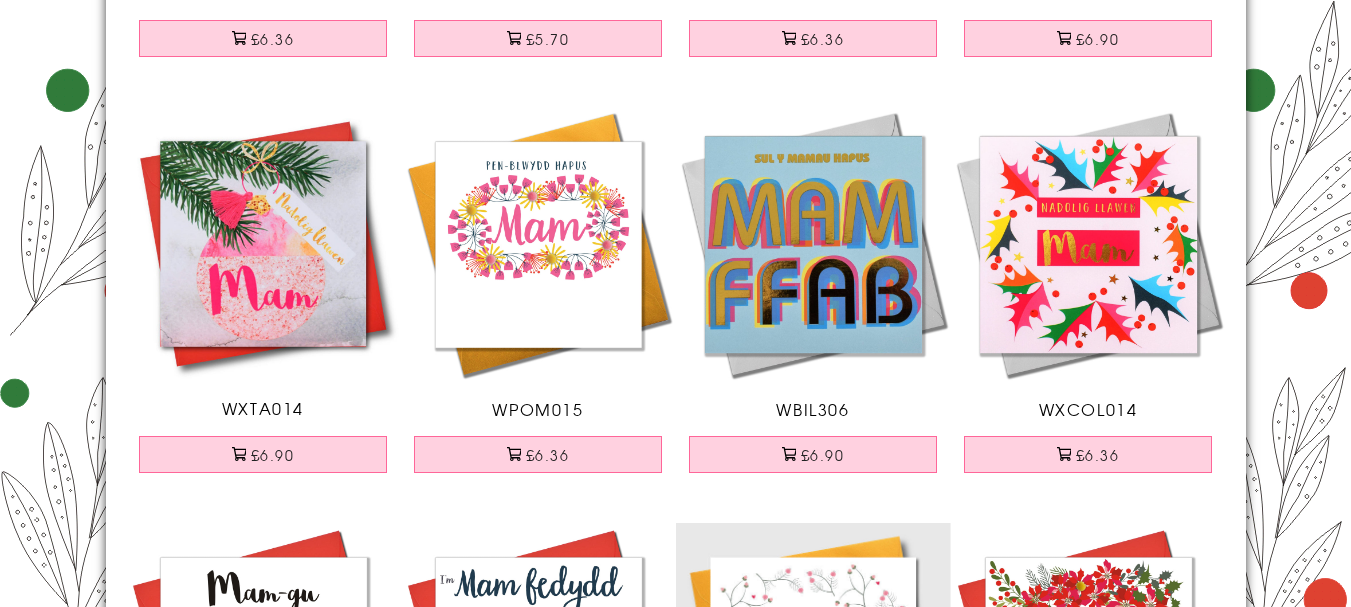 scroll, scrollTop: 567, scrollLeft: 0, axis: vertical 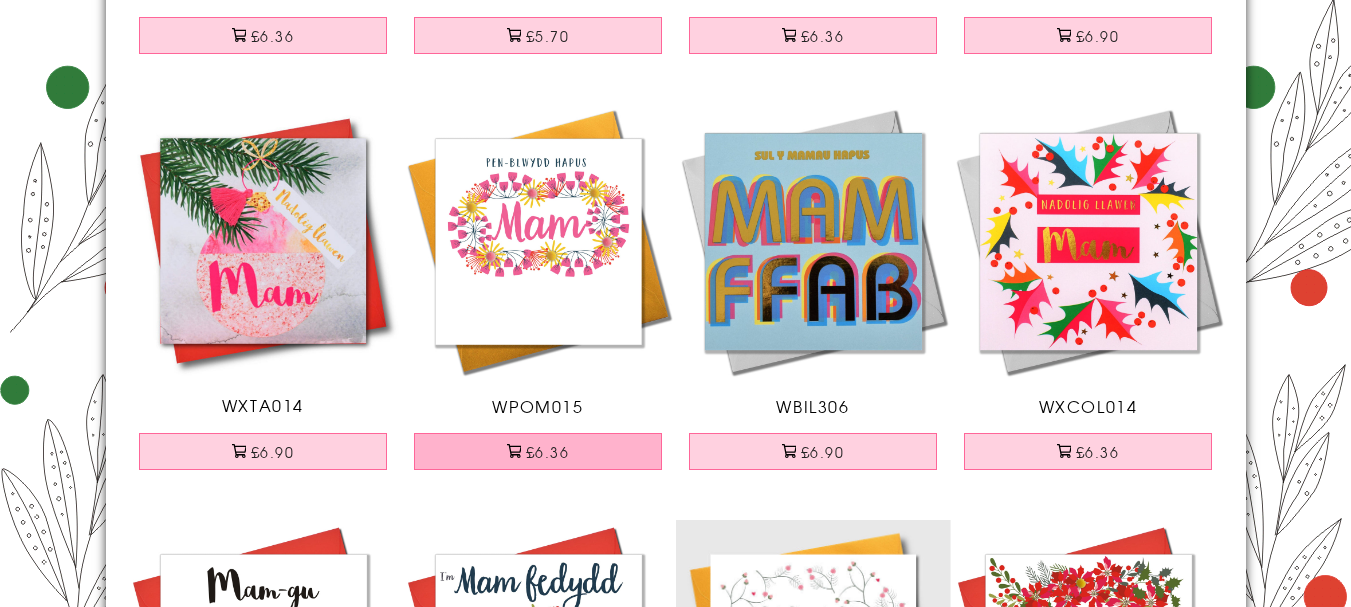 click on "£6.36" at bounding box center [538, 451] 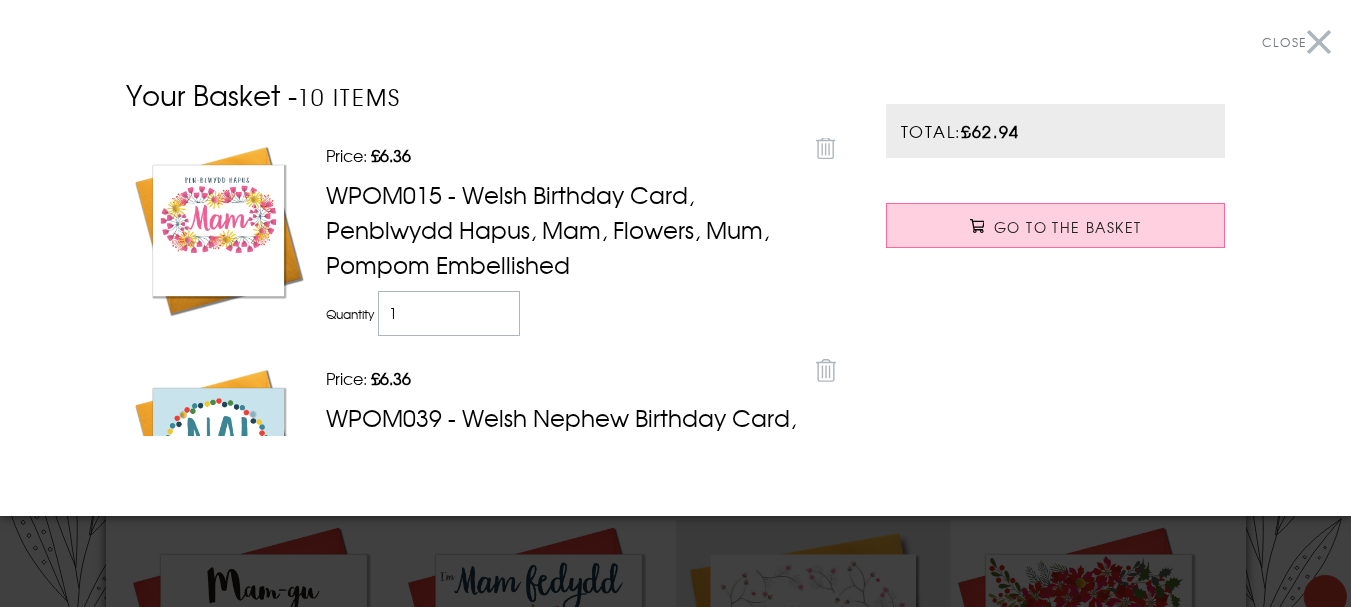 click on "Close" at bounding box center (1296, 42) 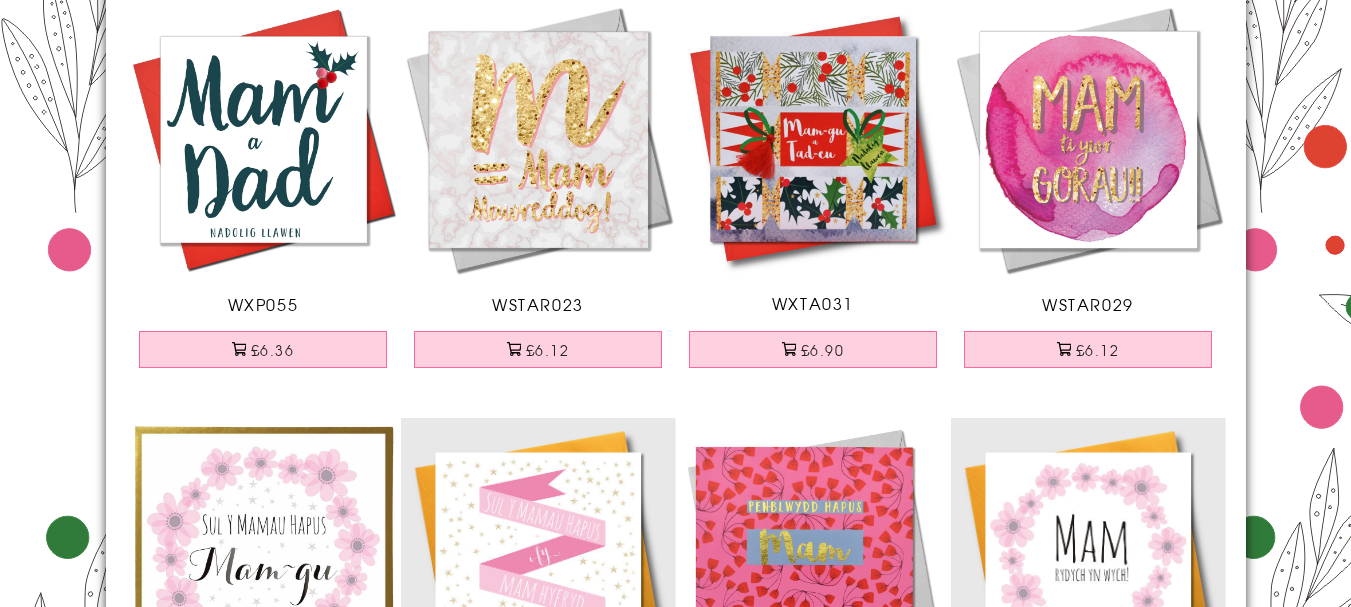 scroll, scrollTop: 1933, scrollLeft: 0, axis: vertical 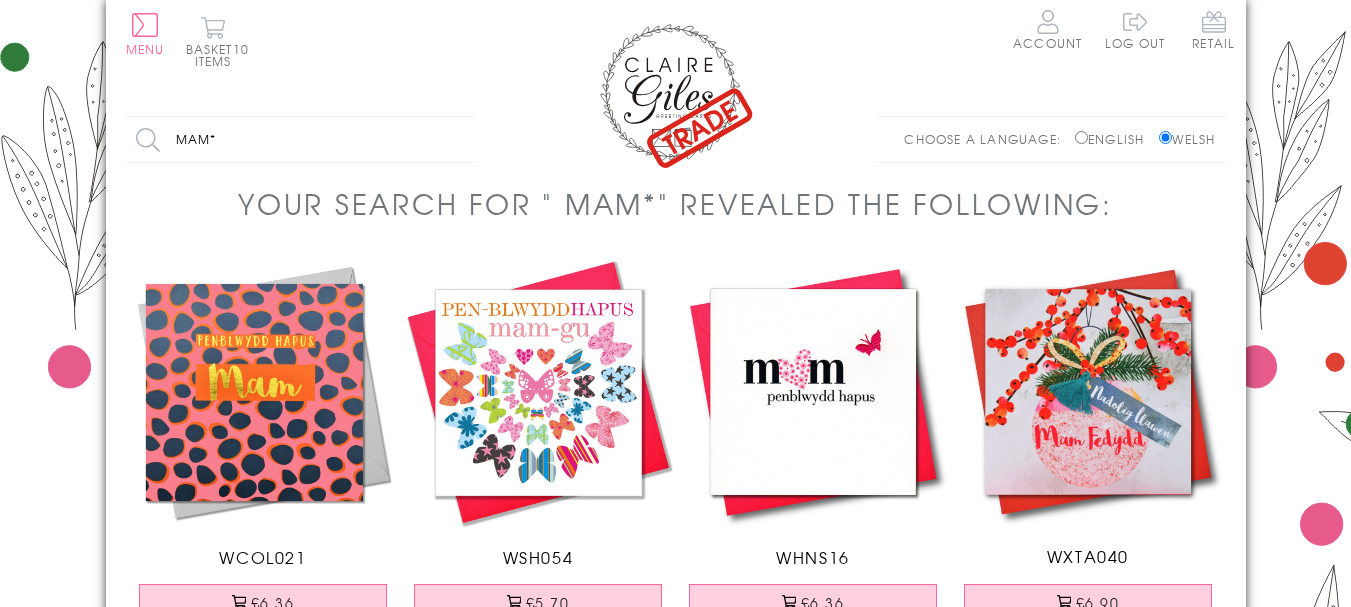 click on "mam*" at bounding box center (301, 139) 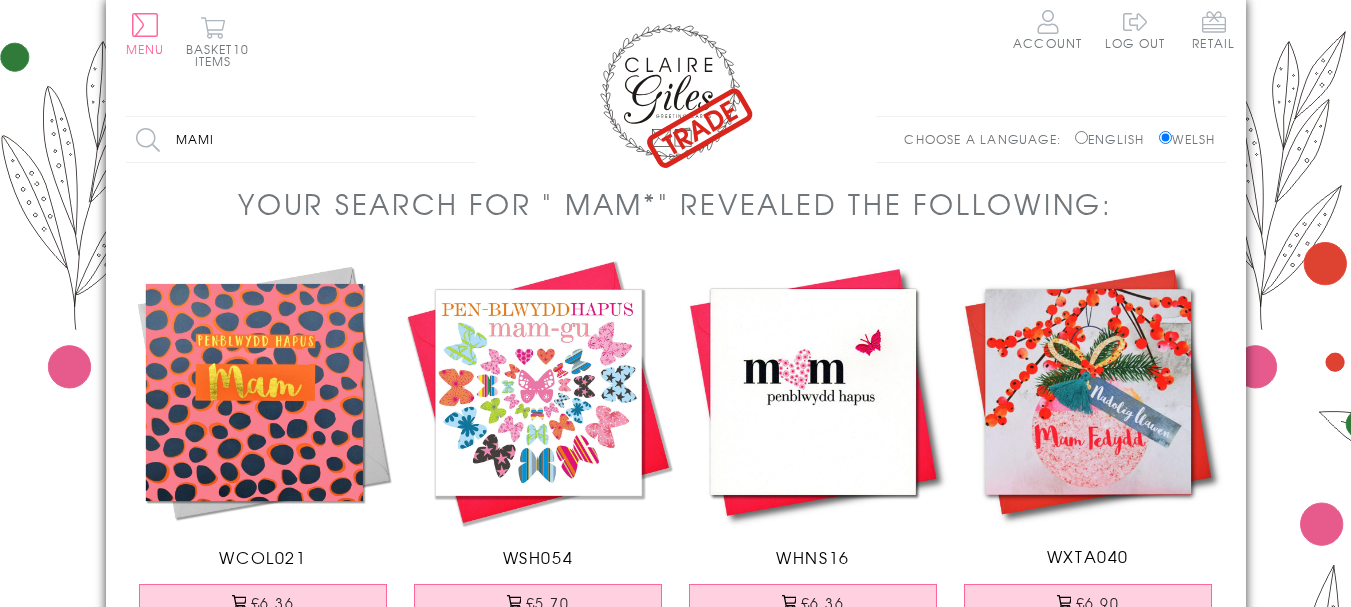 type on "mami" 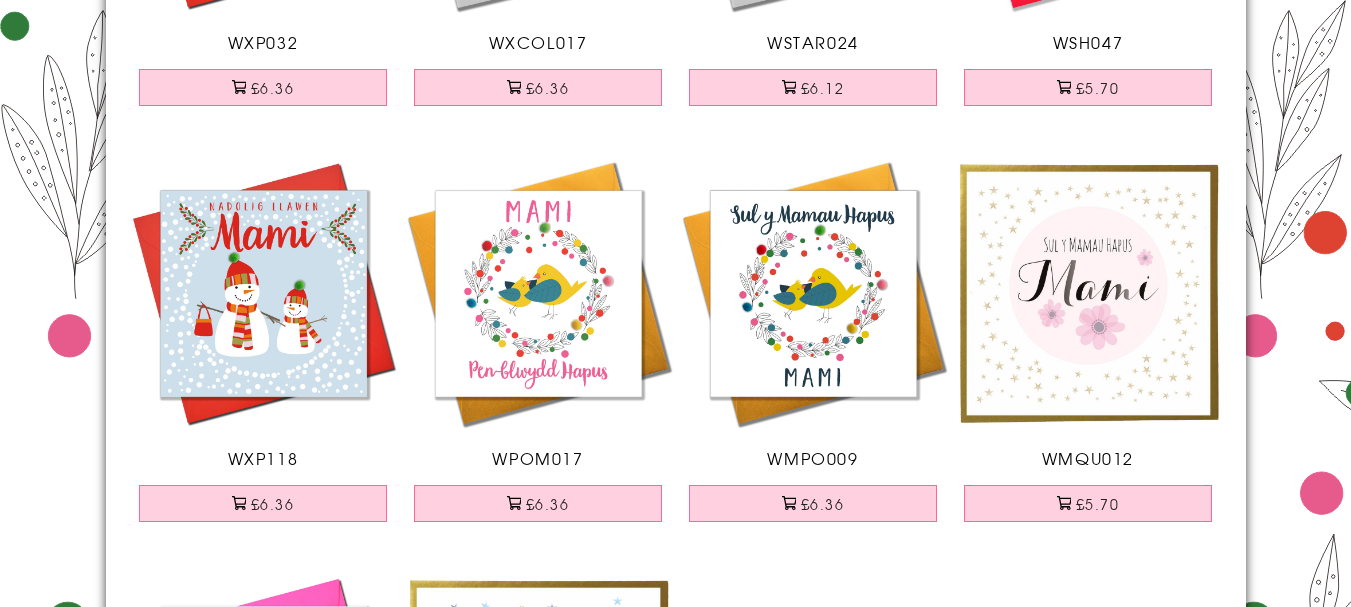 scroll, scrollTop: 933, scrollLeft: 0, axis: vertical 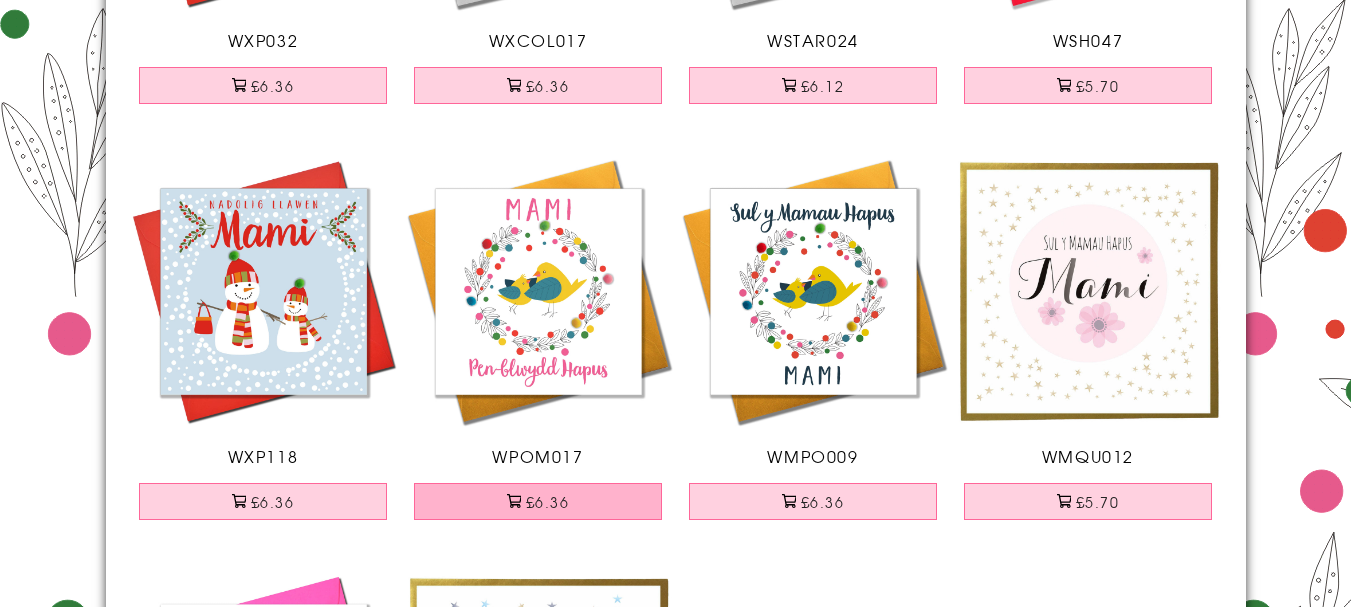 click on "£6.36" at bounding box center (538, 501) 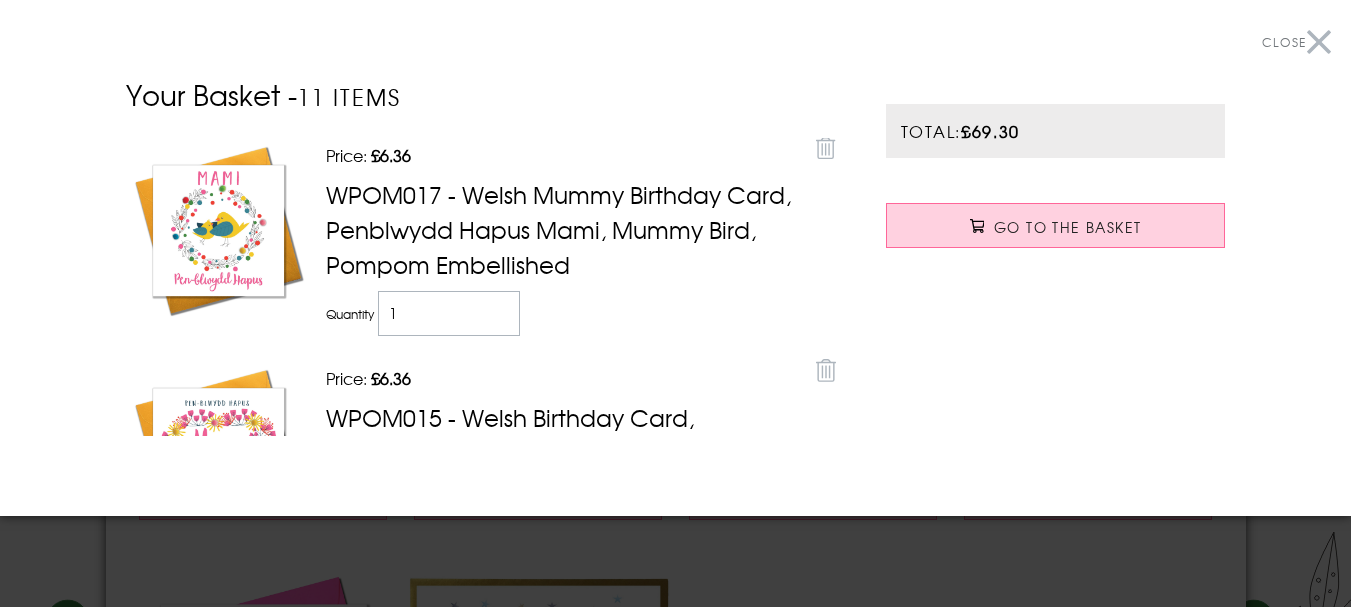 click on "Close" at bounding box center (1296, 42) 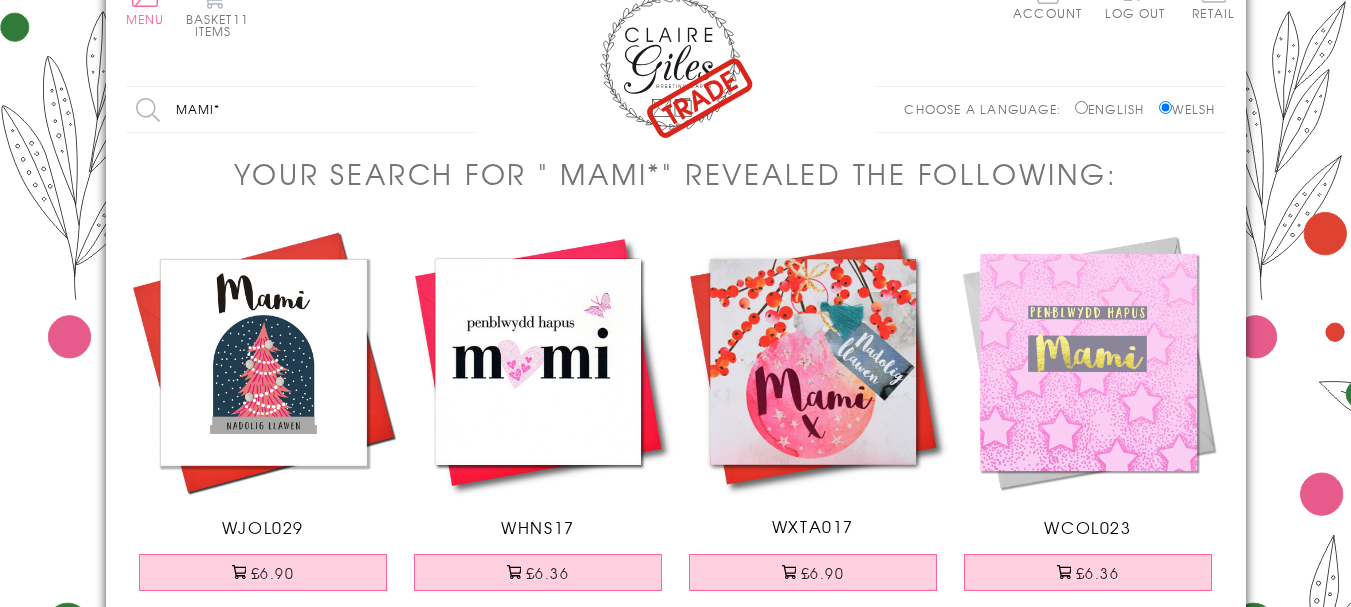 scroll, scrollTop: 0, scrollLeft: 0, axis: both 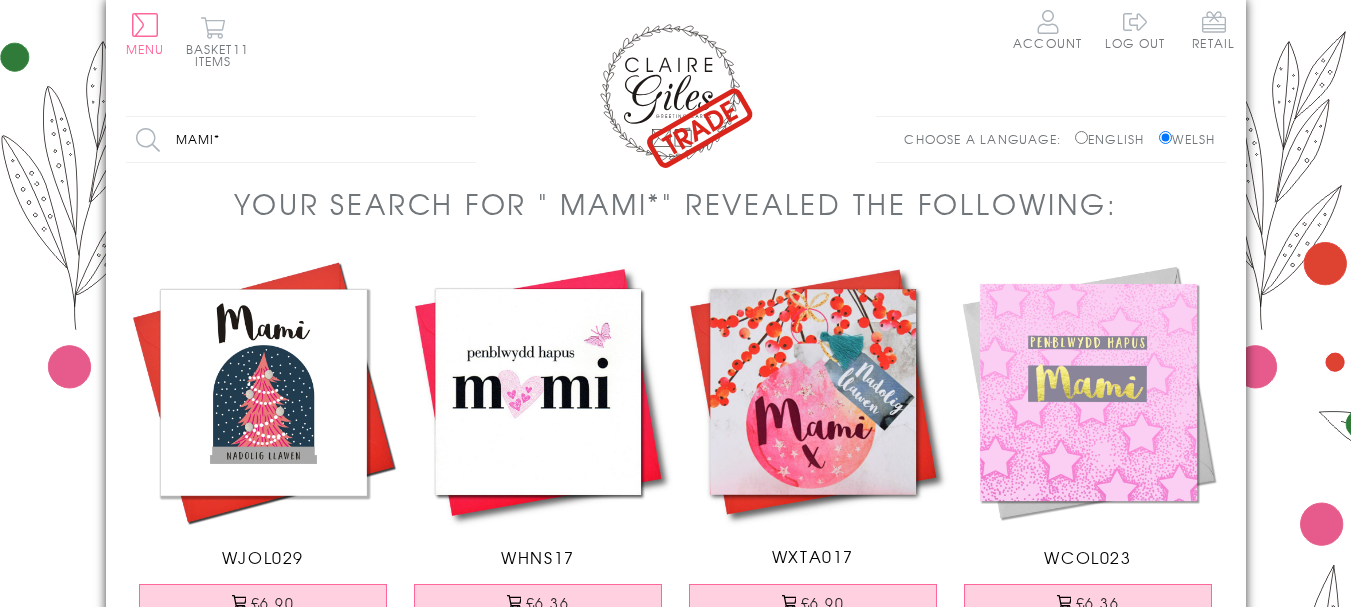 drag, startPoint x: 236, startPoint y: 130, endPoint x: 149, endPoint y: 134, distance: 87.0919 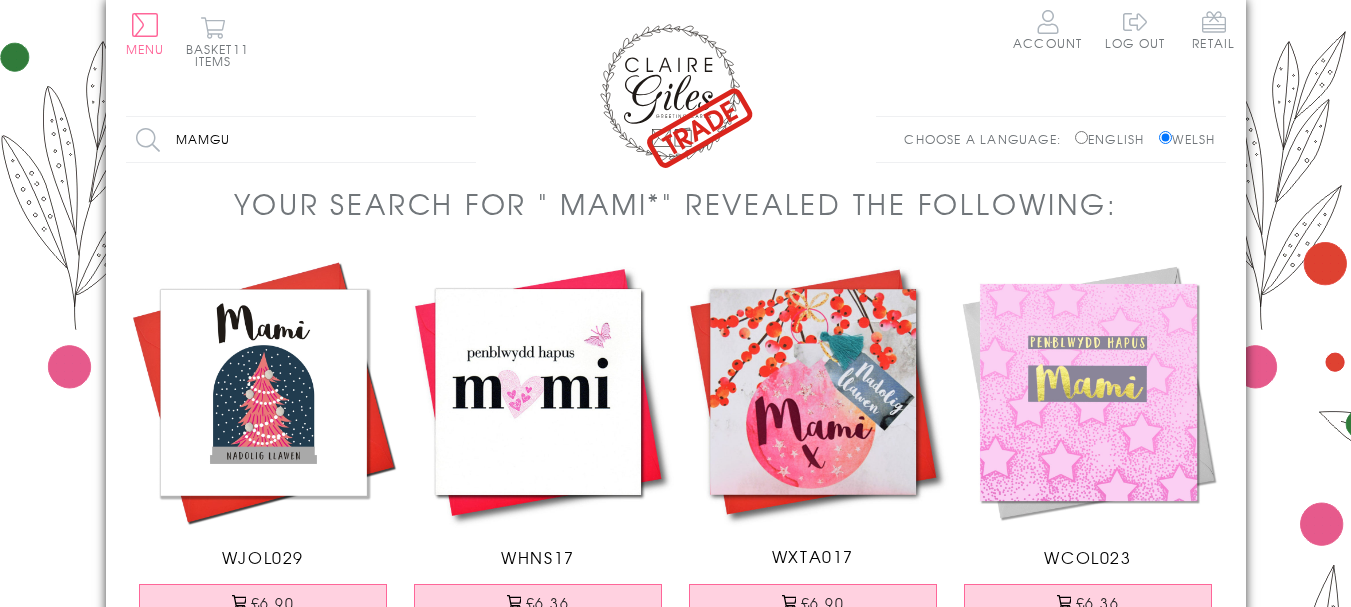 type on "mamgu" 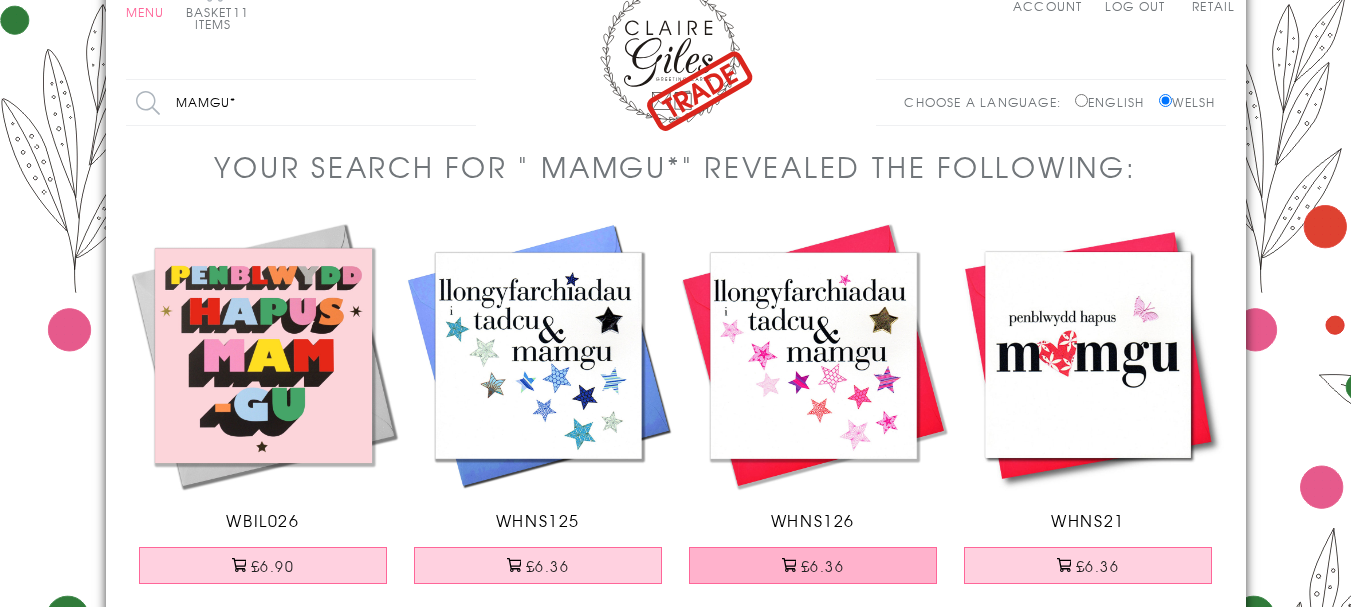 scroll, scrollTop: 0, scrollLeft: 0, axis: both 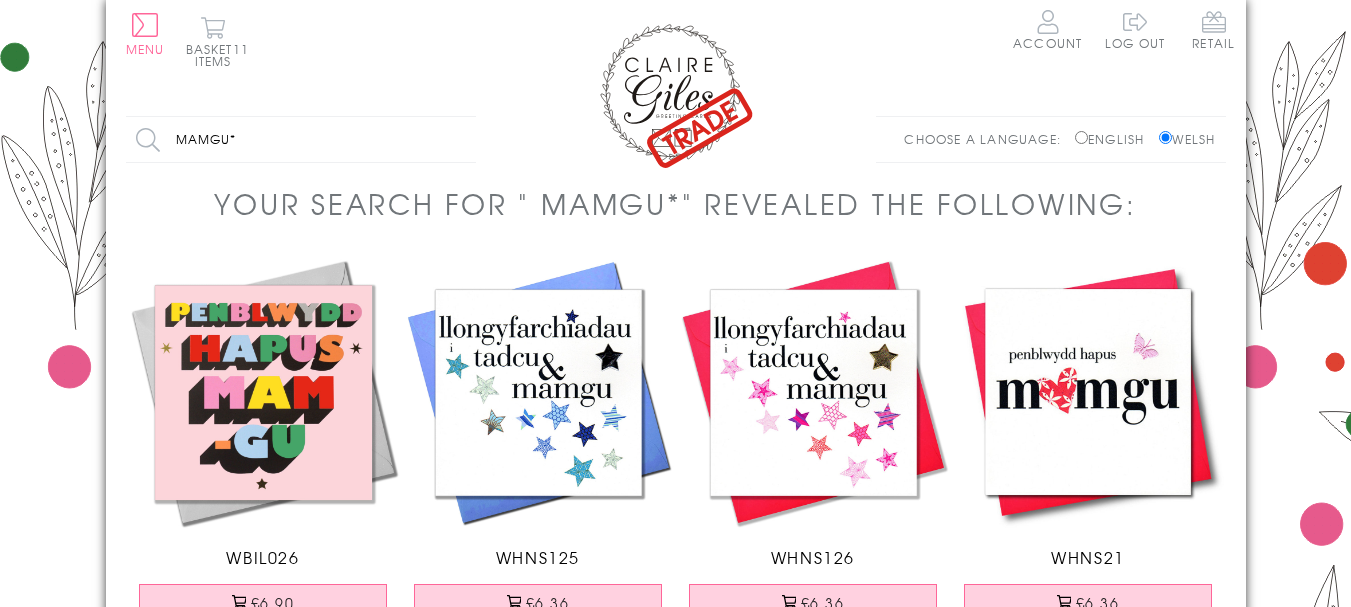 click on "mamgu*" at bounding box center [301, 139] 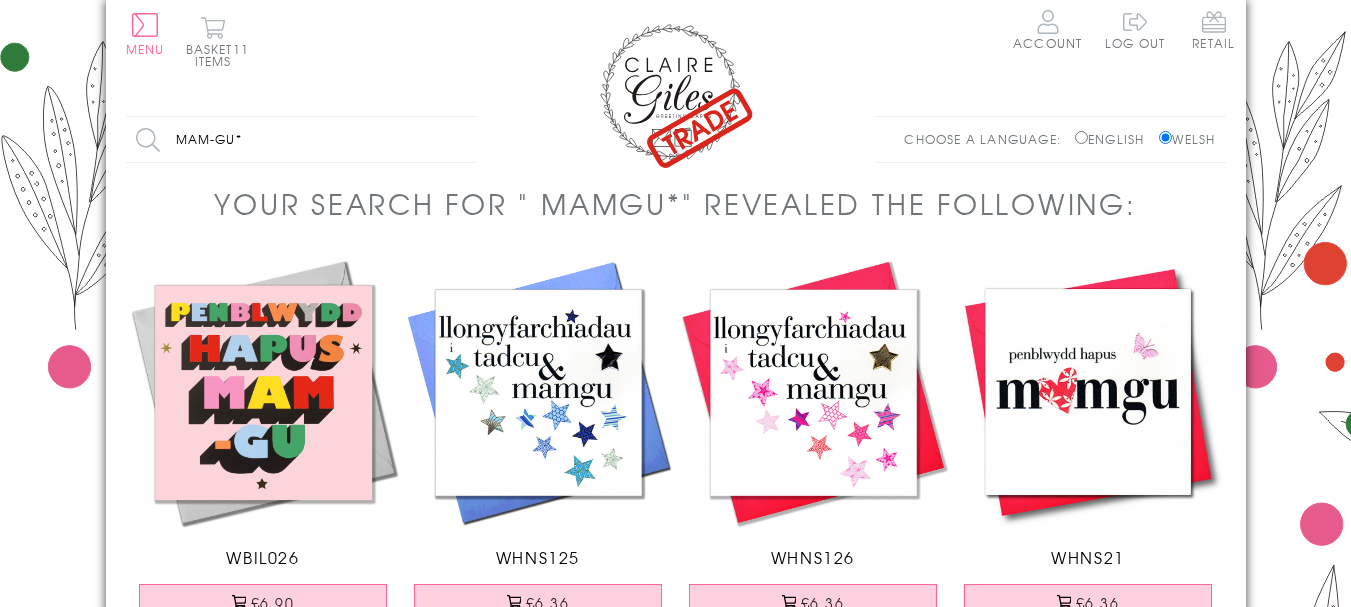 click on "mam-gu*" at bounding box center [301, 139] 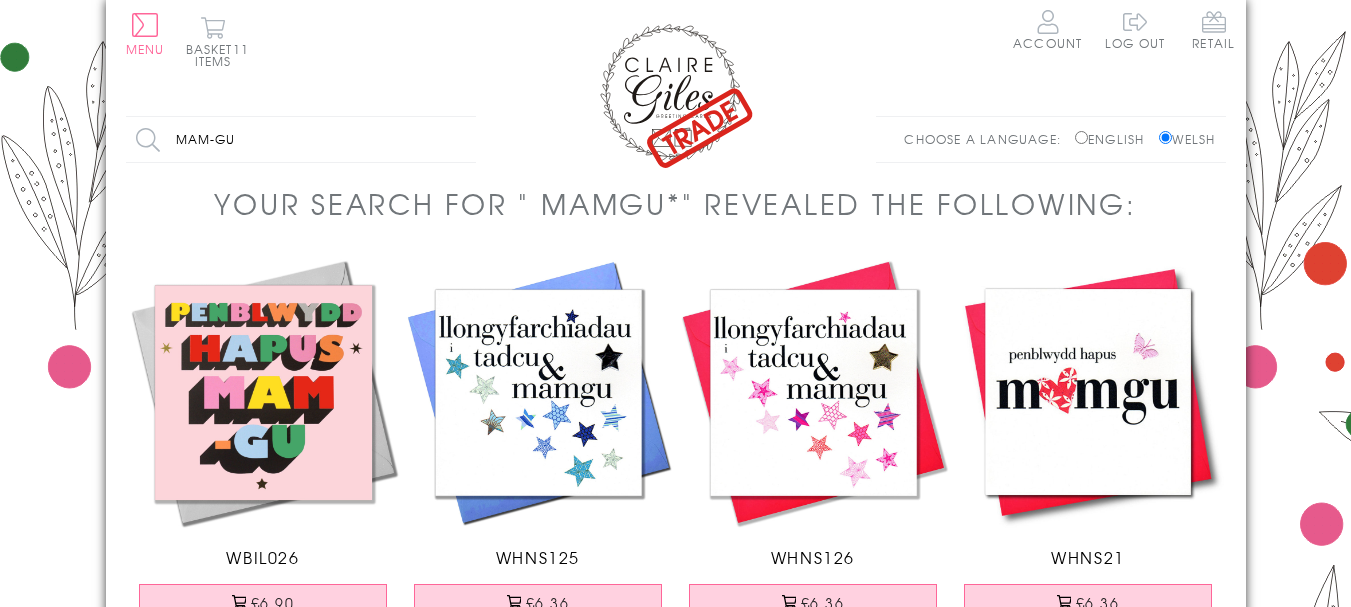type on "mam-gu" 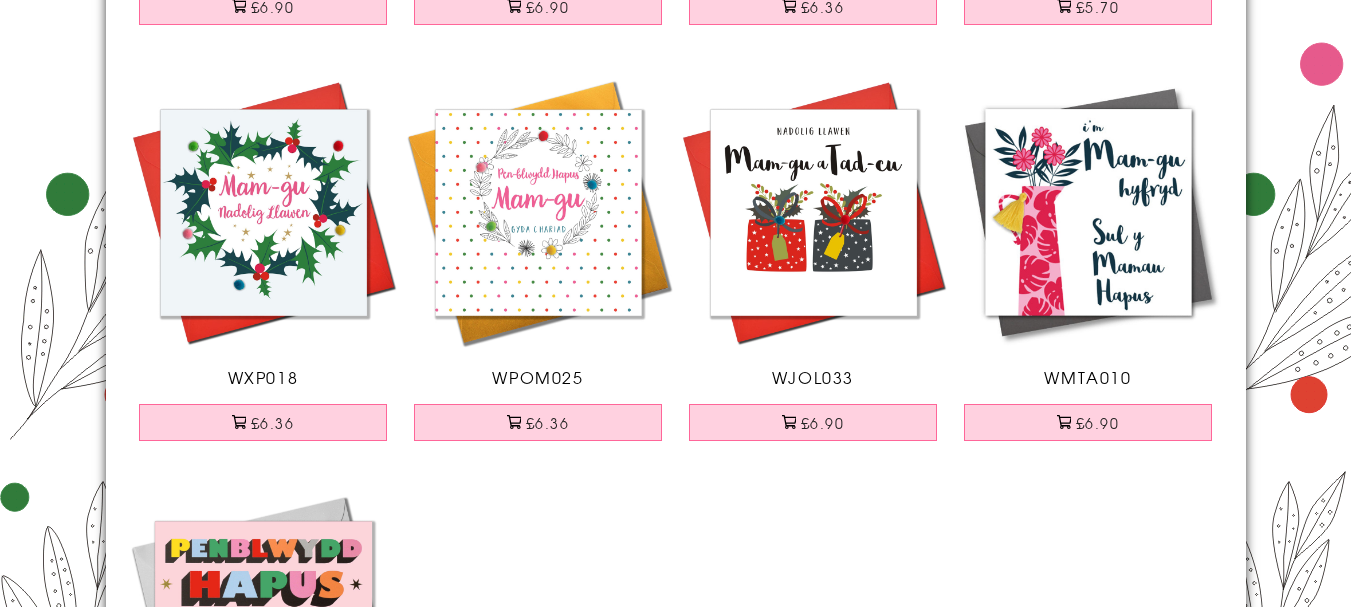 scroll, scrollTop: 2267, scrollLeft: 0, axis: vertical 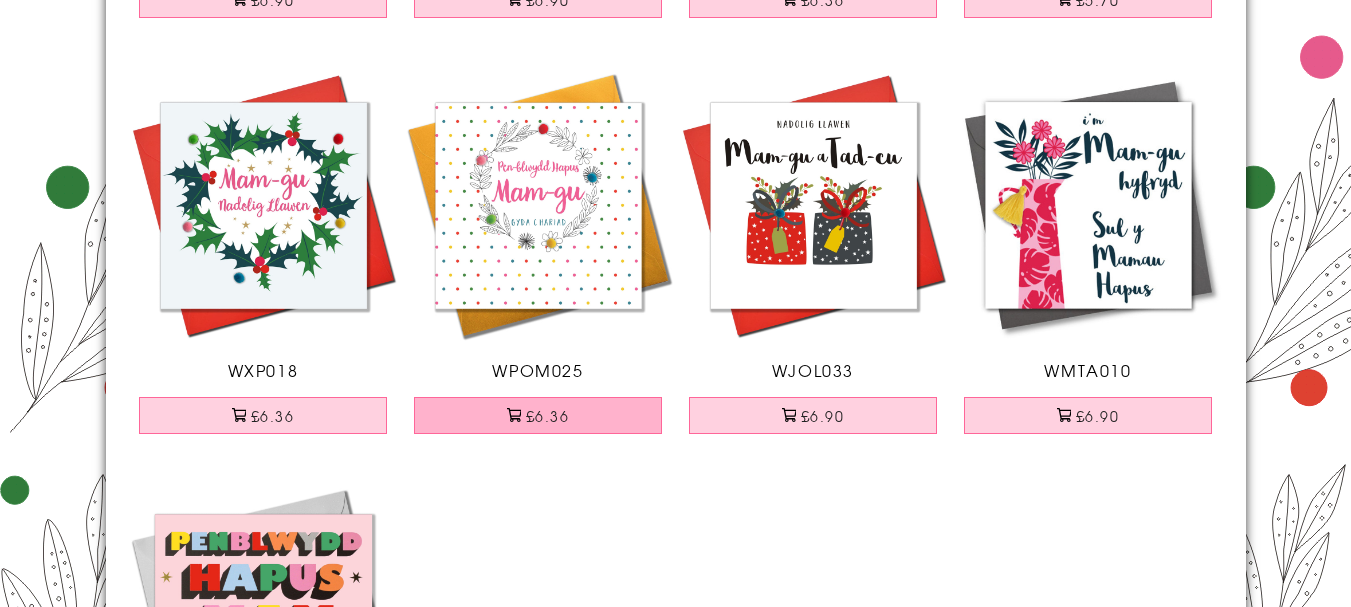 click on "£6.36" at bounding box center (538, 415) 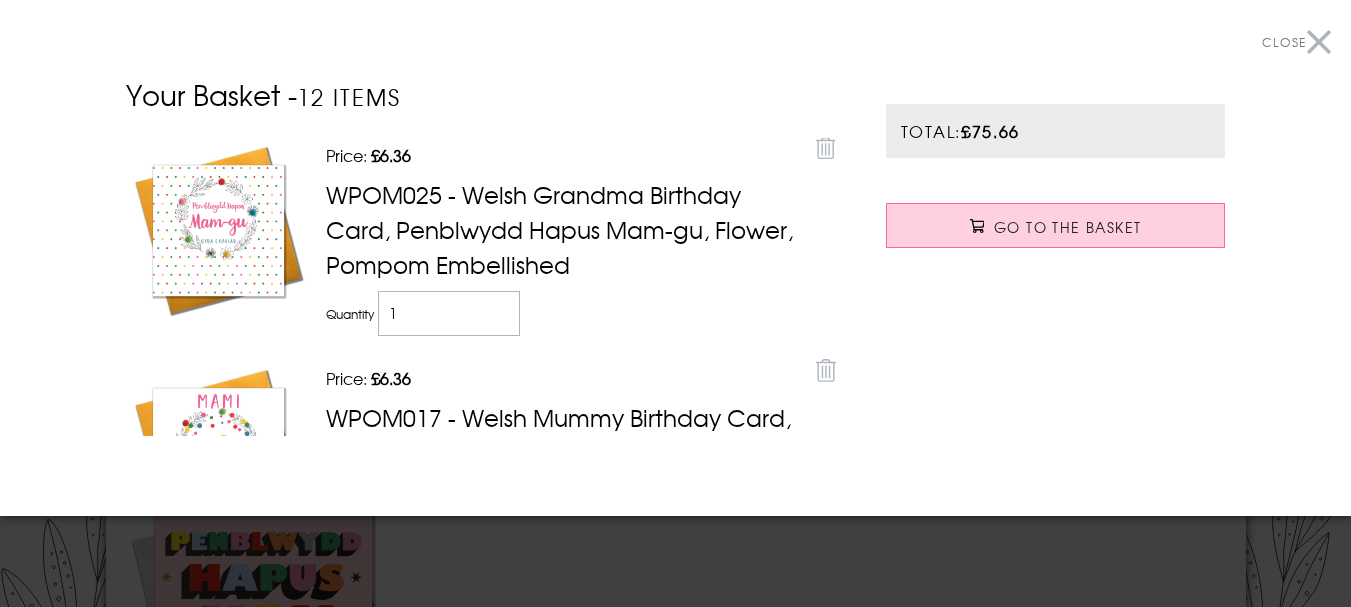 click on "Close" at bounding box center [1296, 42] 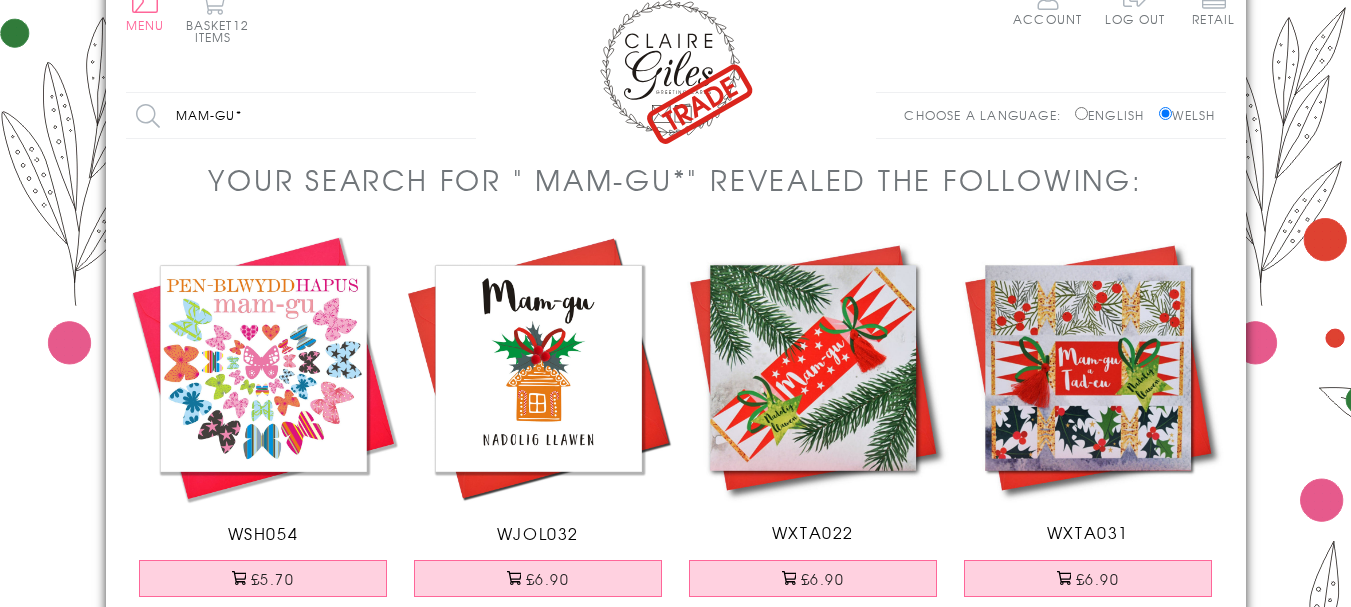scroll, scrollTop: 11, scrollLeft: 0, axis: vertical 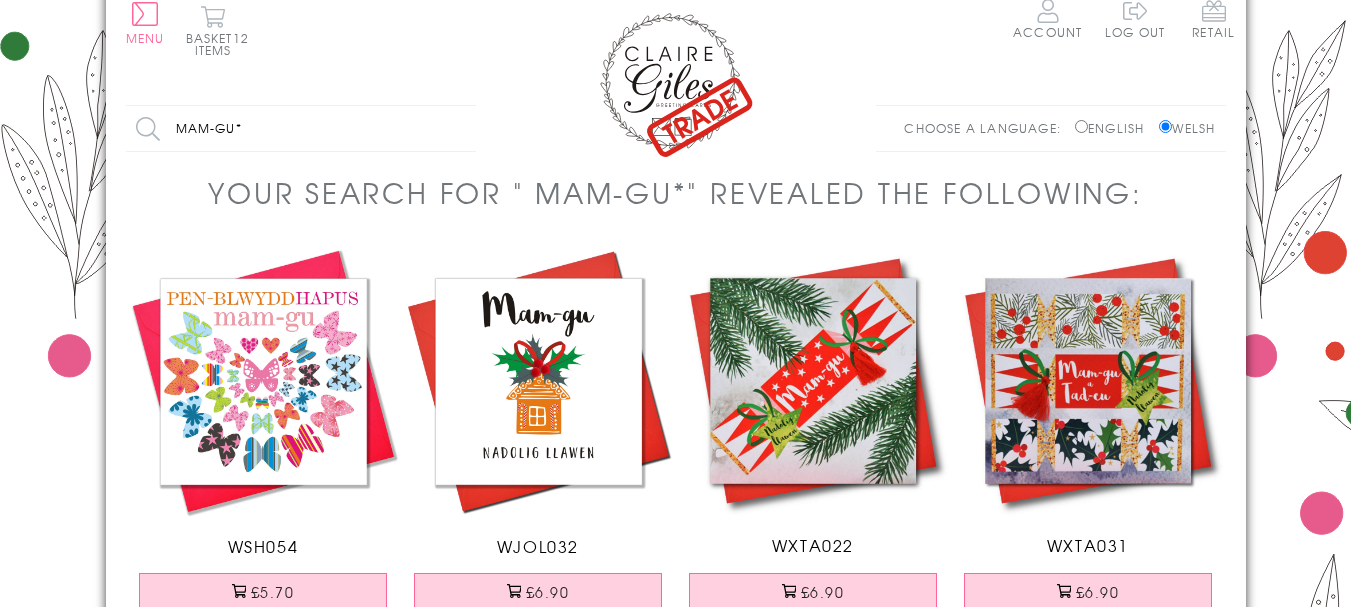 drag, startPoint x: 260, startPoint y: 130, endPoint x: 110, endPoint y: 124, distance: 150.11995 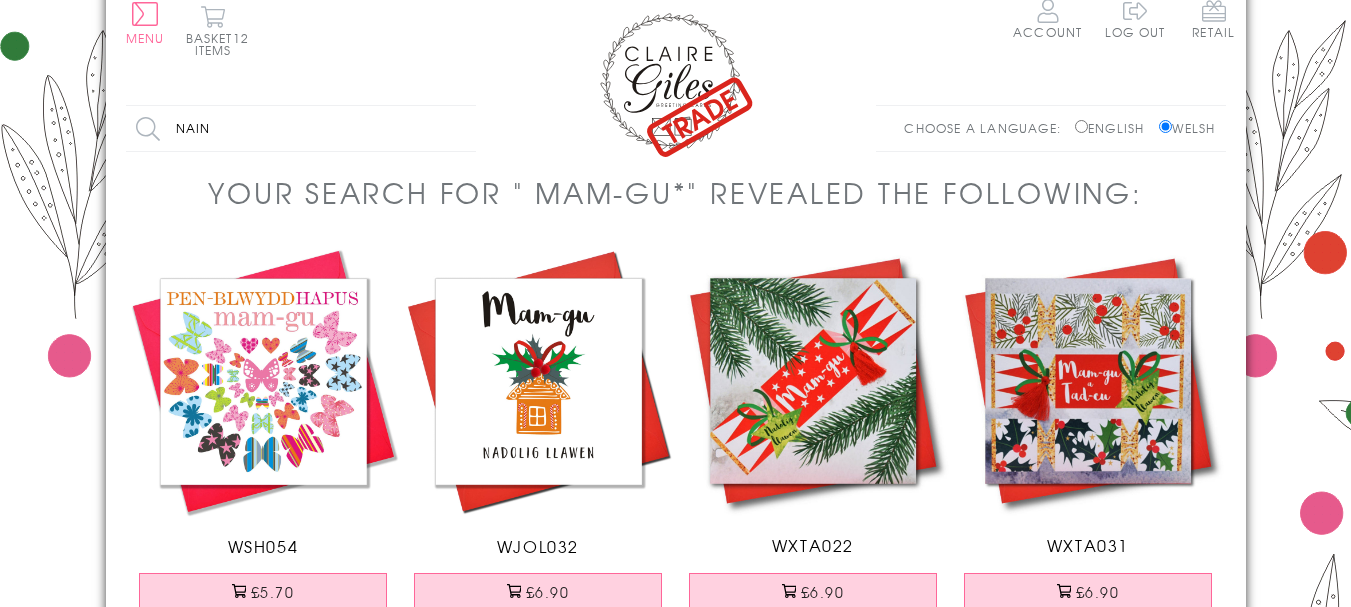 type on "nain" 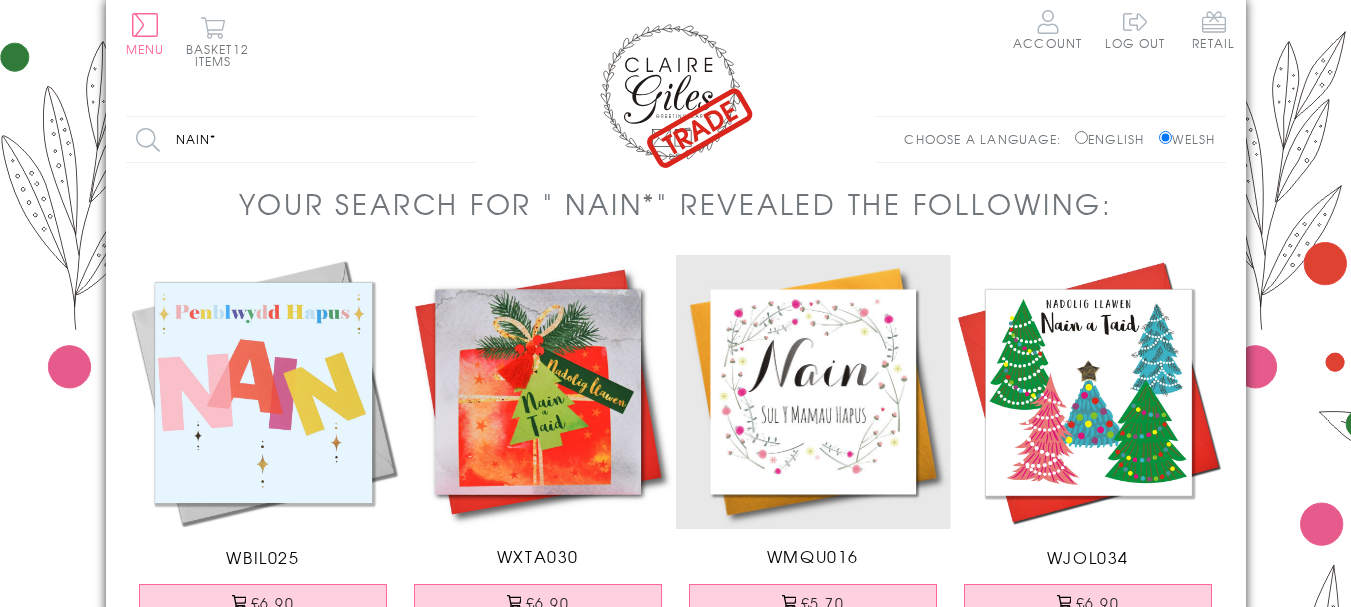 scroll, scrollTop: 0, scrollLeft: 0, axis: both 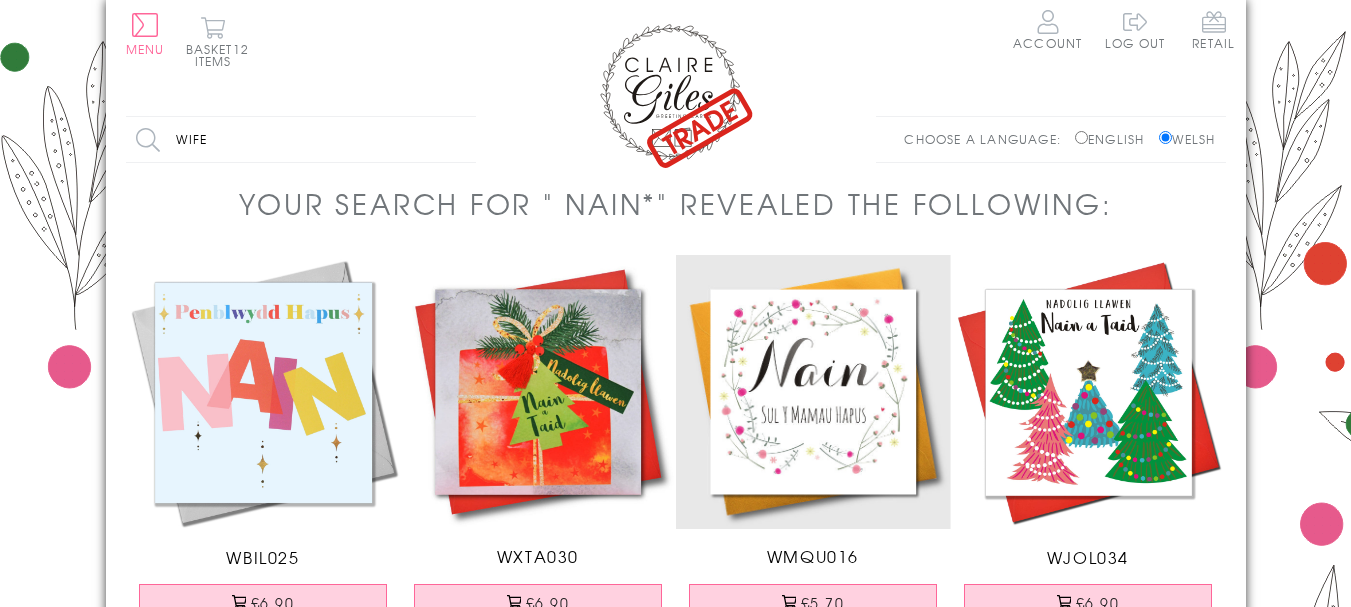type on "wife" 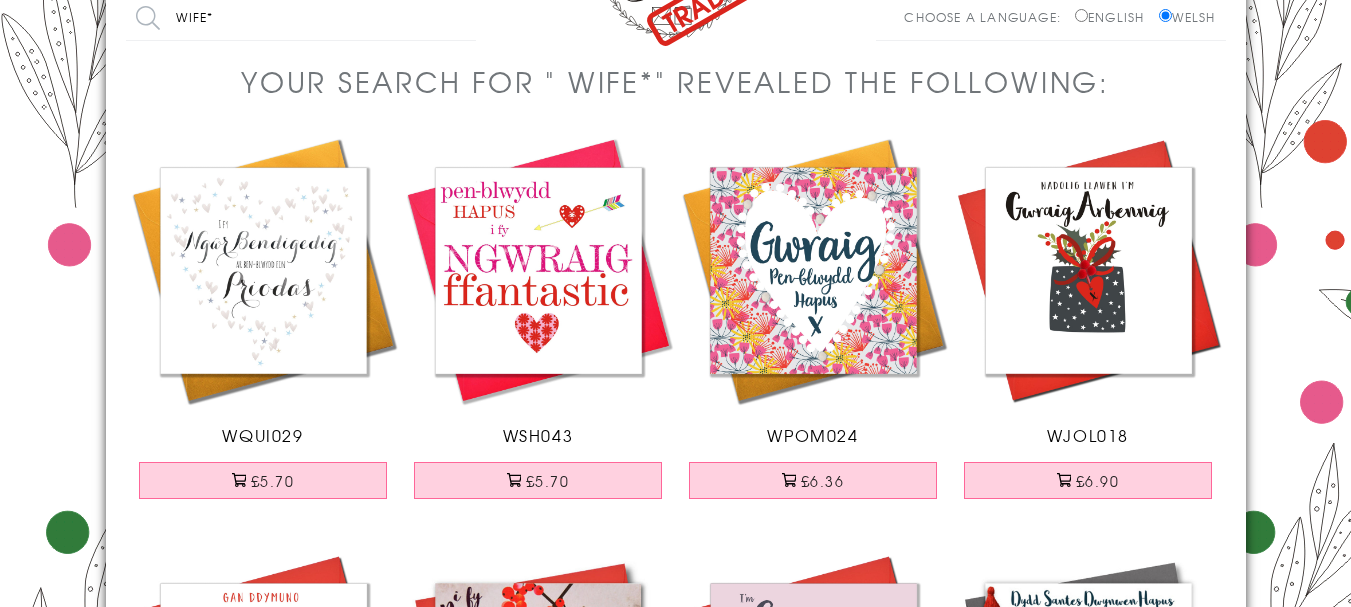 scroll, scrollTop: 167, scrollLeft: 0, axis: vertical 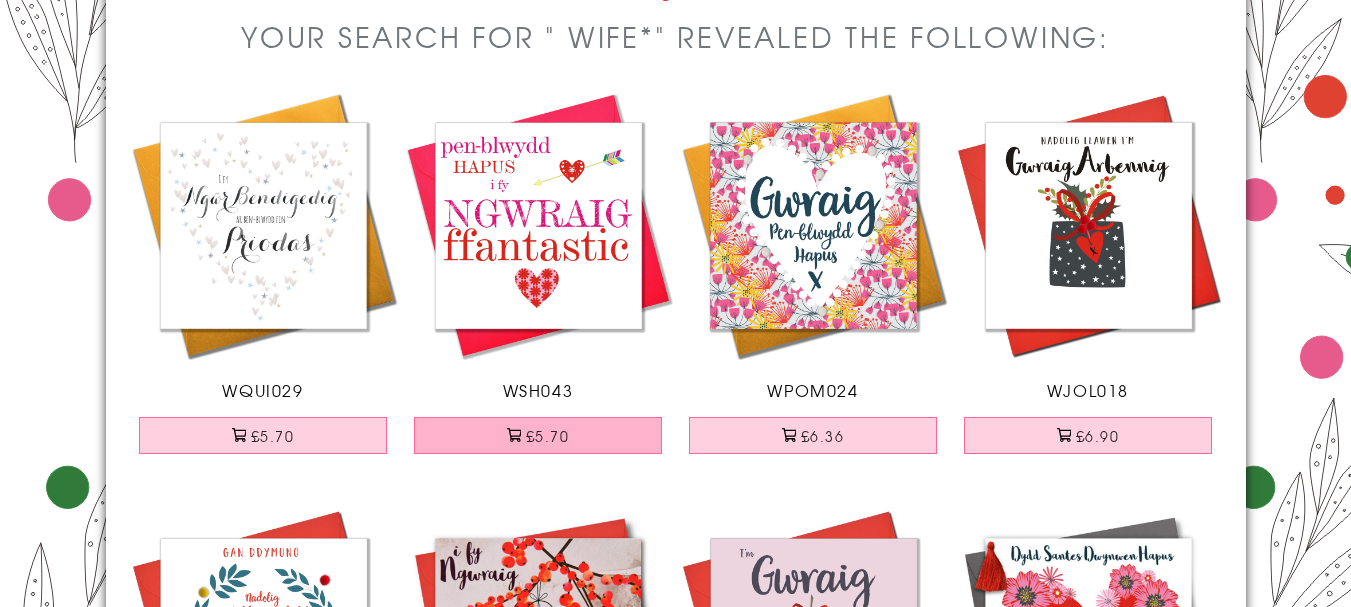click on "£5.70" at bounding box center (538, 435) 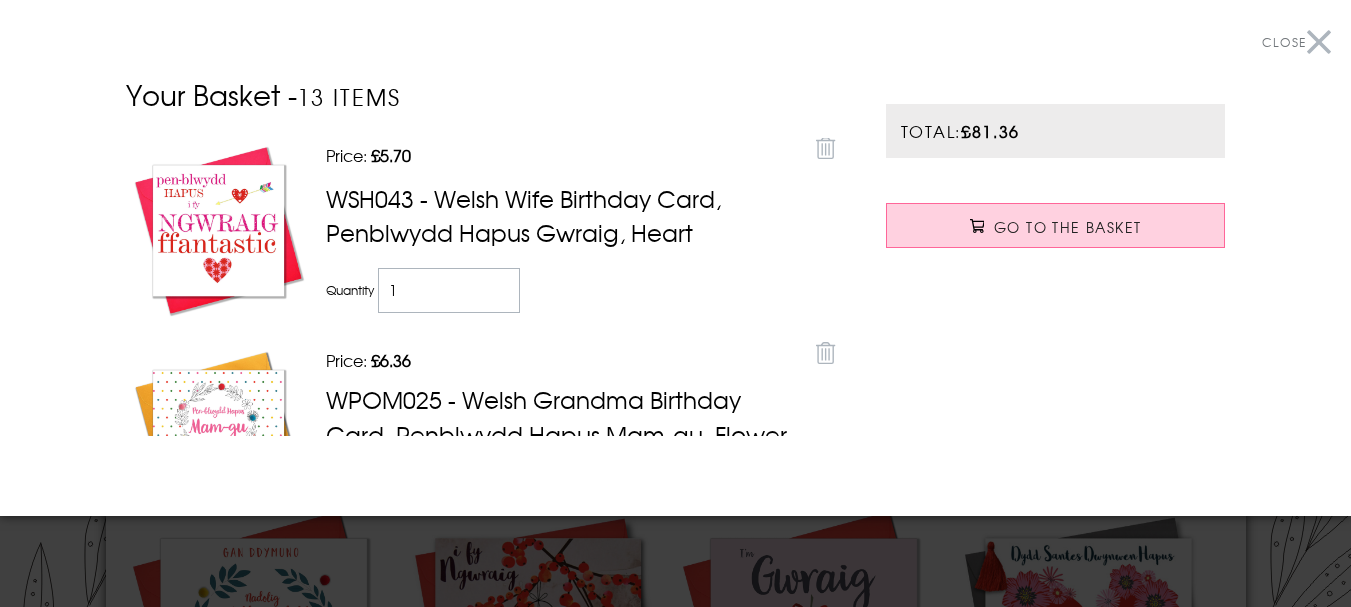 click on "Close" at bounding box center [1296, 42] 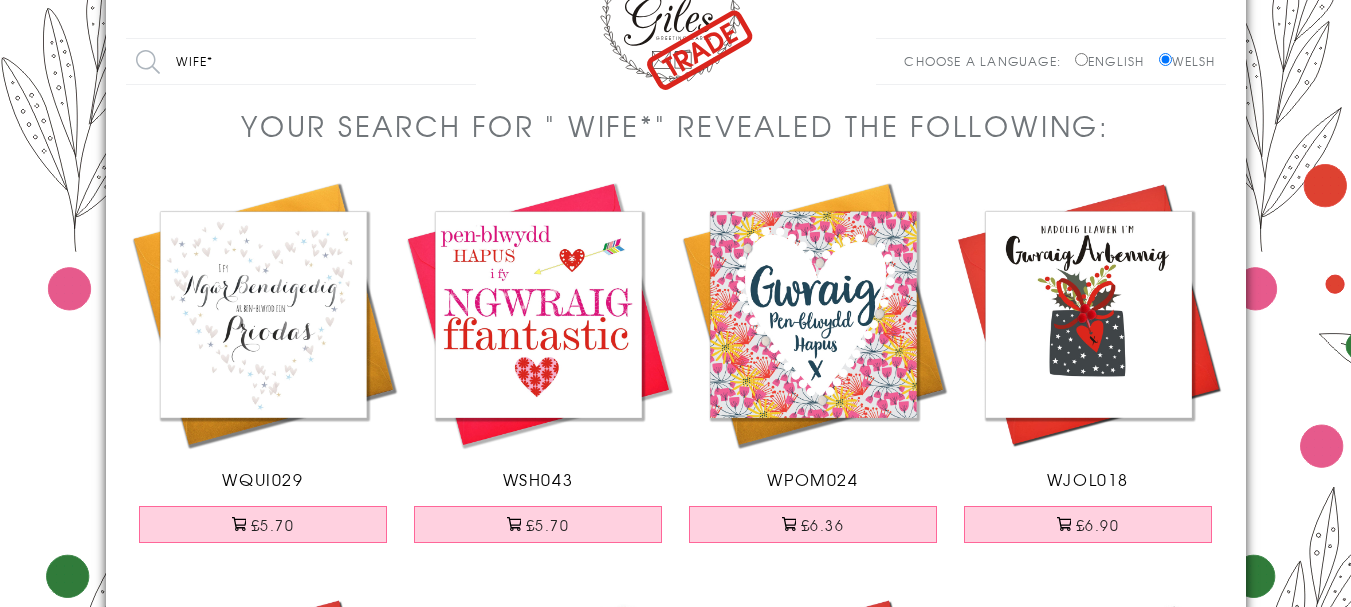 scroll, scrollTop: 0, scrollLeft: 0, axis: both 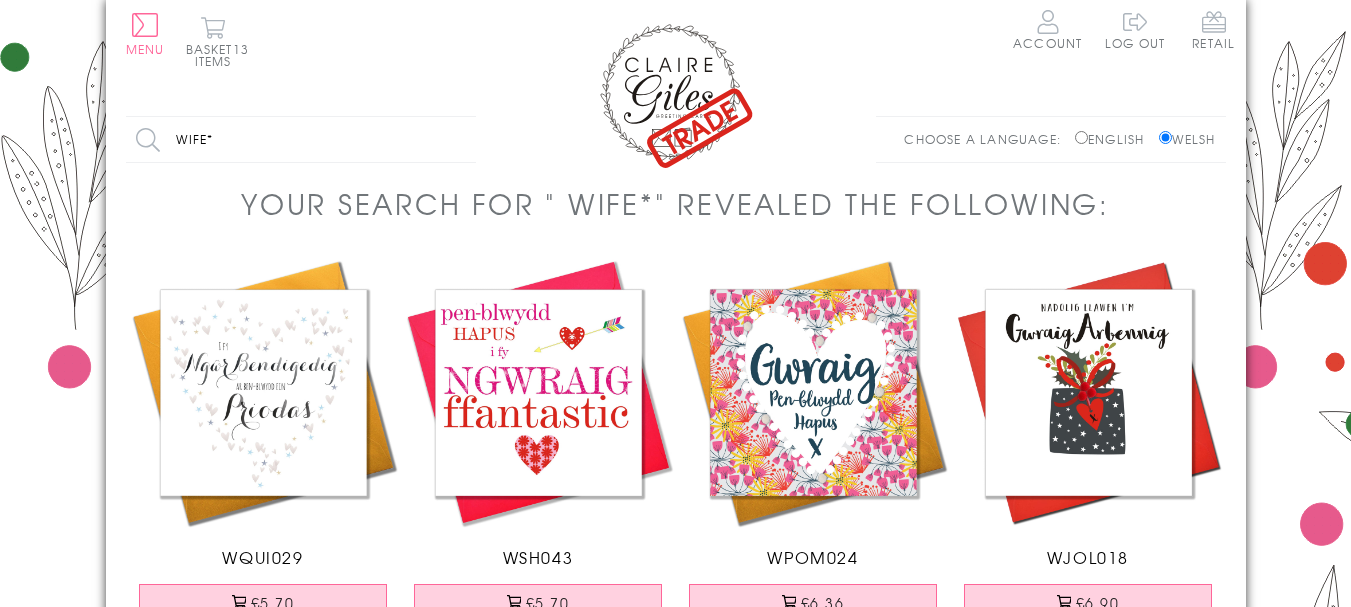 drag, startPoint x: 213, startPoint y: 138, endPoint x: 142, endPoint y: 136, distance: 71.02816 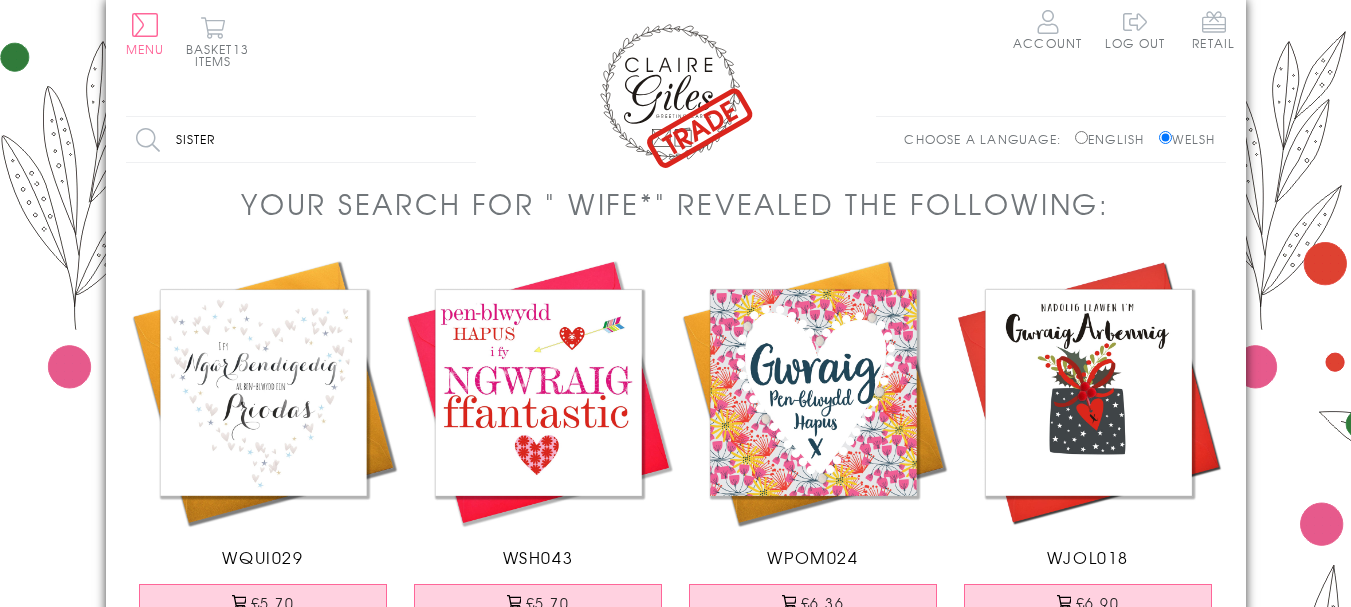 type on "sister" 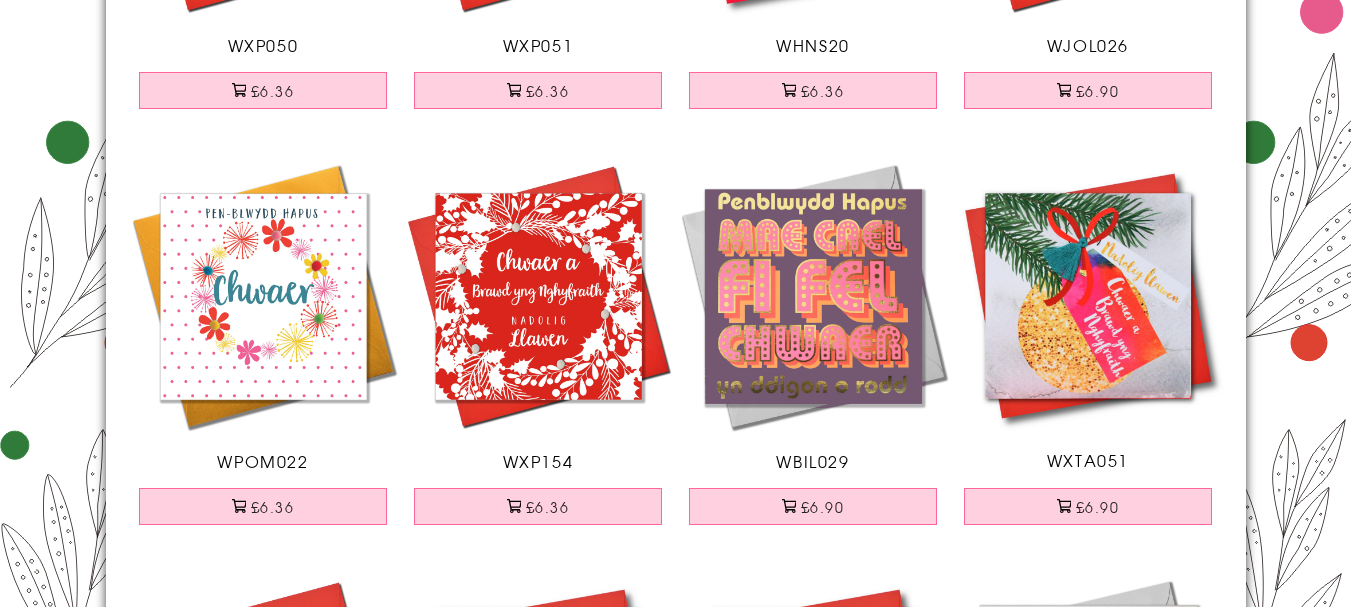scroll, scrollTop: 533, scrollLeft: 0, axis: vertical 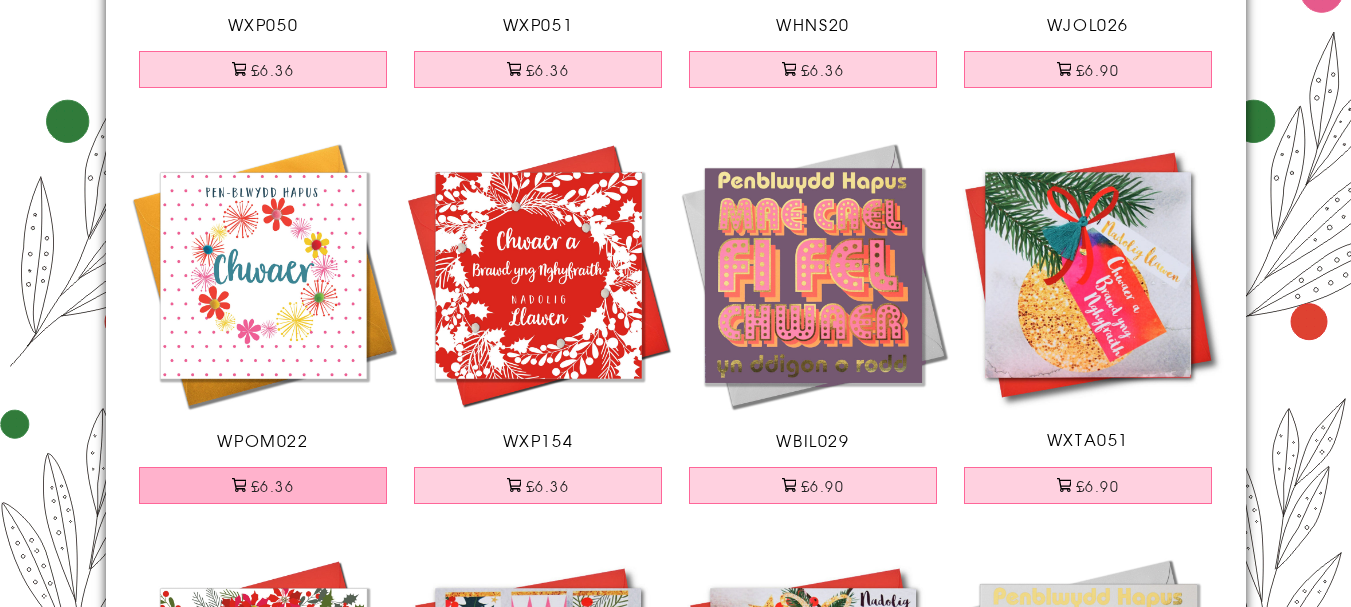 click at bounding box center [239, 485] 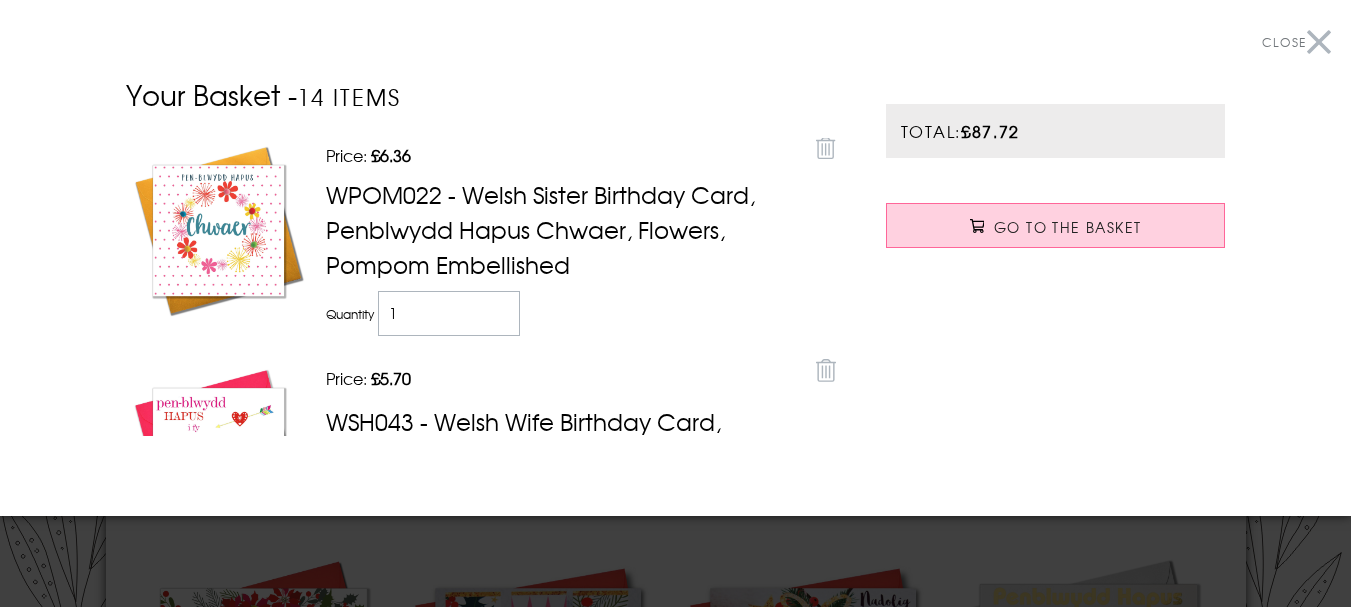 click on "Close" at bounding box center (1296, 42) 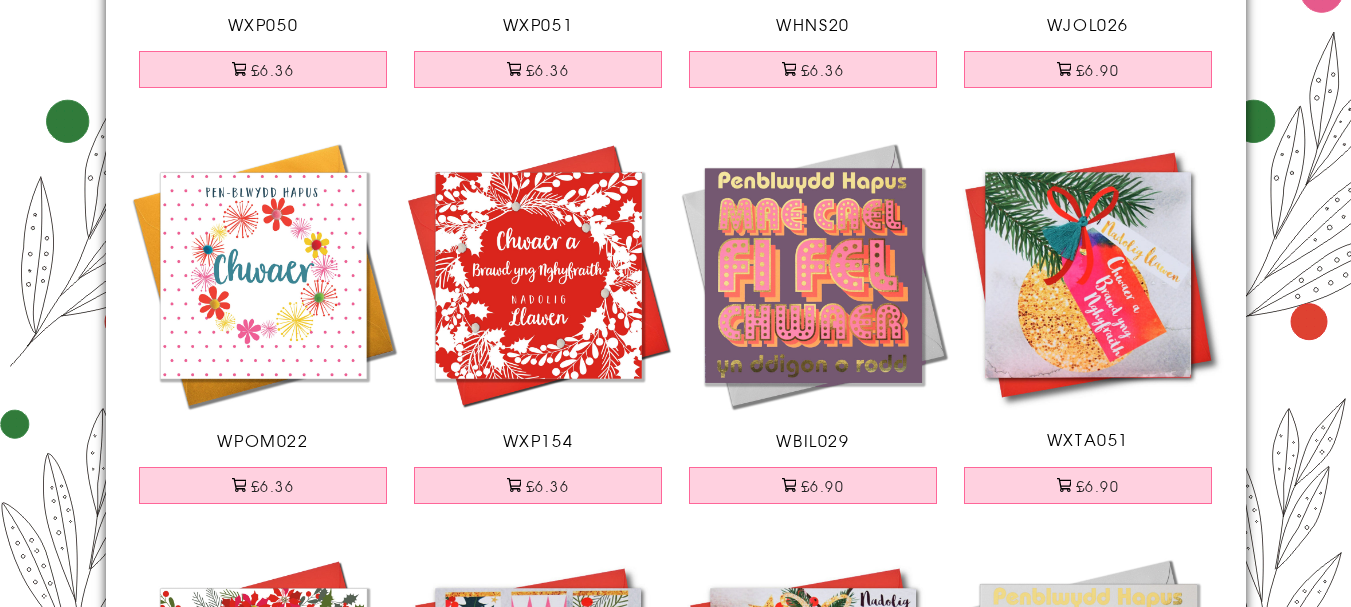 scroll, scrollTop: 0, scrollLeft: 0, axis: both 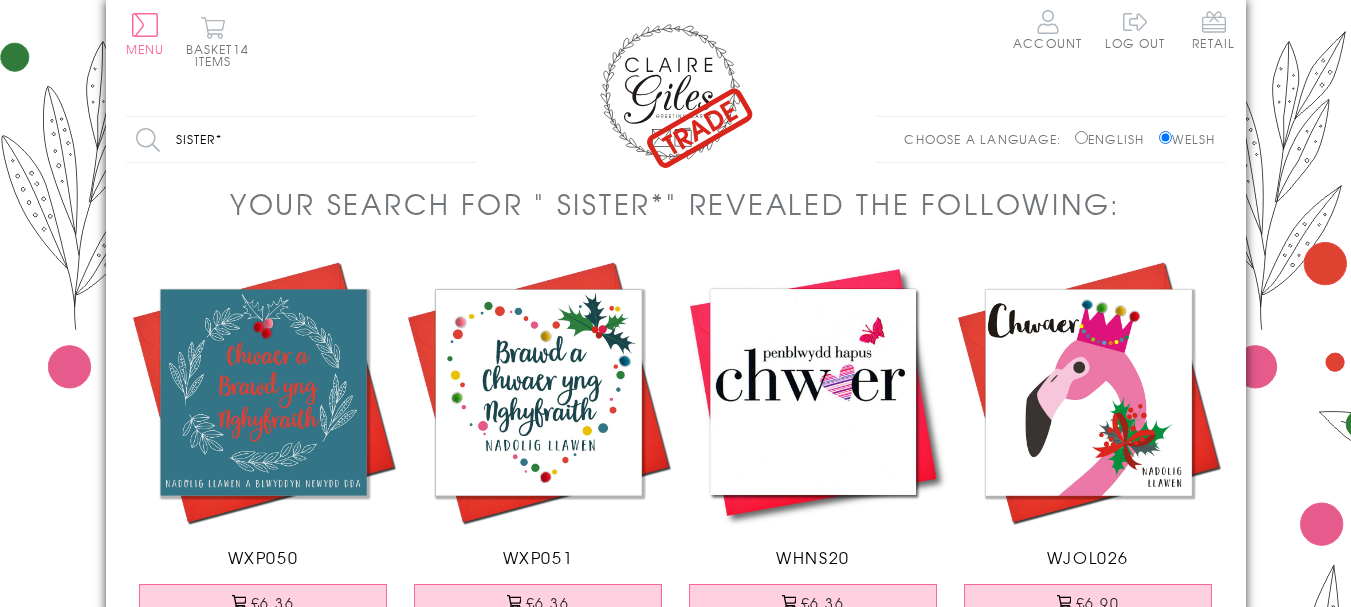 drag, startPoint x: 261, startPoint y: 131, endPoint x: 130, endPoint y: 136, distance: 131.09538 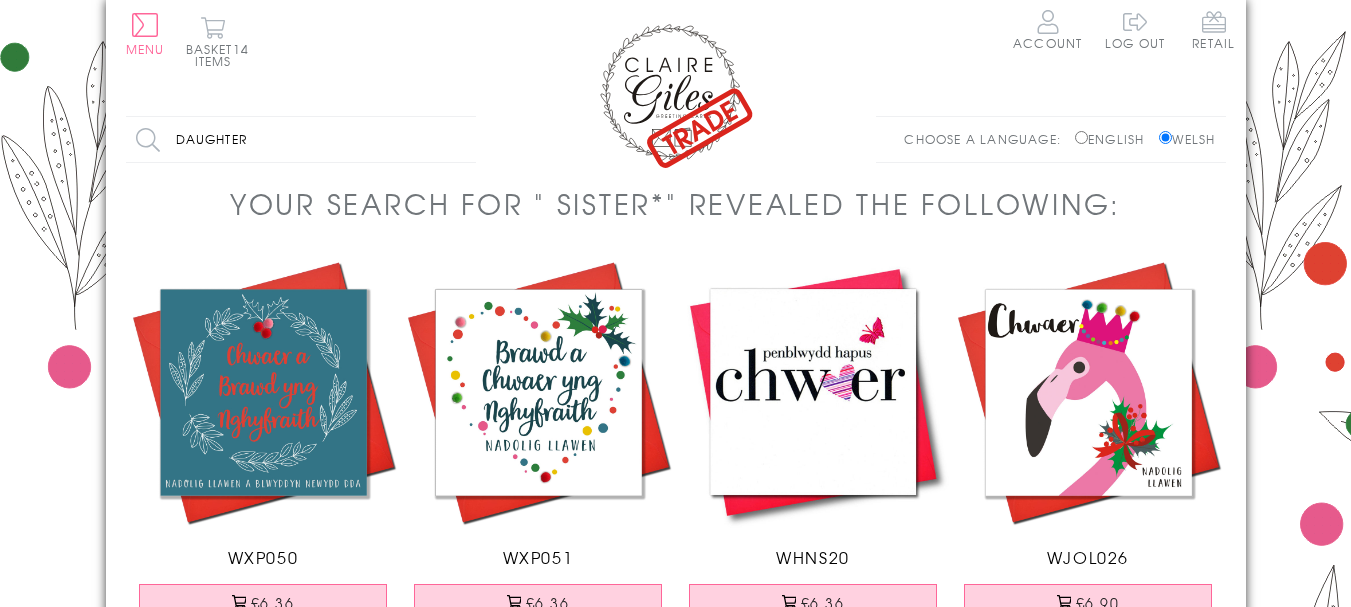 type on "daughter" 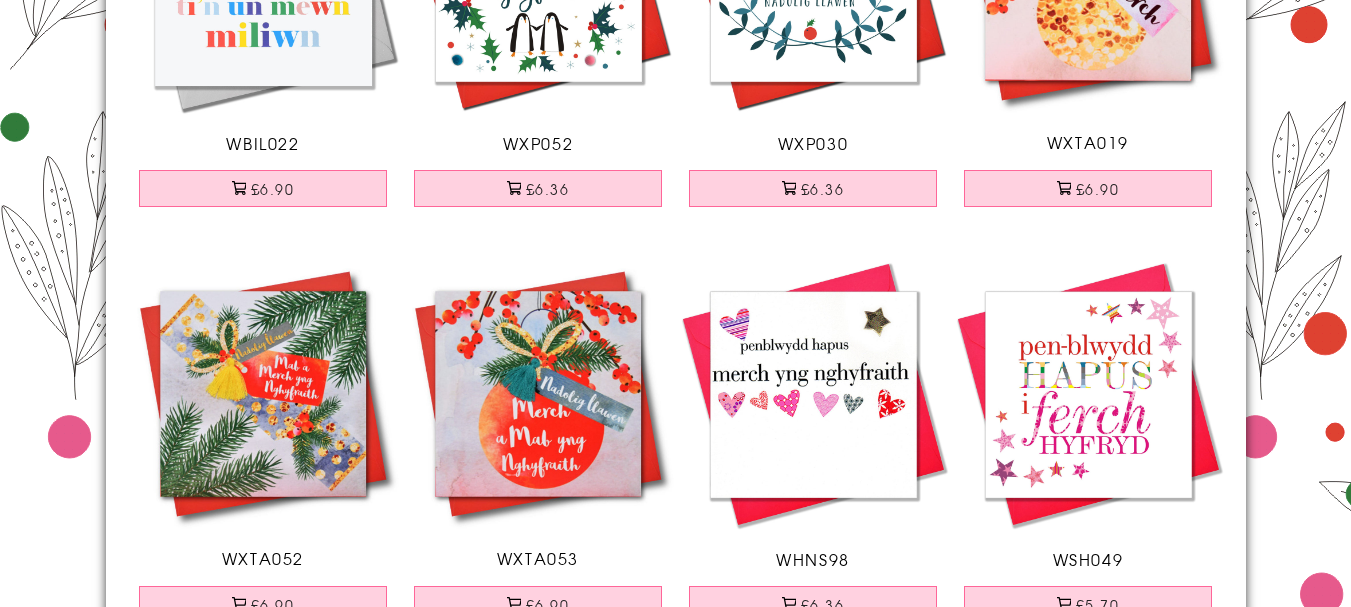 scroll, scrollTop: 900, scrollLeft: 0, axis: vertical 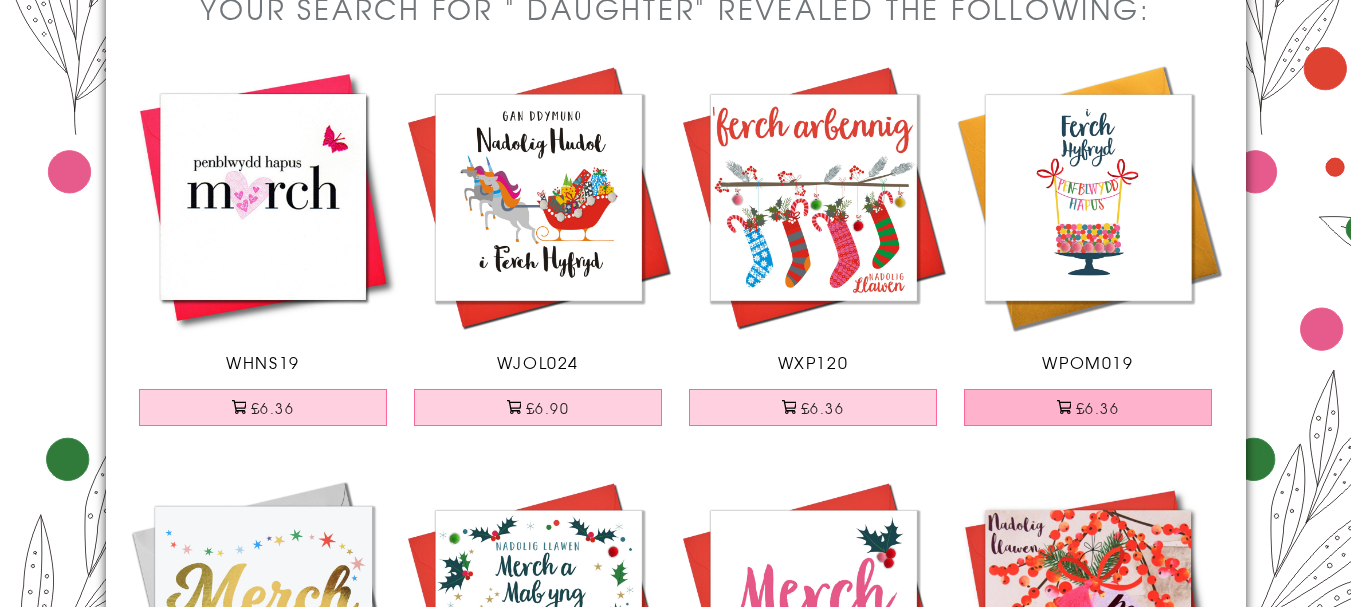 click on "£6.36" at bounding box center [1088, 407] 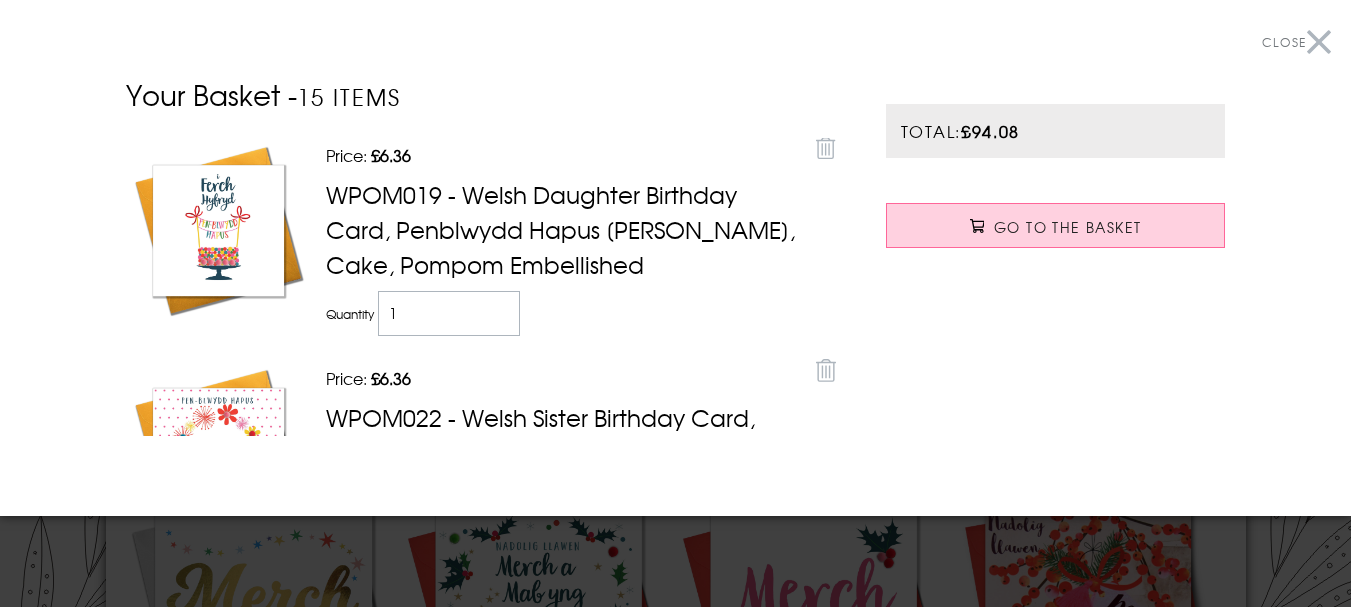 click on "Close" at bounding box center [1296, 42] 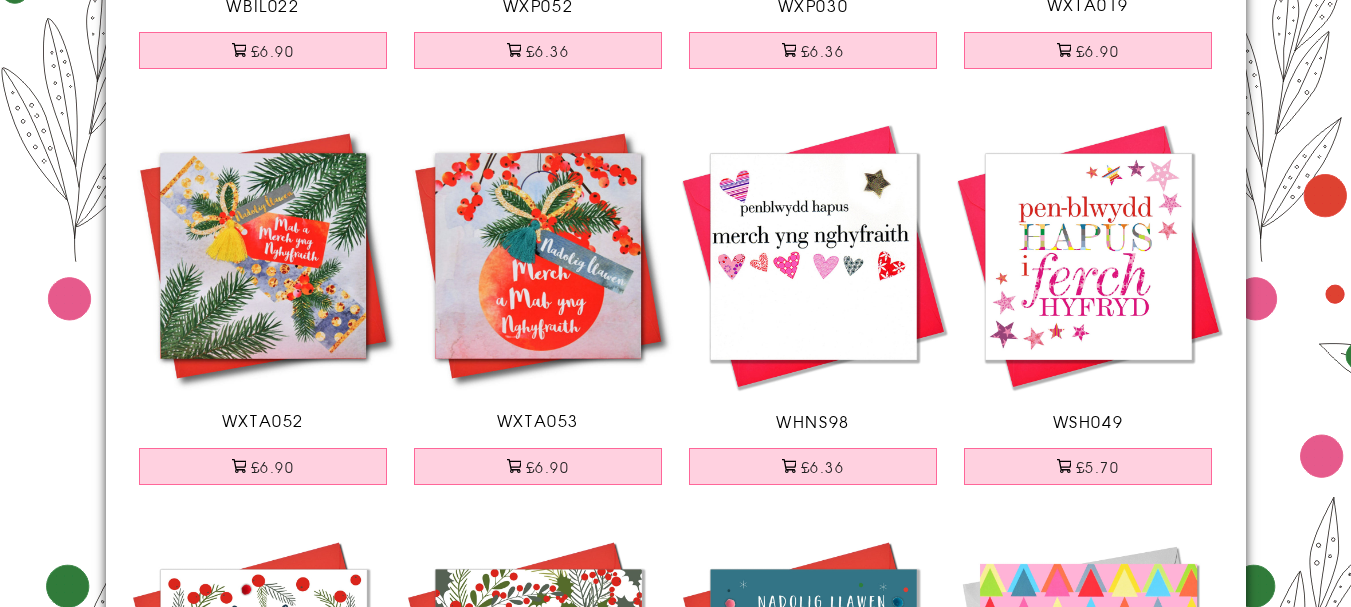 scroll, scrollTop: 1028, scrollLeft: 0, axis: vertical 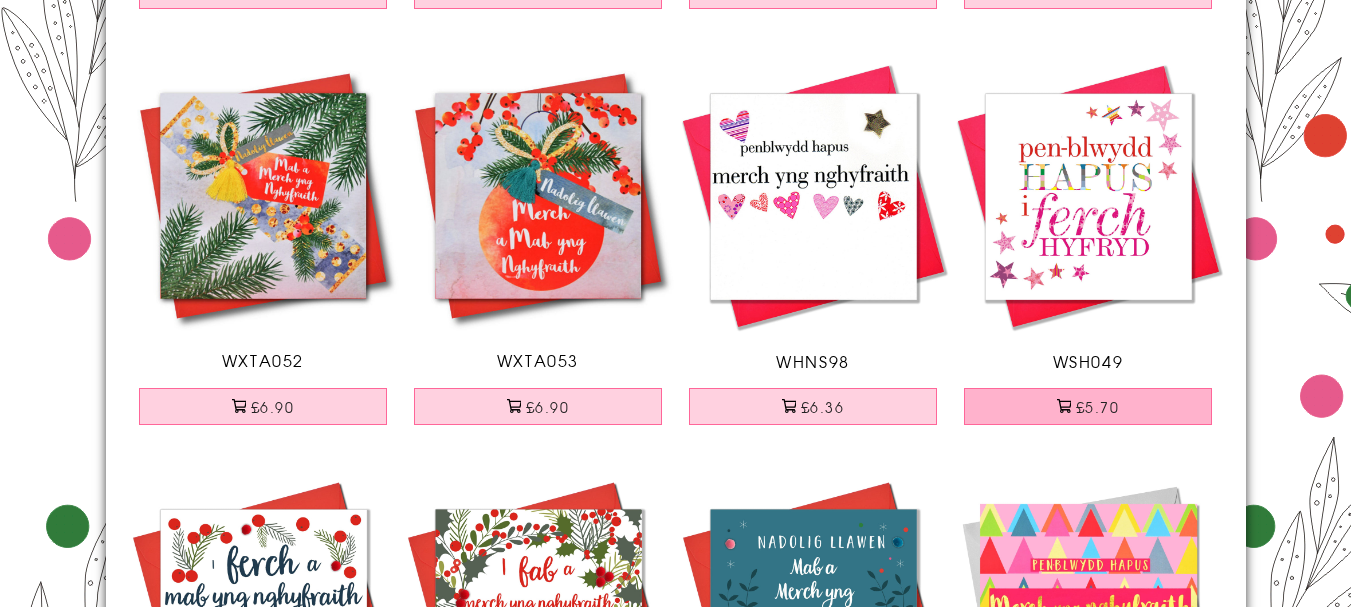 click on "£5.70" at bounding box center (1088, 406) 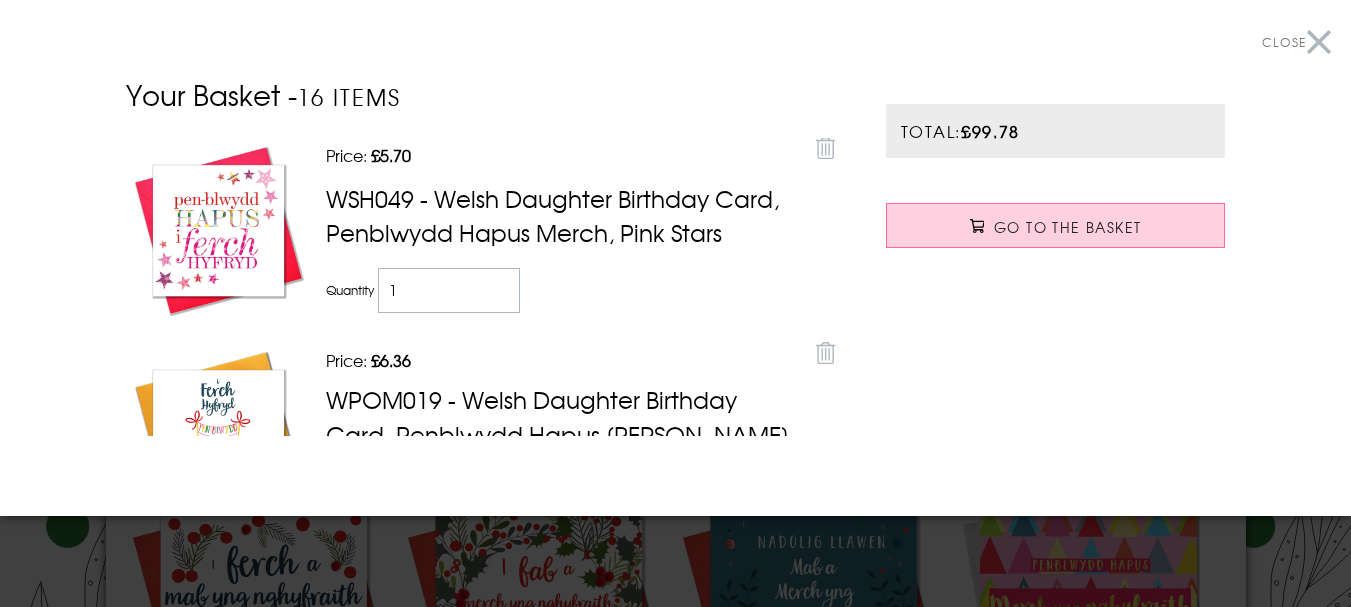 click on "Close" at bounding box center (1296, 42) 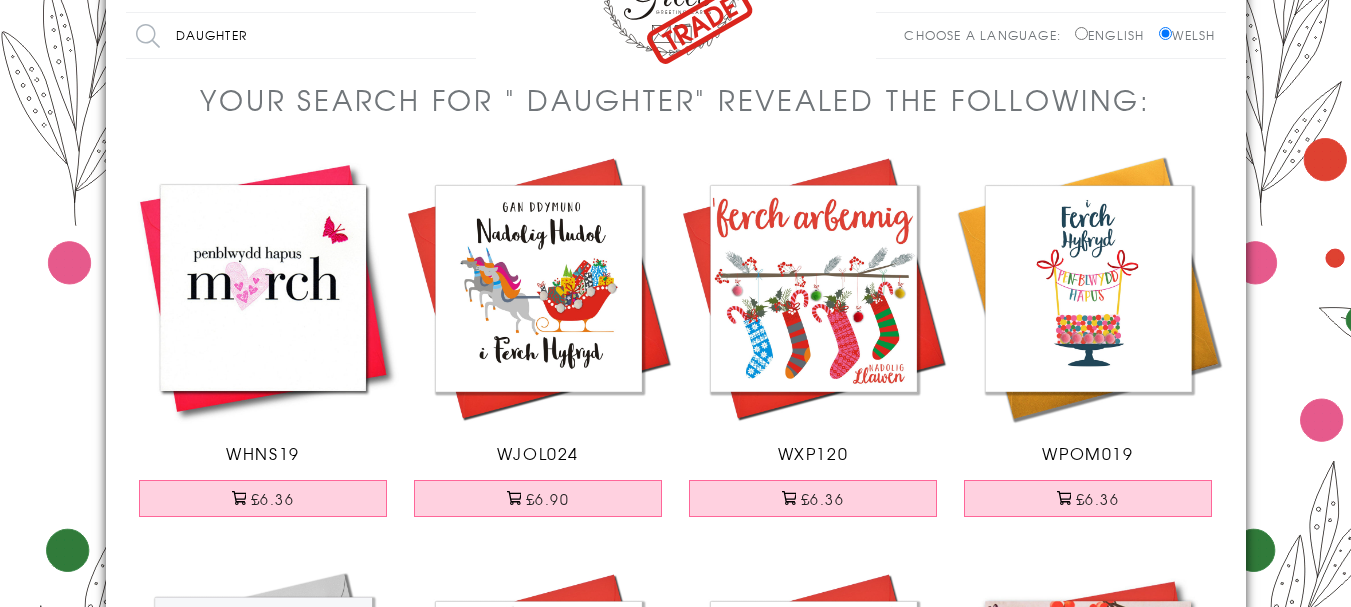 scroll, scrollTop: 0, scrollLeft: 0, axis: both 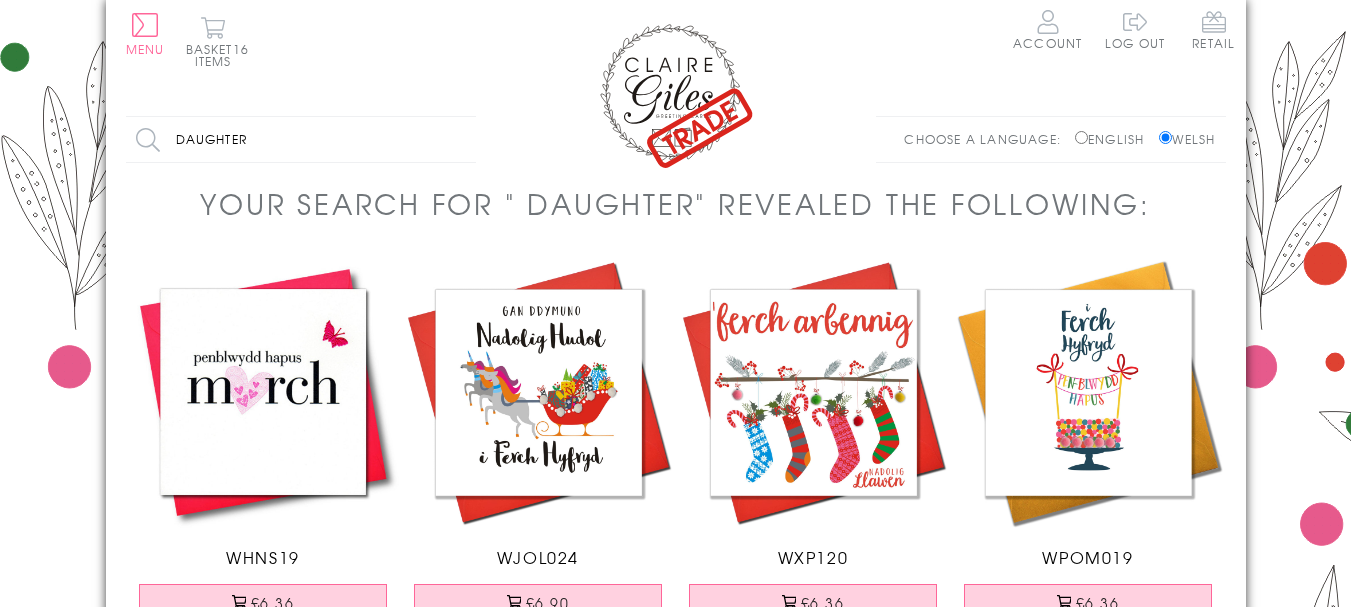 click on "daughter" at bounding box center [301, 139] 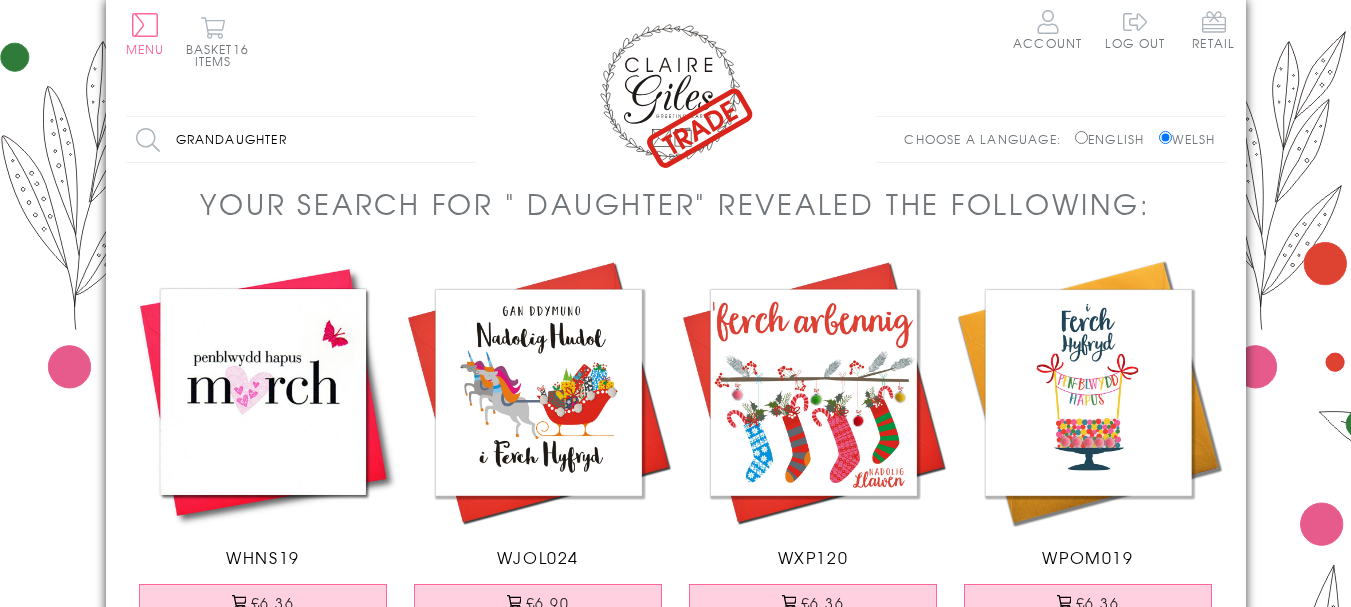 click on "grandaughter" at bounding box center (301, 139) 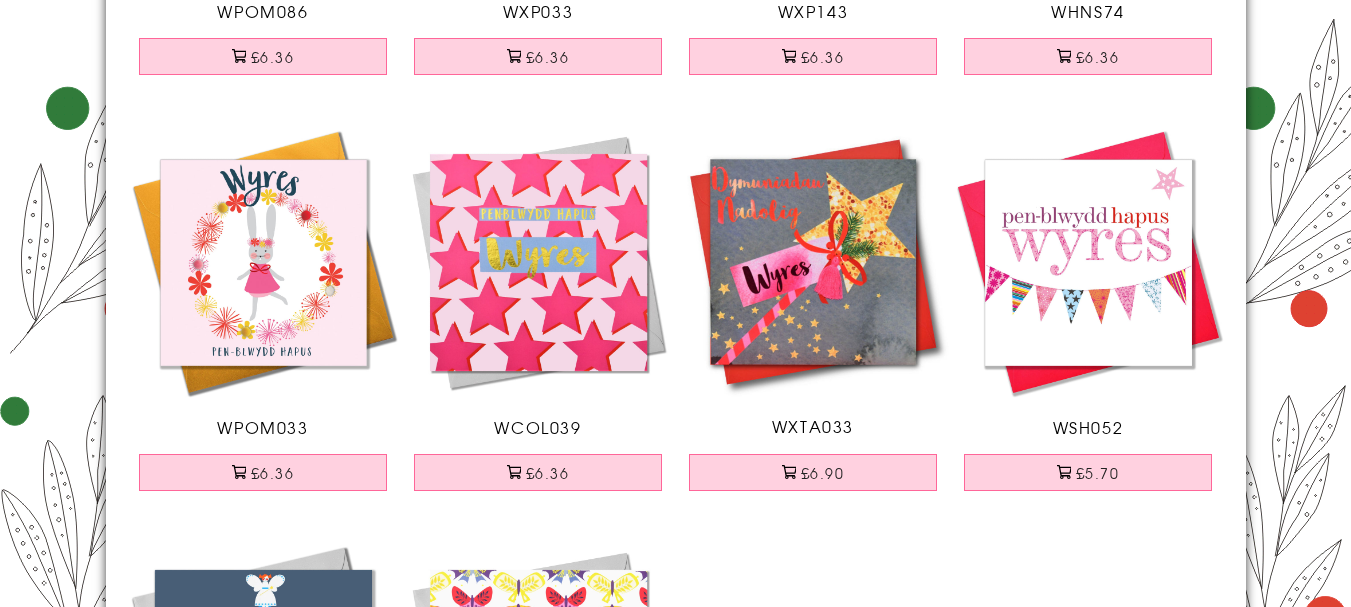 scroll, scrollTop: 567, scrollLeft: 0, axis: vertical 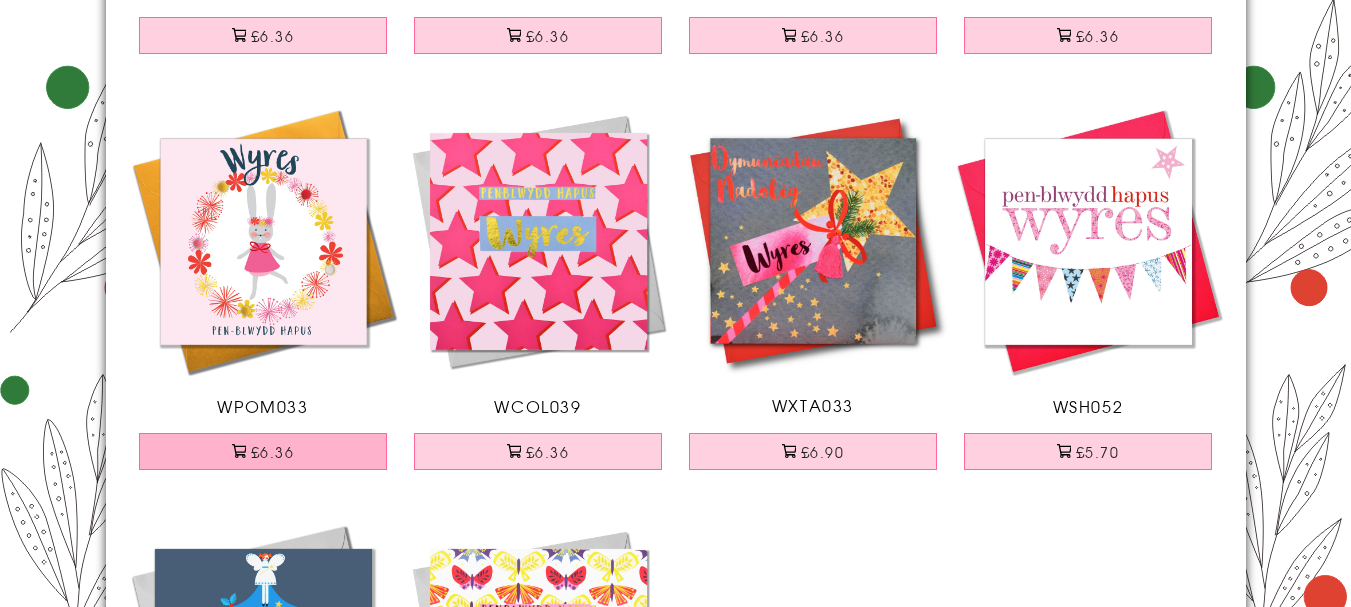 click on "£6.36" at bounding box center (263, 451) 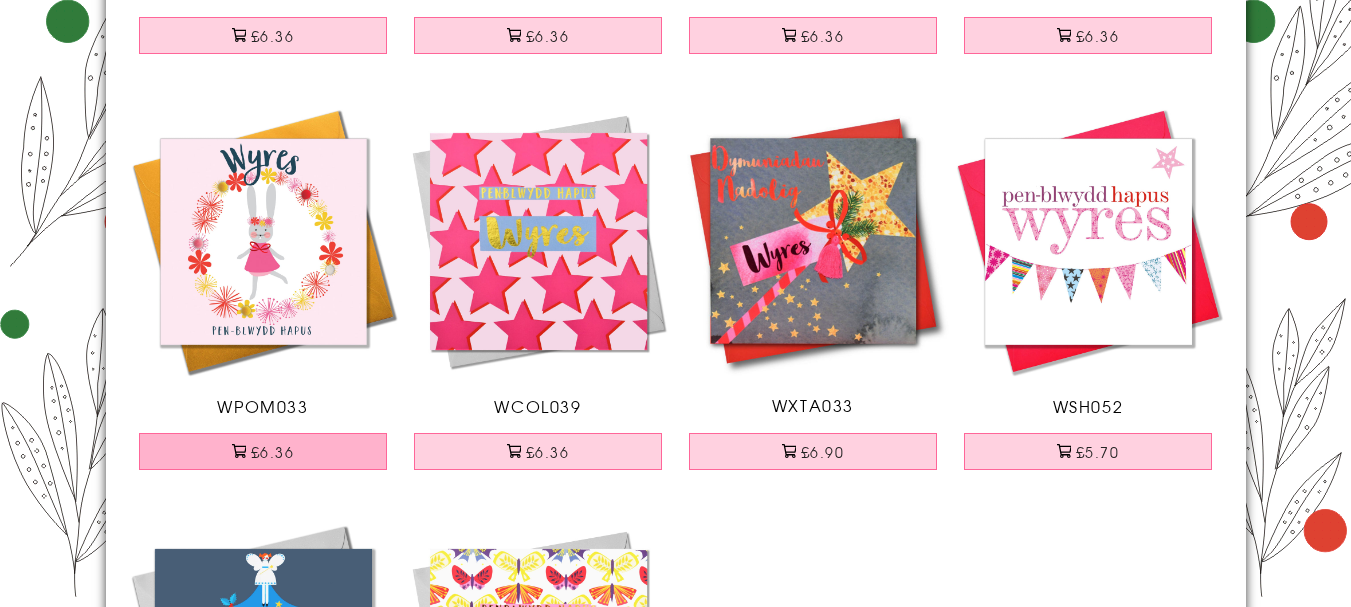 scroll, scrollTop: 699, scrollLeft: 0, axis: vertical 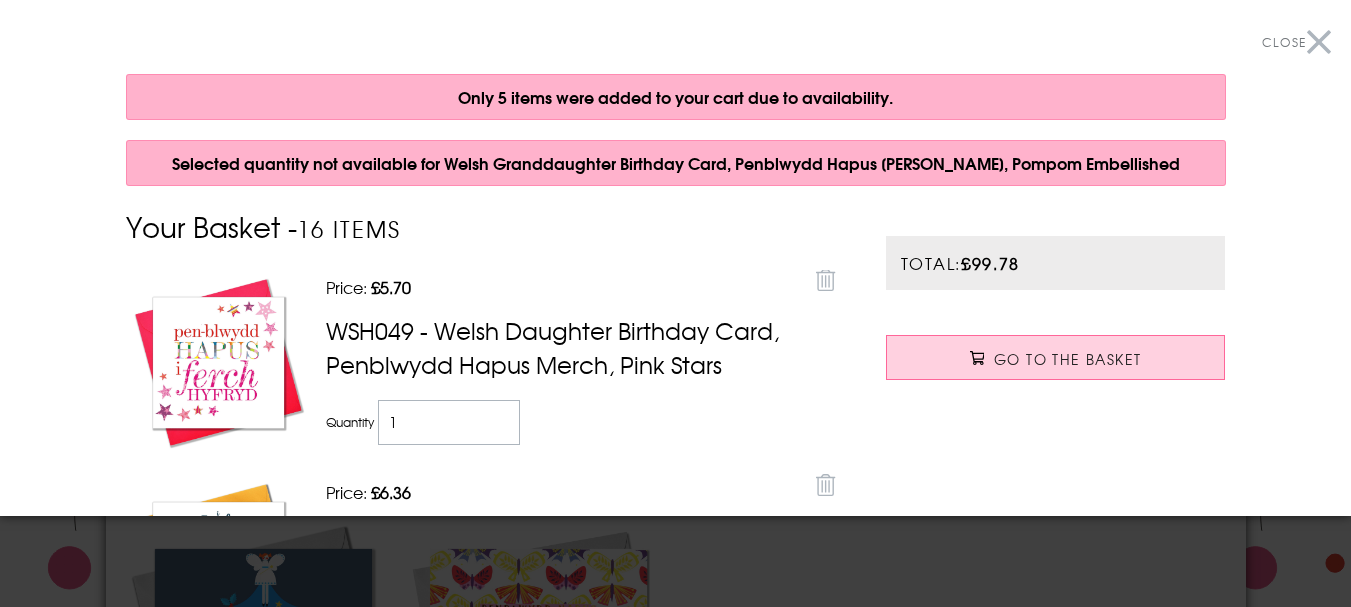 click on "Close" at bounding box center [1296, 42] 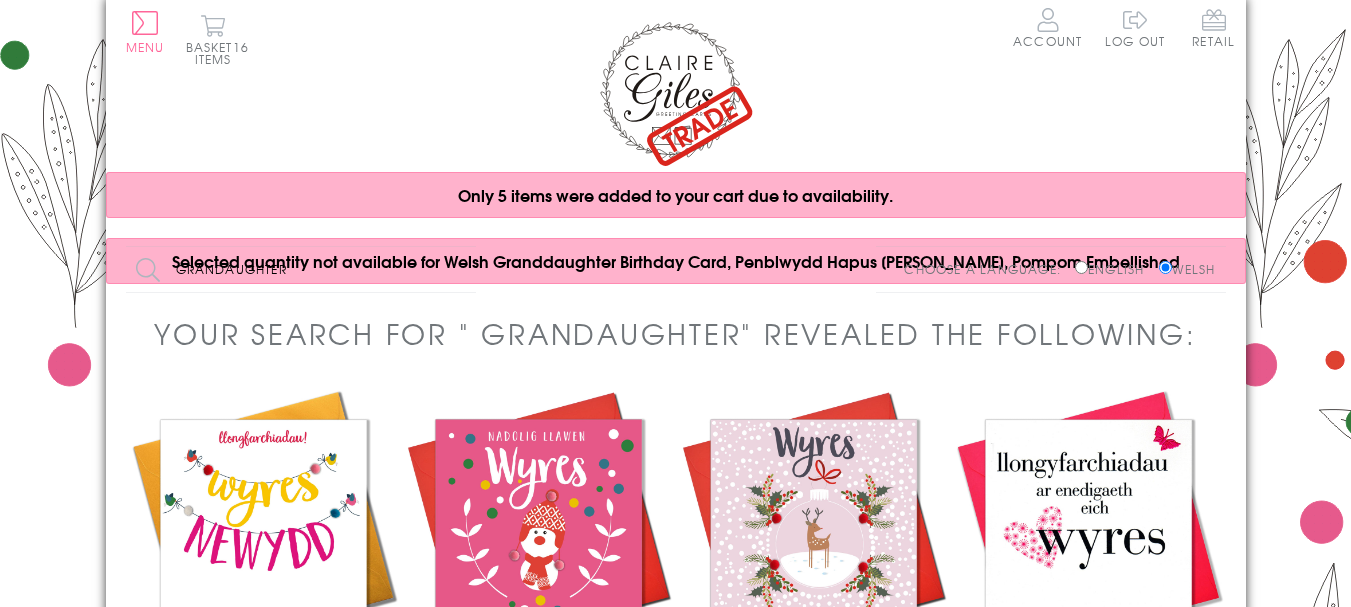 scroll, scrollTop: 0, scrollLeft: 0, axis: both 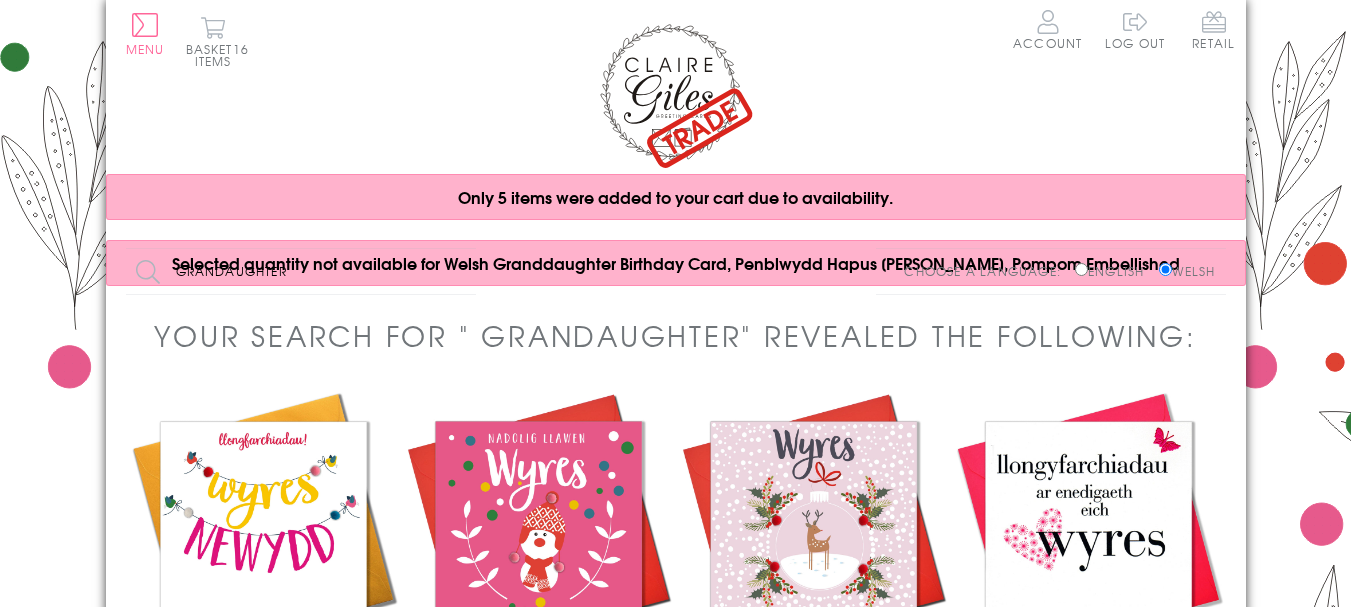 click at bounding box center (676, 97) 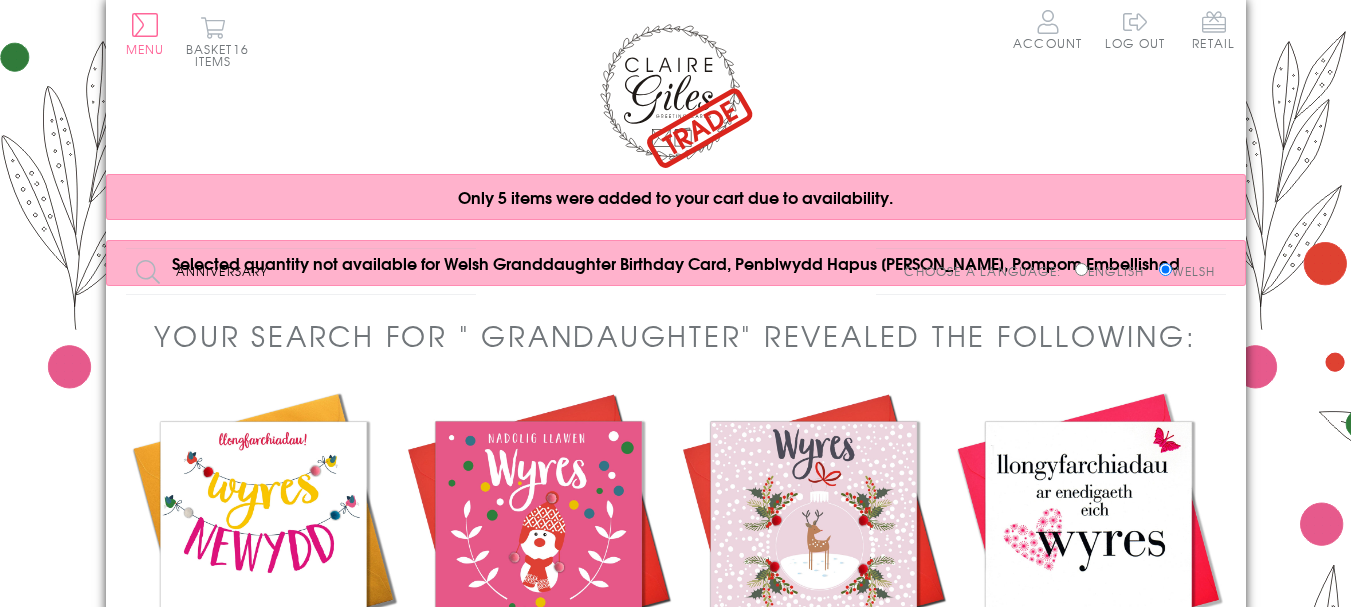 type on "anniversary" 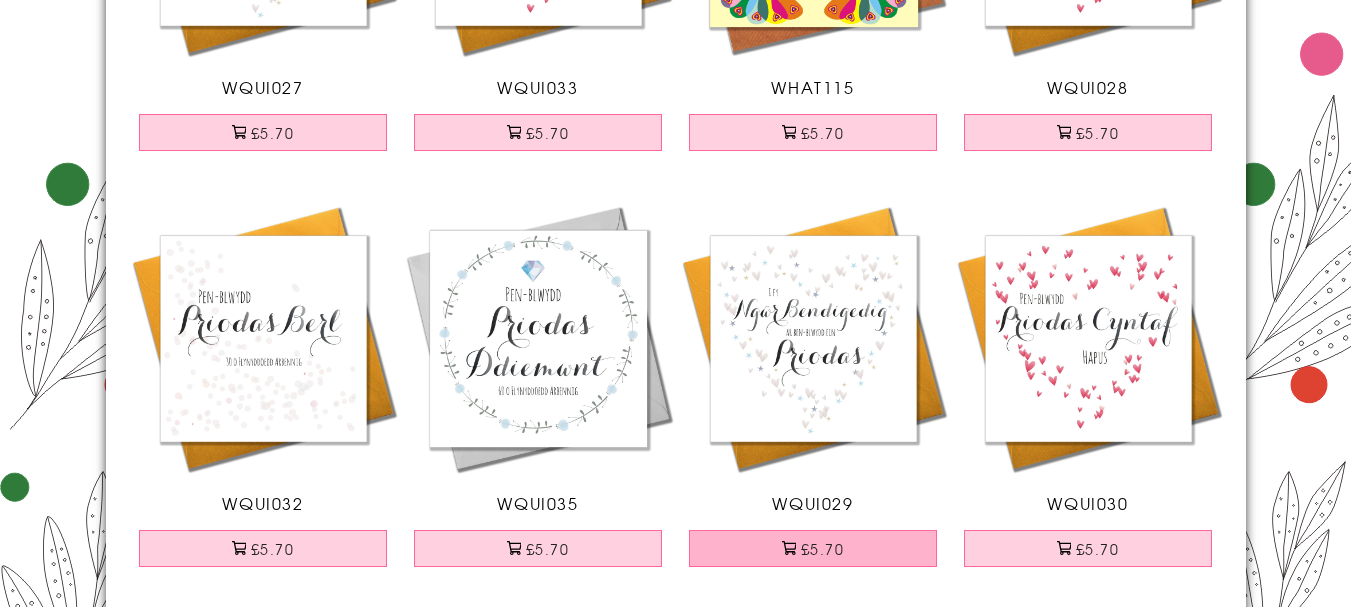 scroll, scrollTop: 533, scrollLeft: 0, axis: vertical 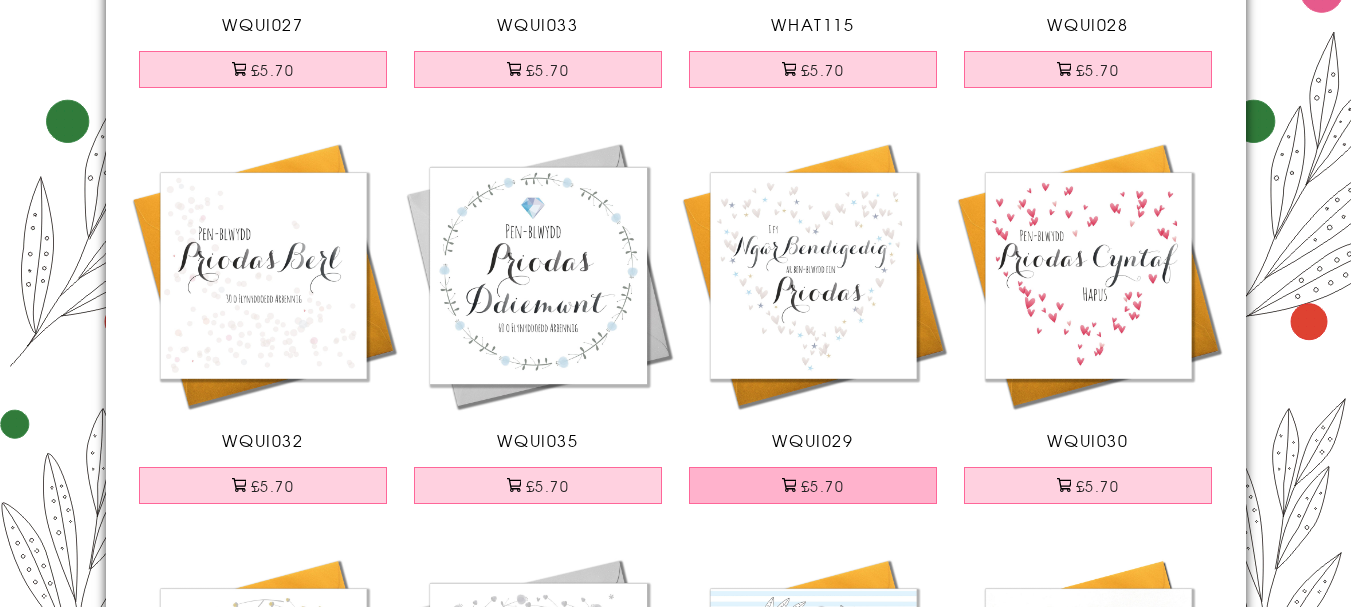 click on "£5.70" at bounding box center (813, 485) 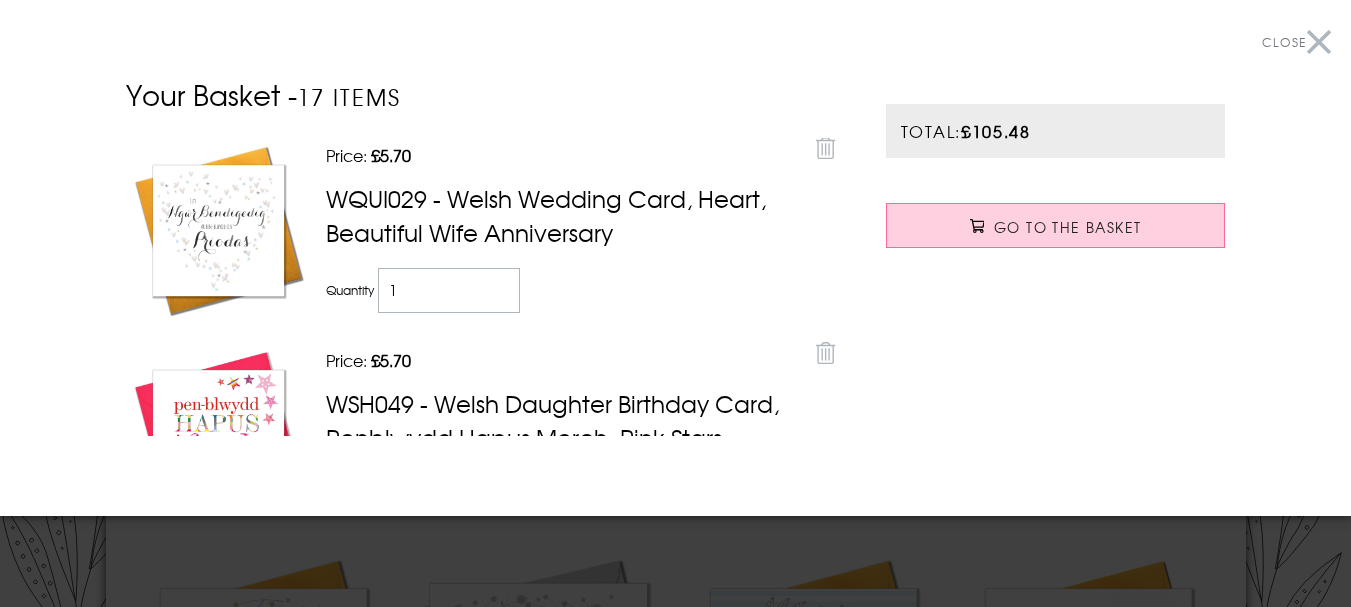 click on "Close" at bounding box center (1296, 42) 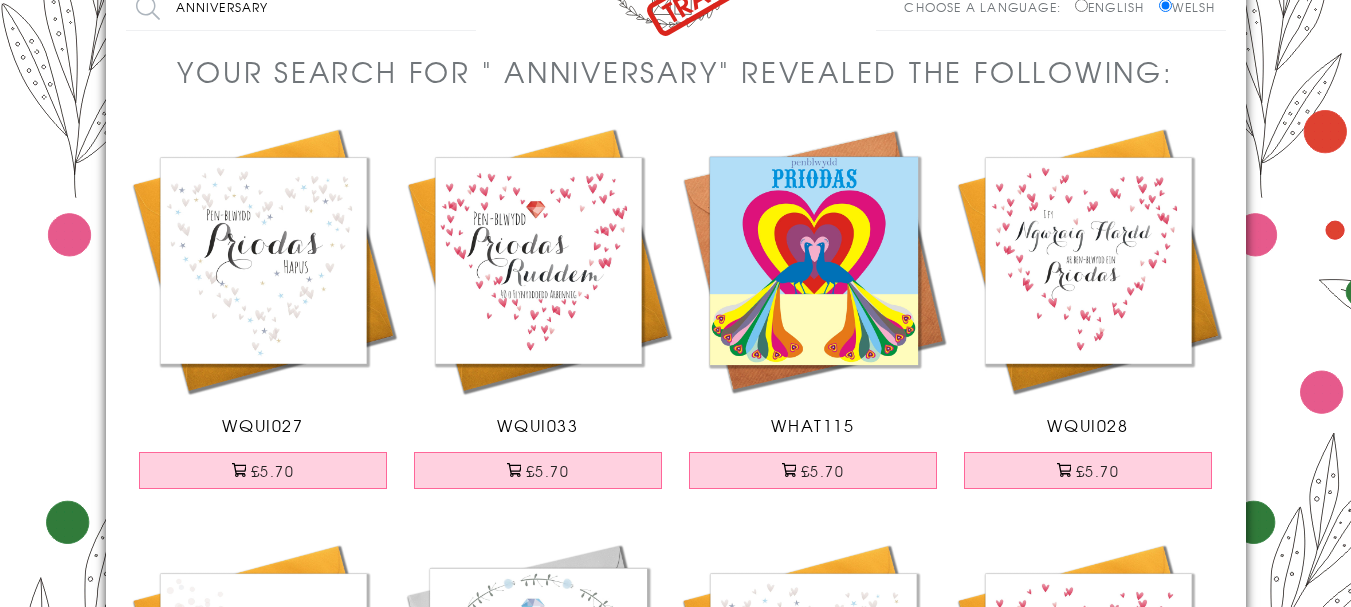 scroll, scrollTop: 91, scrollLeft: 0, axis: vertical 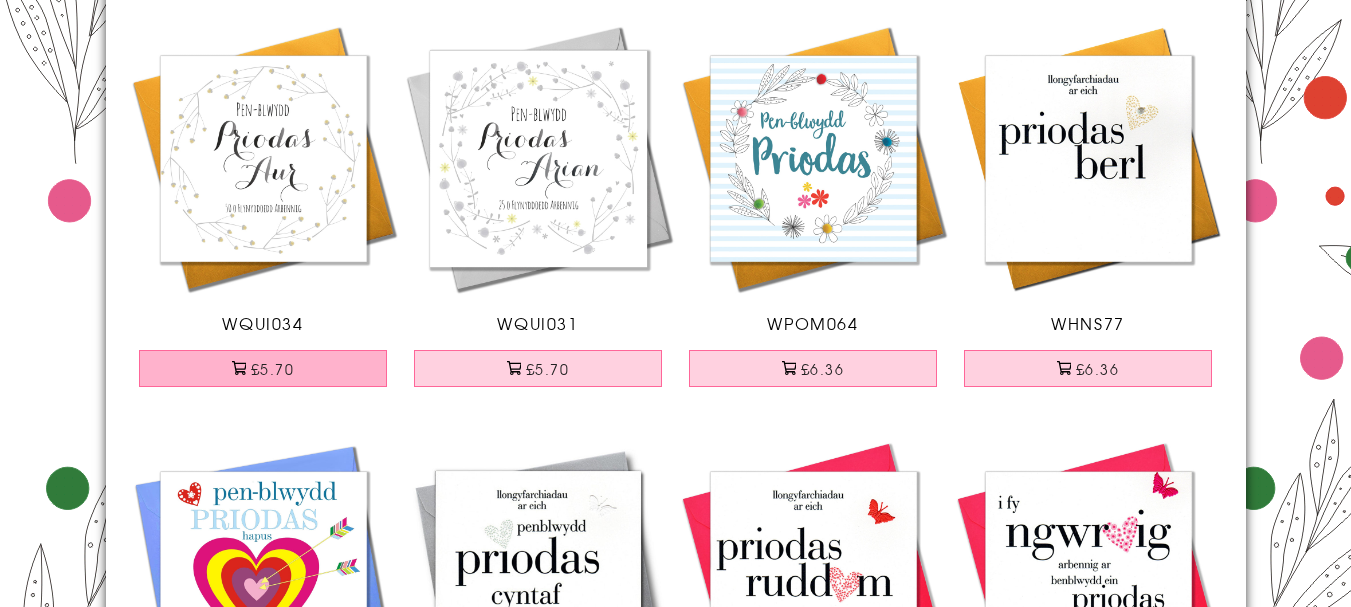 click on "£5.70" at bounding box center (263, 368) 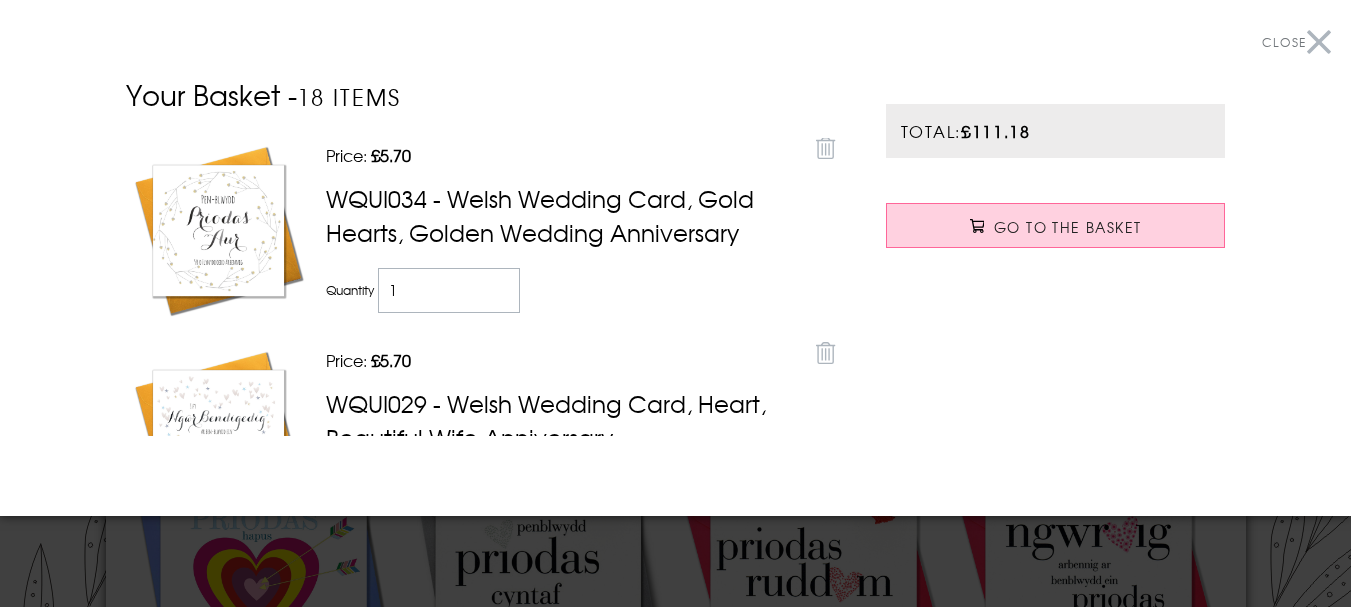 click on "Close" at bounding box center [1296, 42] 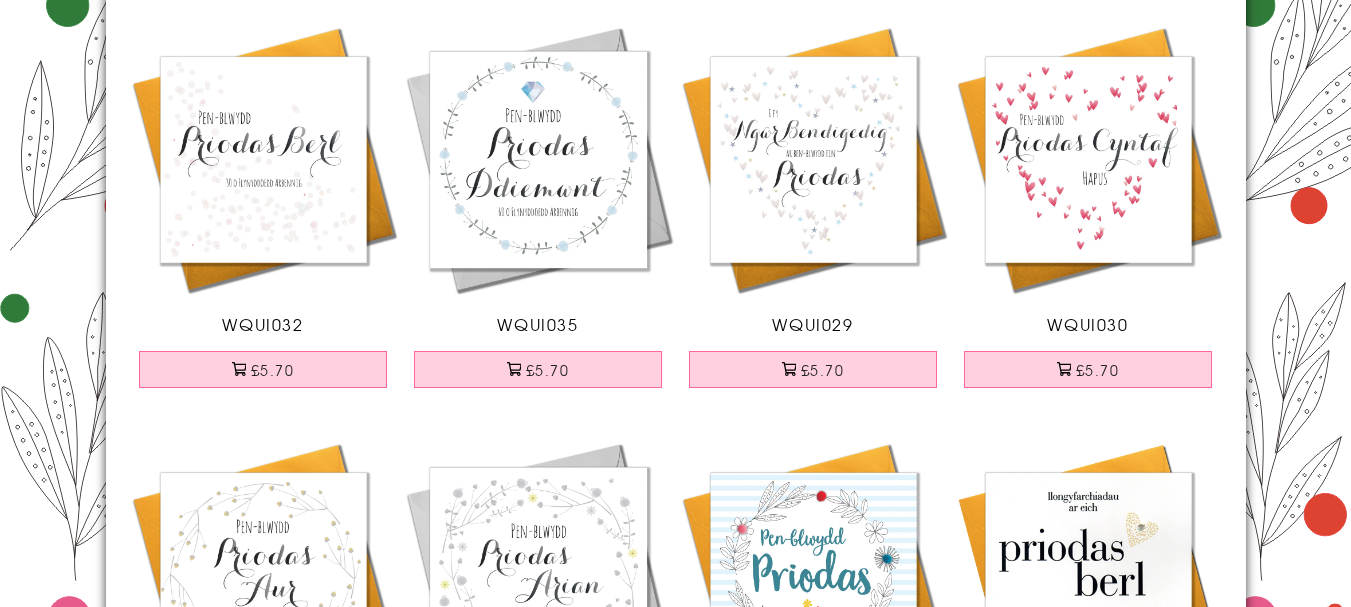 scroll, scrollTop: 654, scrollLeft: 0, axis: vertical 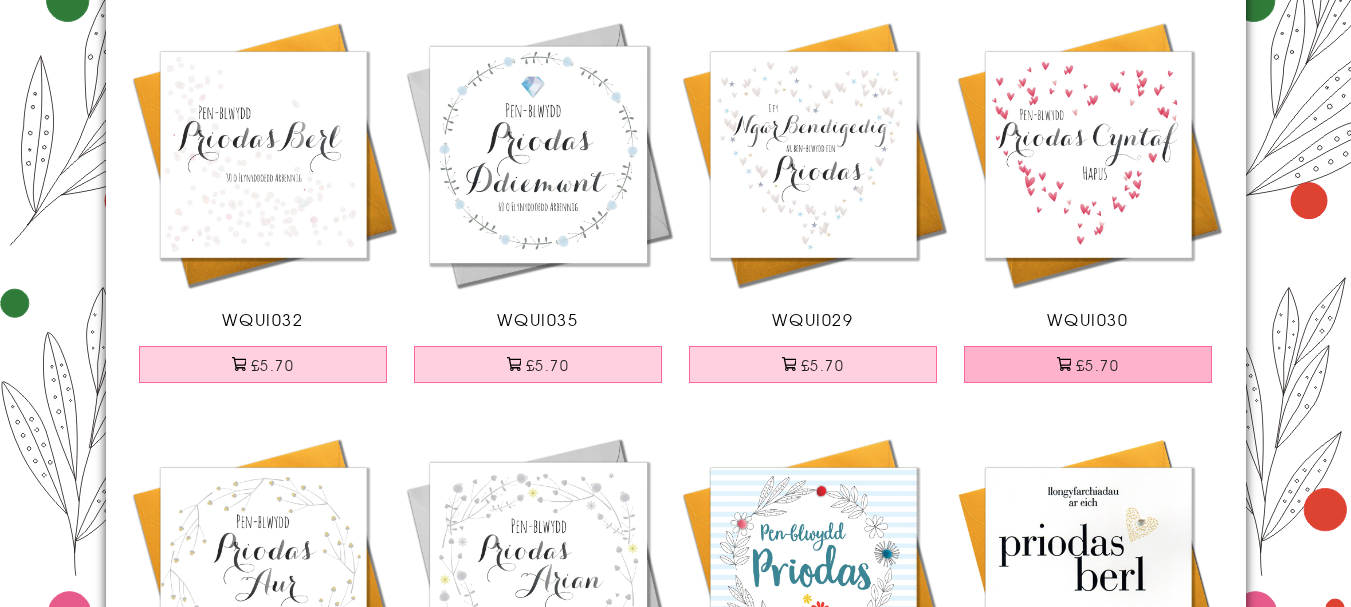 click on "£5.70" at bounding box center [1088, 364] 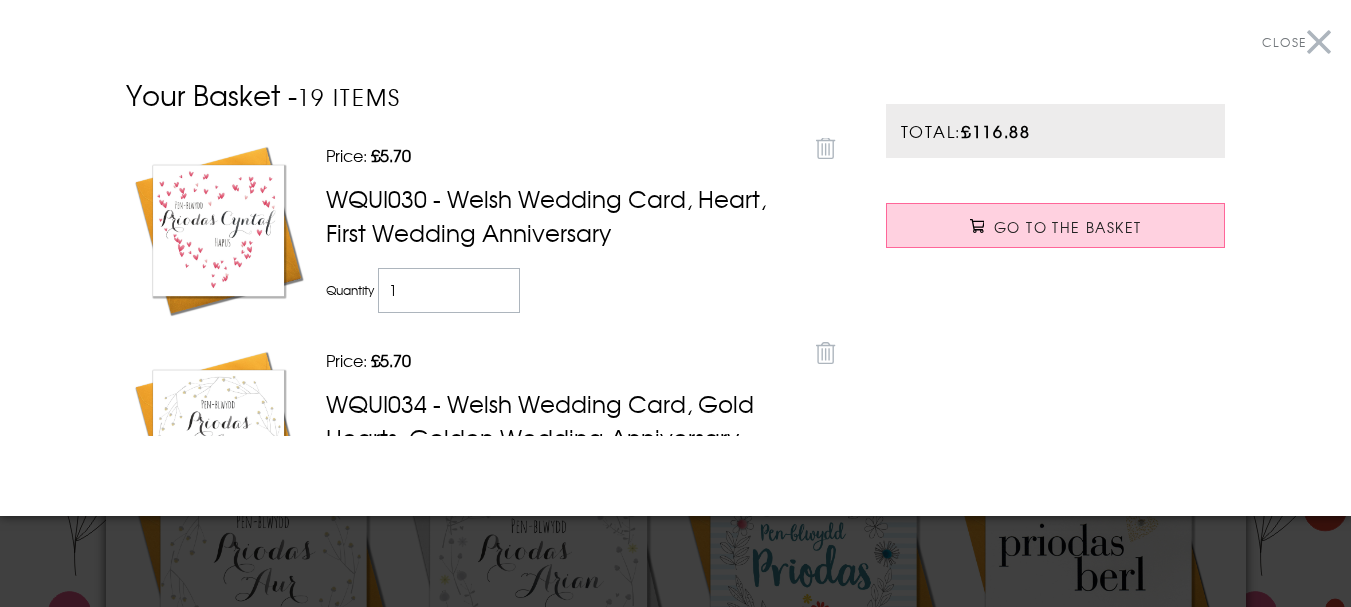 click on "Close" at bounding box center [1296, 42] 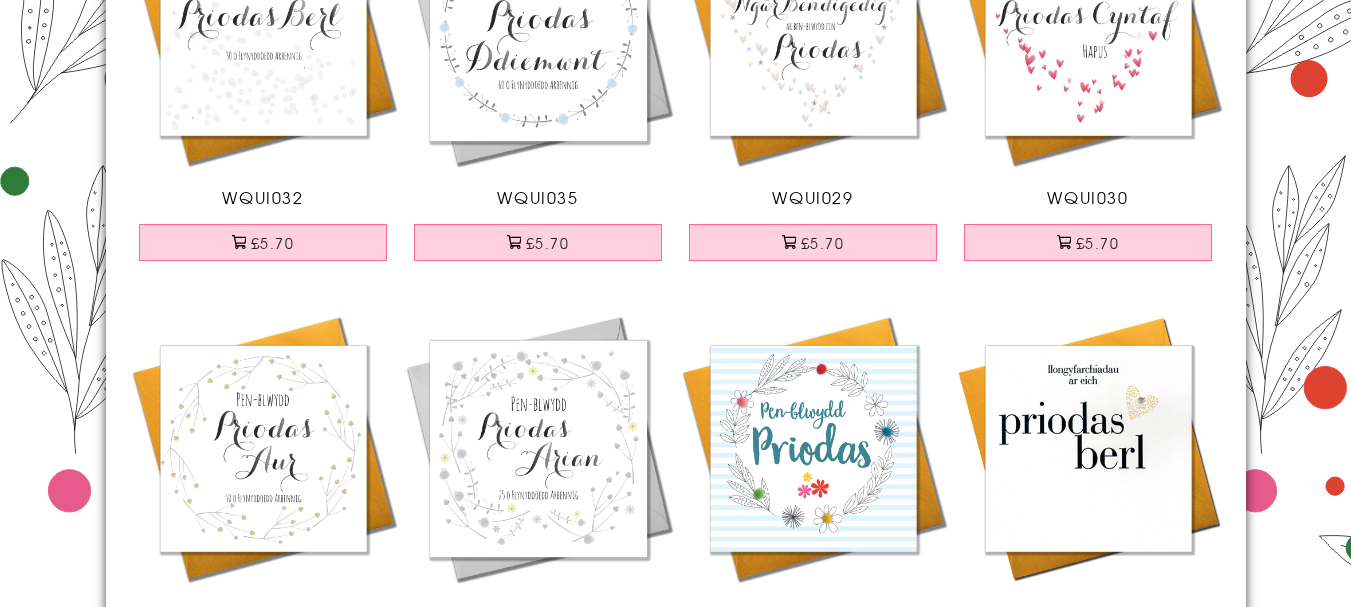 scroll, scrollTop: 888, scrollLeft: 0, axis: vertical 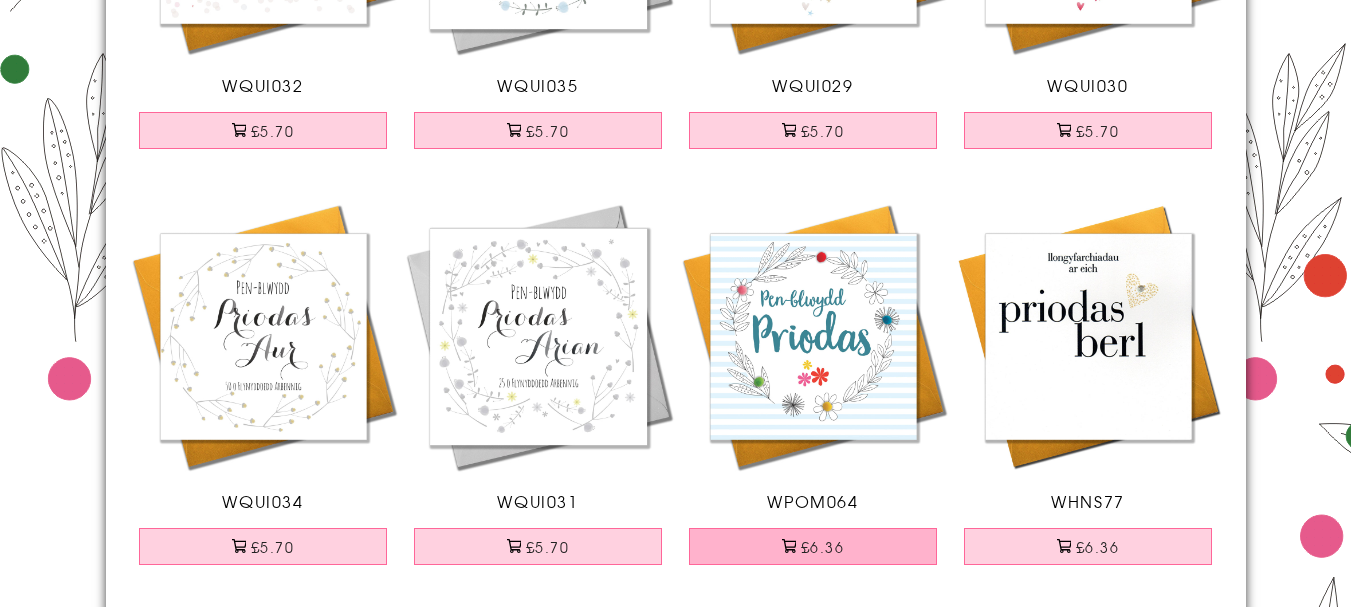 click on "£6.36" at bounding box center [813, 546] 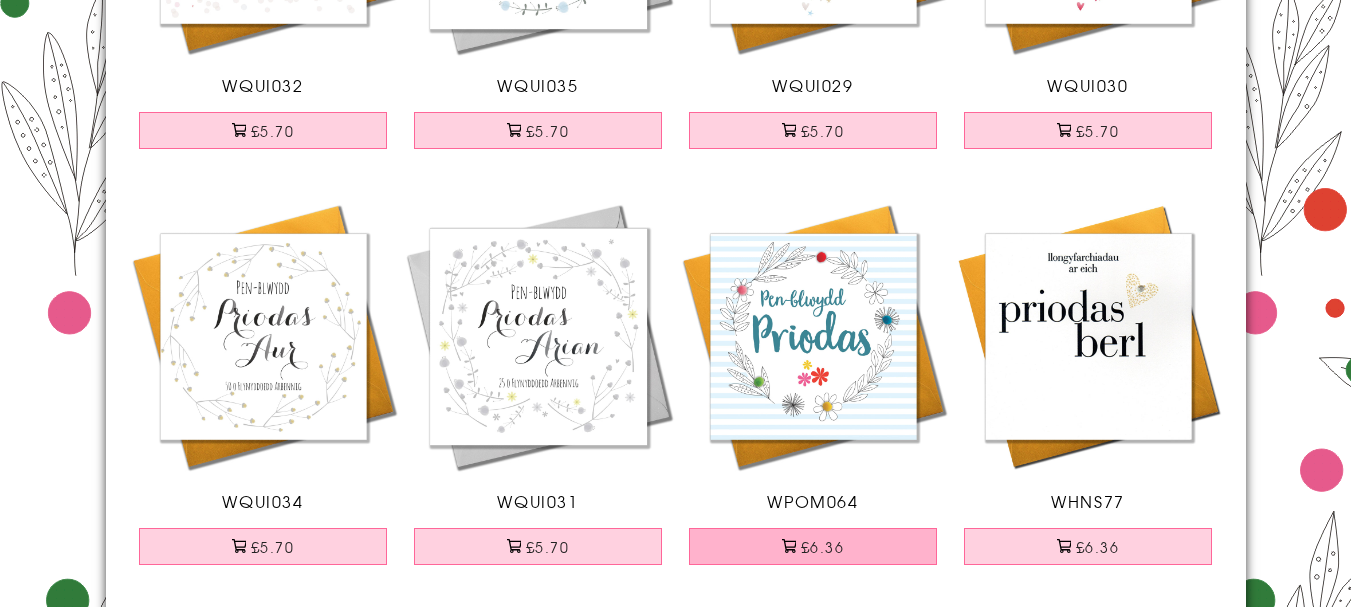 scroll, scrollTop: 1020, scrollLeft: 0, axis: vertical 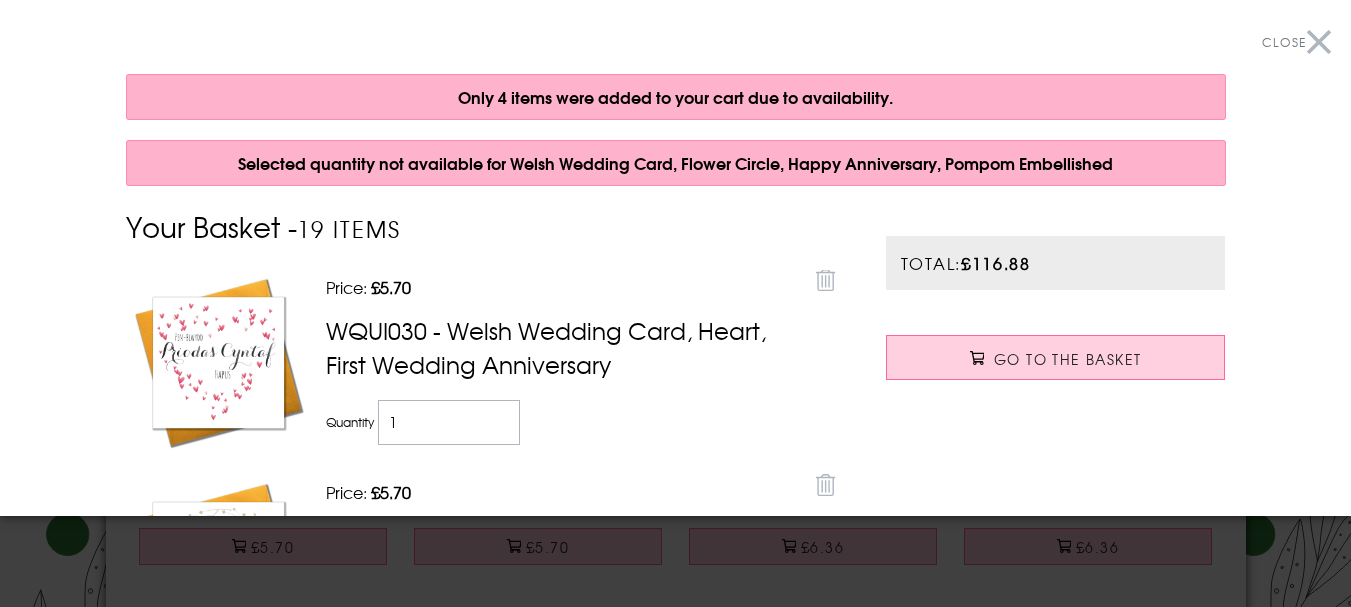 click on "Close" at bounding box center [1296, 42] 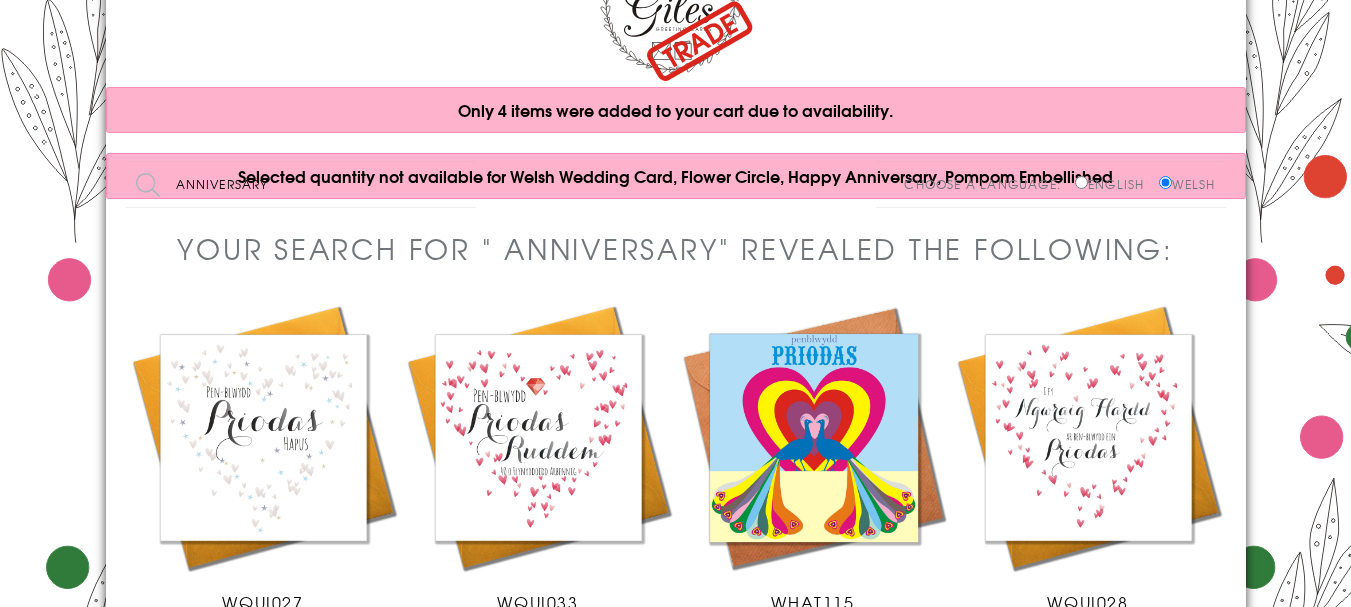 scroll, scrollTop: 0, scrollLeft: 0, axis: both 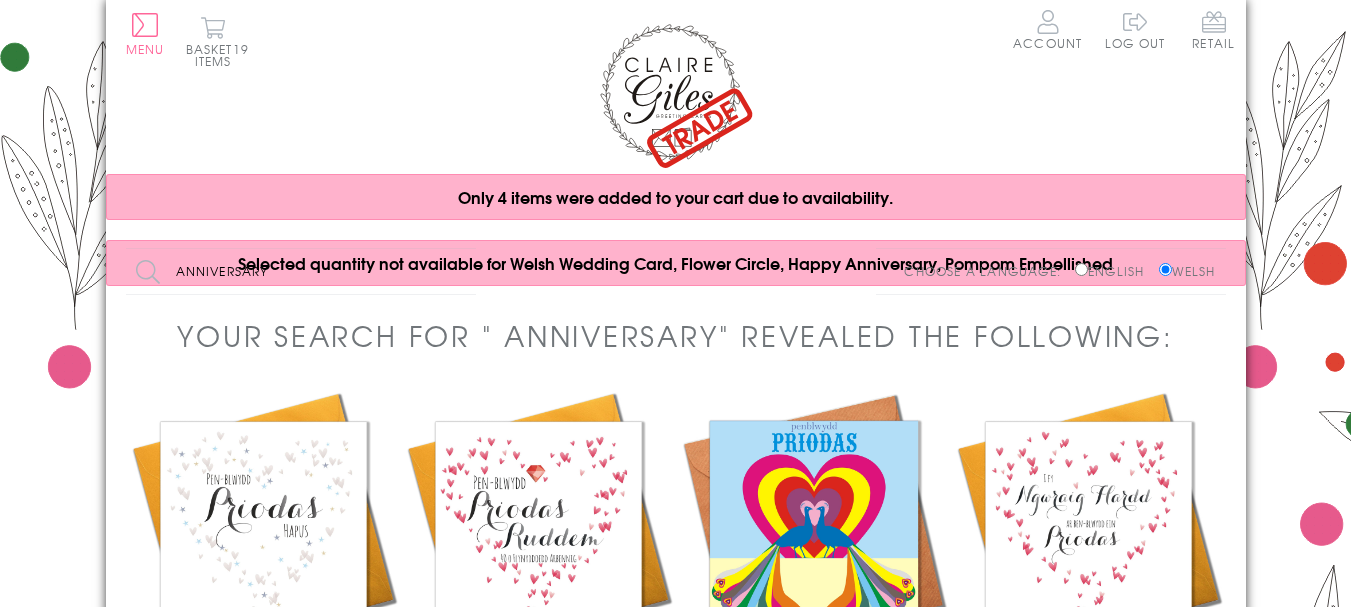 drag, startPoint x: 293, startPoint y: 283, endPoint x: 179, endPoint y: 276, distance: 114.21471 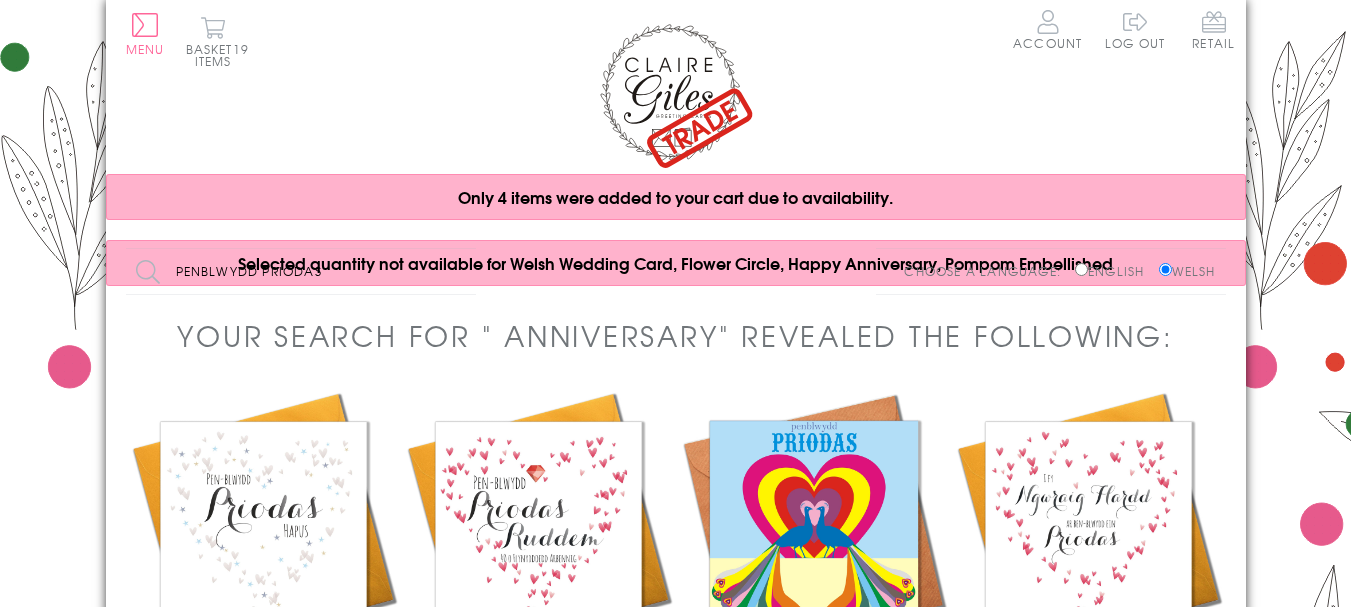 type on "penblwydd priodas" 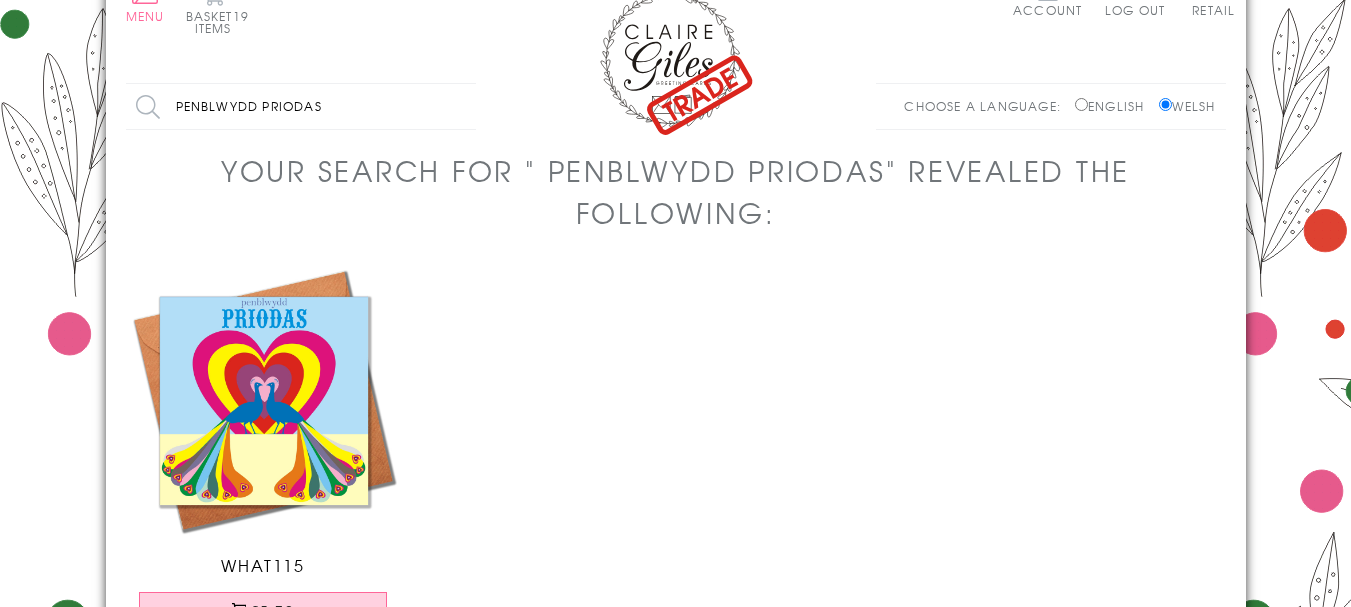 scroll, scrollTop: 0, scrollLeft: 0, axis: both 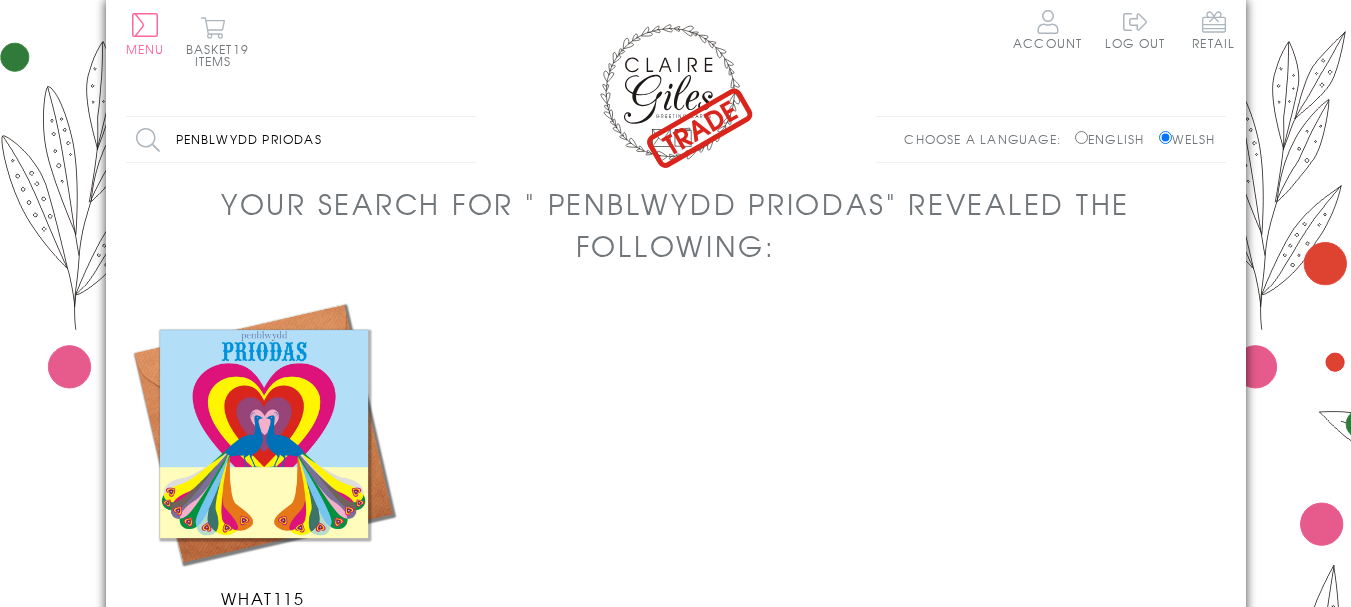 drag, startPoint x: 262, startPoint y: 139, endPoint x: 166, endPoint y: 127, distance: 96.74709 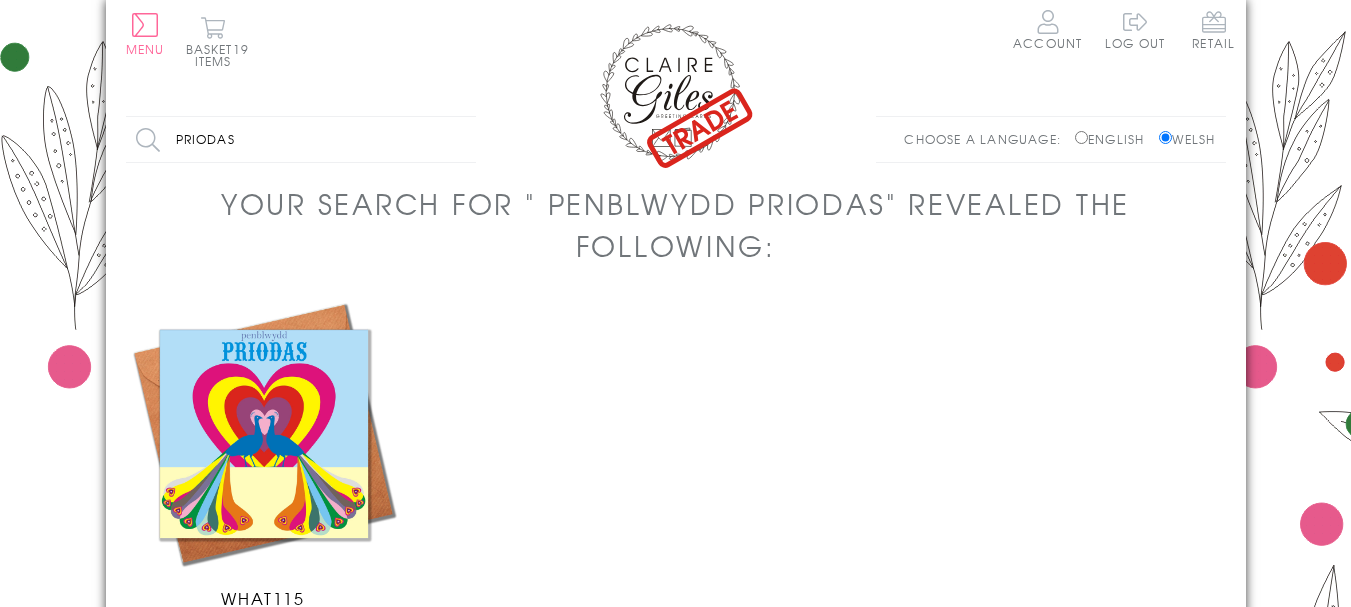 type on "priodas" 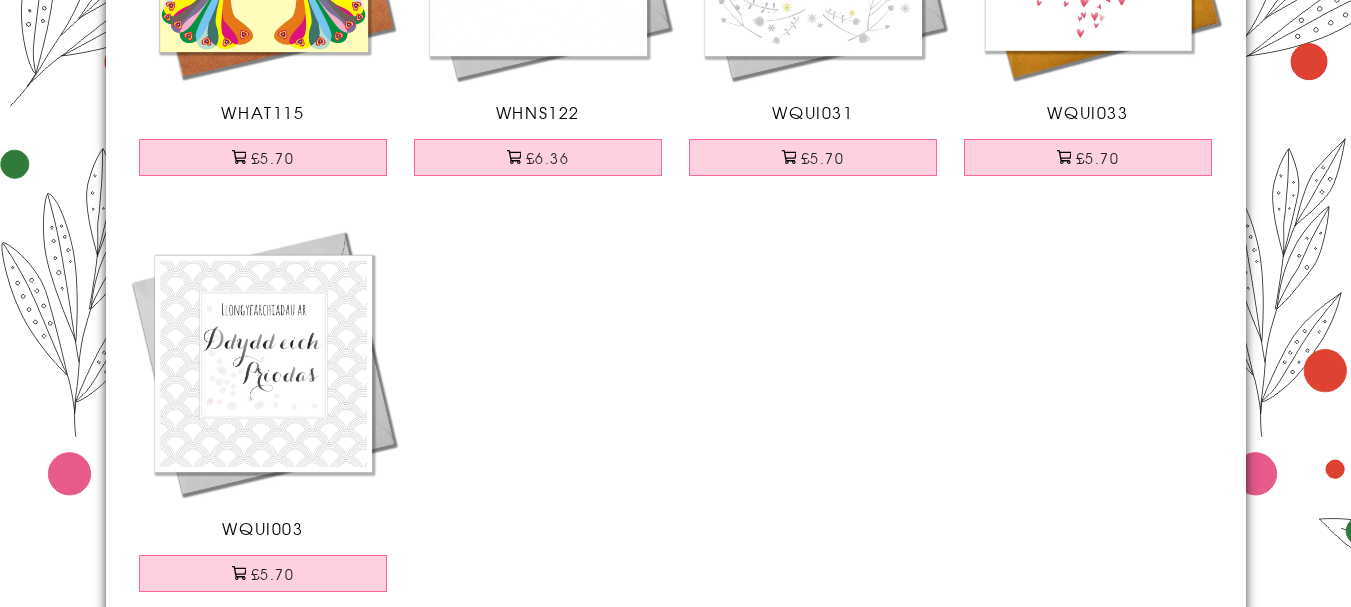 scroll, scrollTop: 1700, scrollLeft: 0, axis: vertical 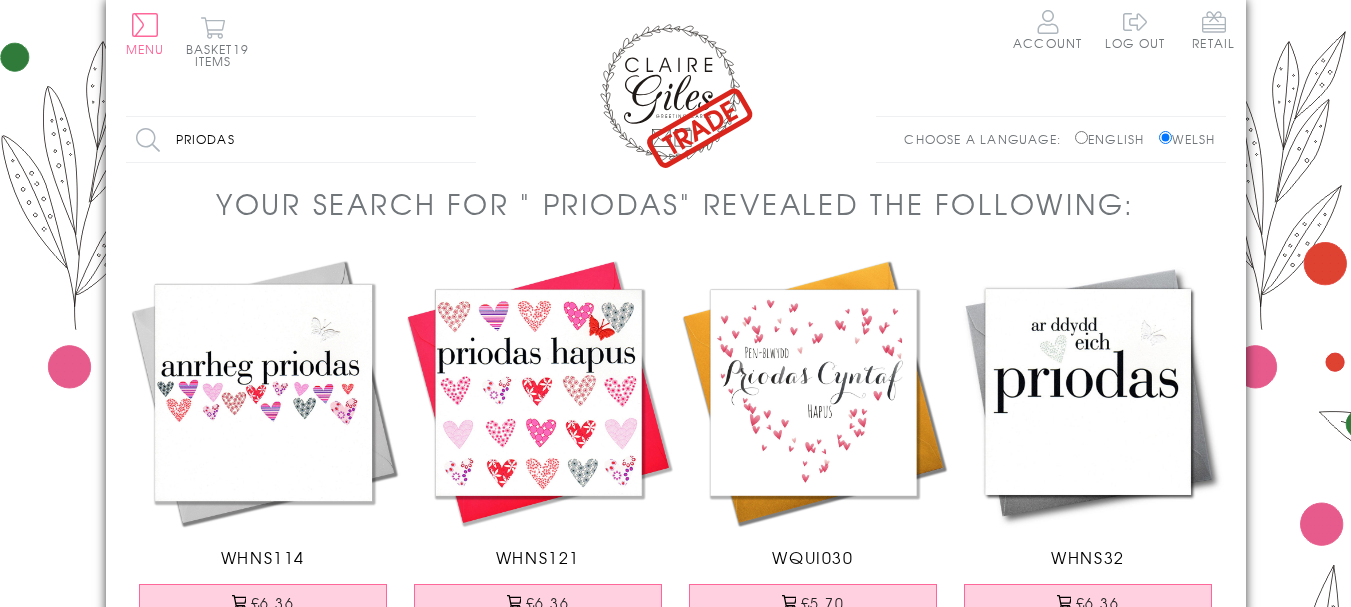 drag, startPoint x: 276, startPoint y: 145, endPoint x: 164, endPoint y: 139, distance: 112.1606 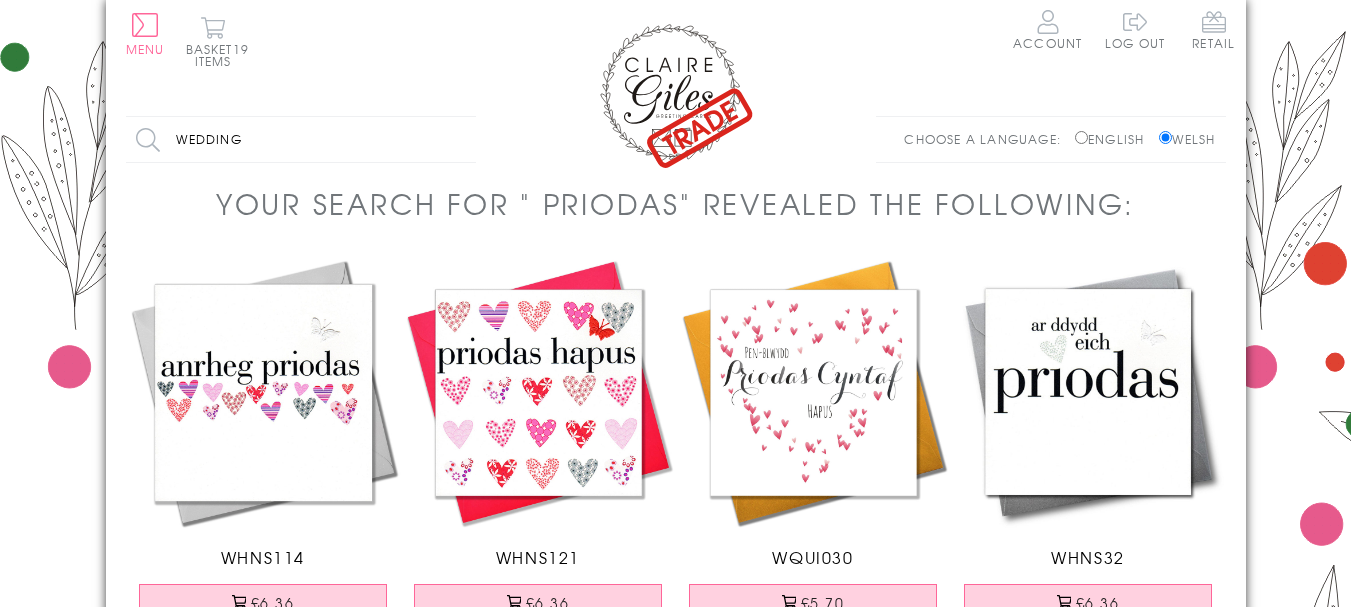 type on "wedding" 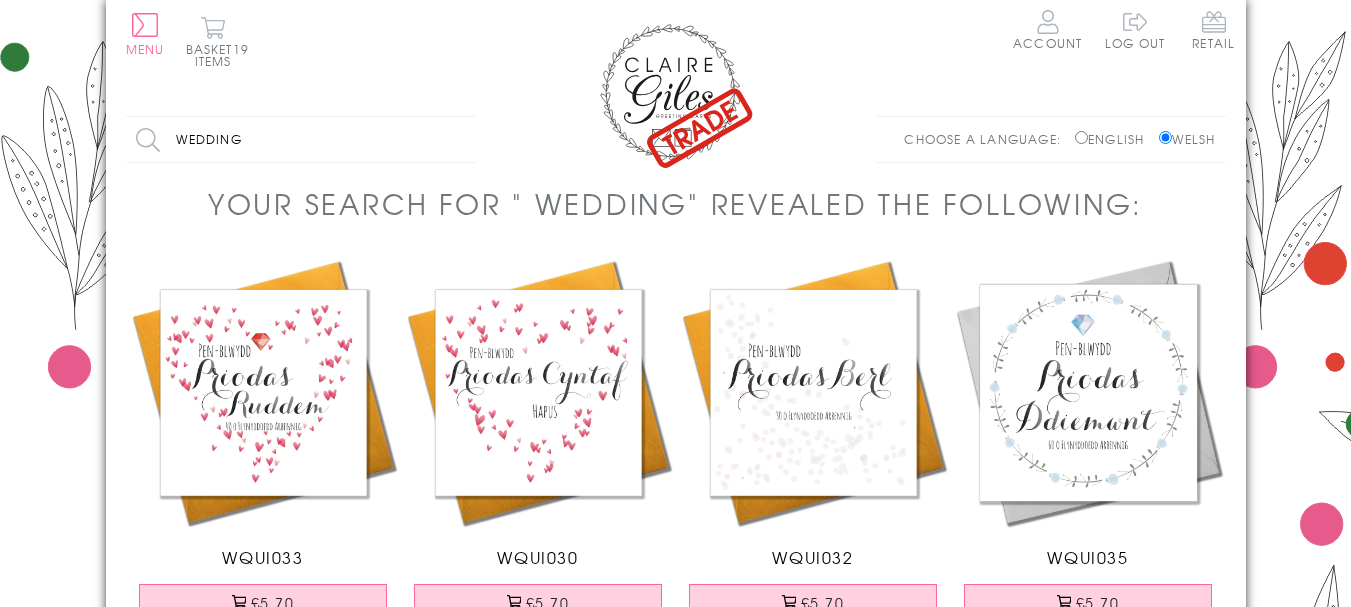 scroll, scrollTop: 0, scrollLeft: 0, axis: both 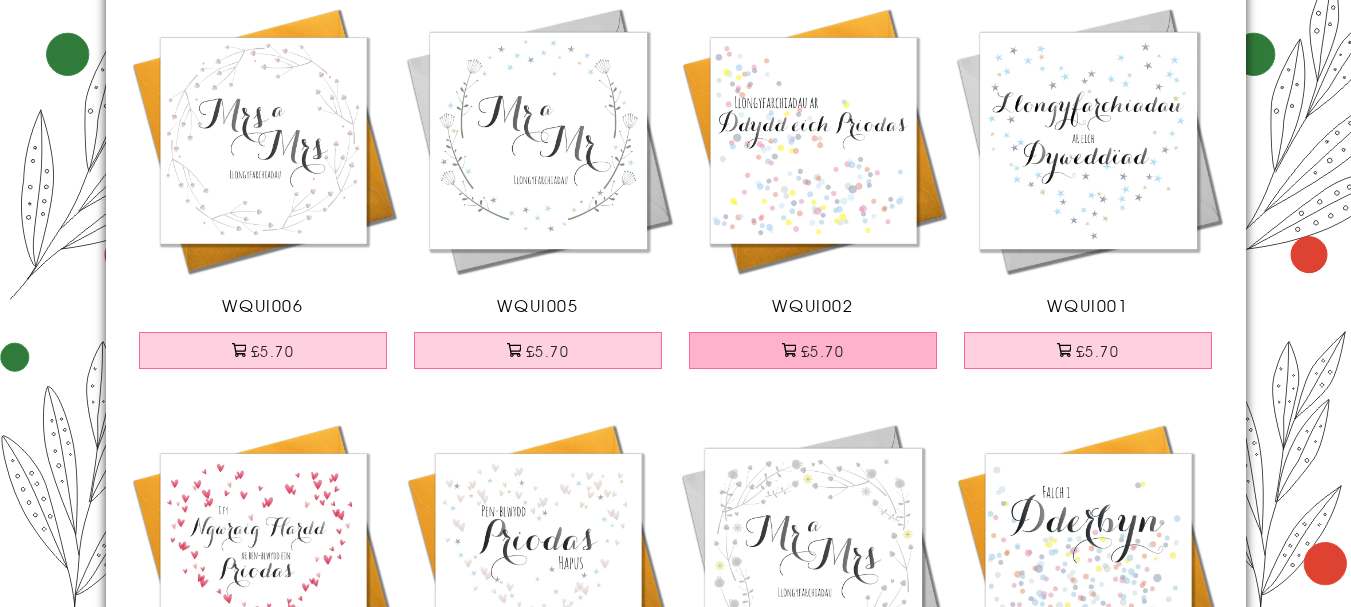 click on "£5.70" at bounding box center (813, 350) 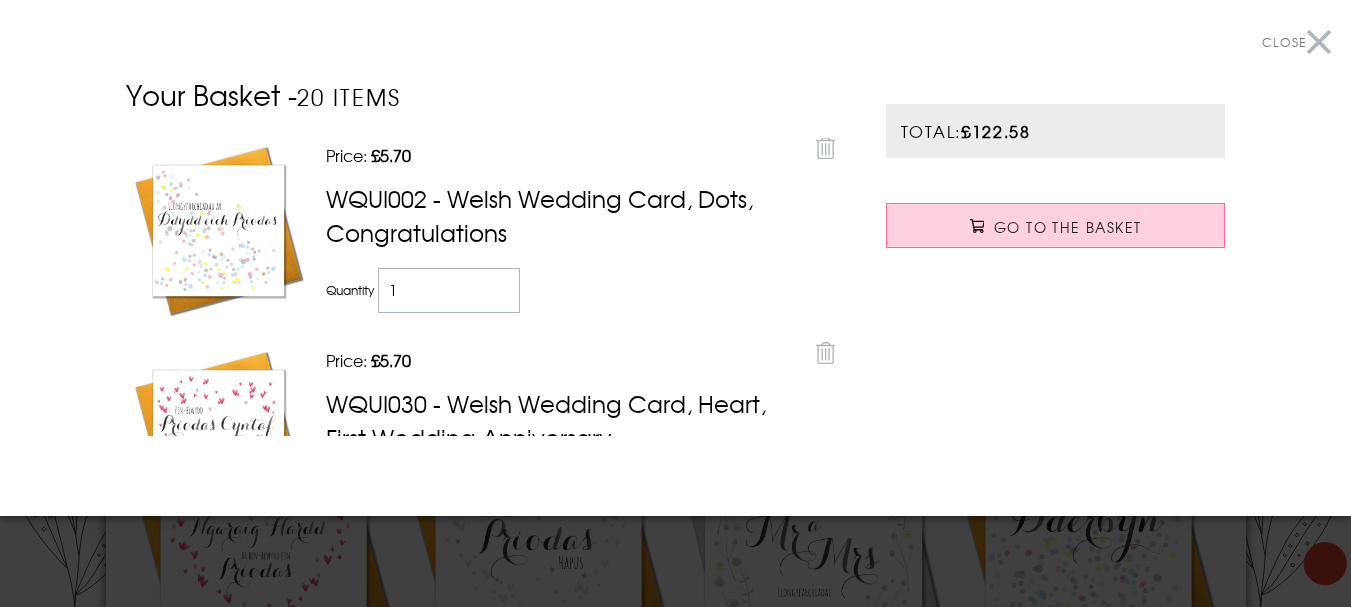 click on "Close" at bounding box center (1296, 42) 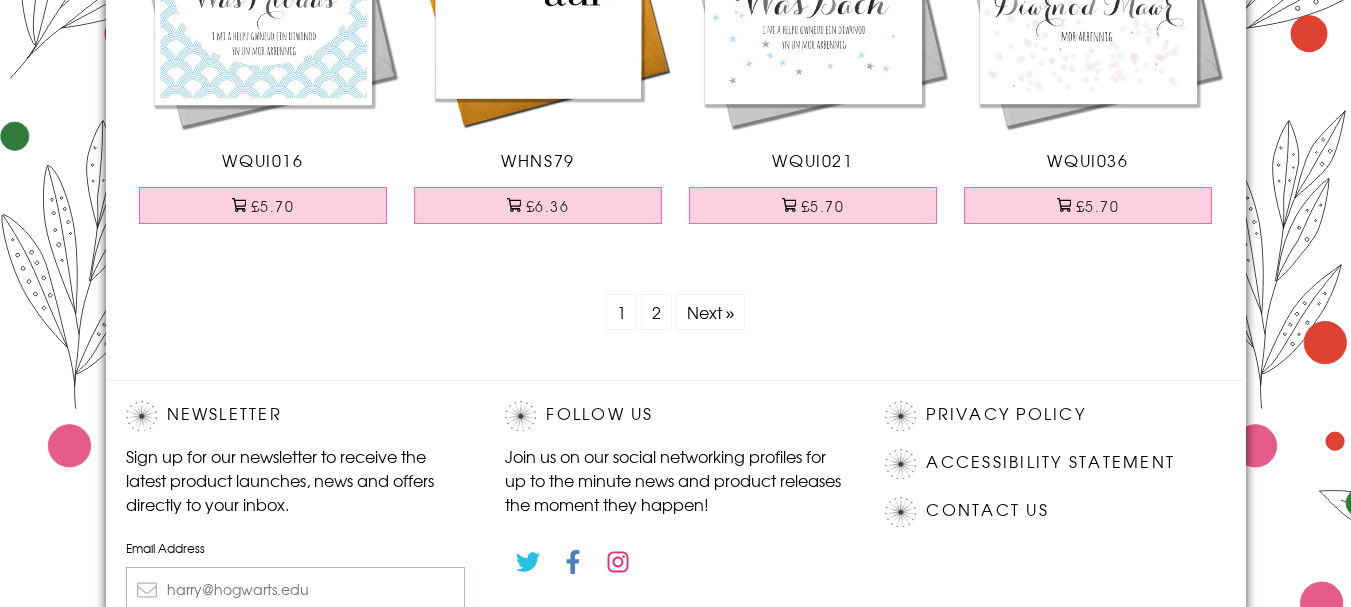 scroll, scrollTop: 6233, scrollLeft: 0, axis: vertical 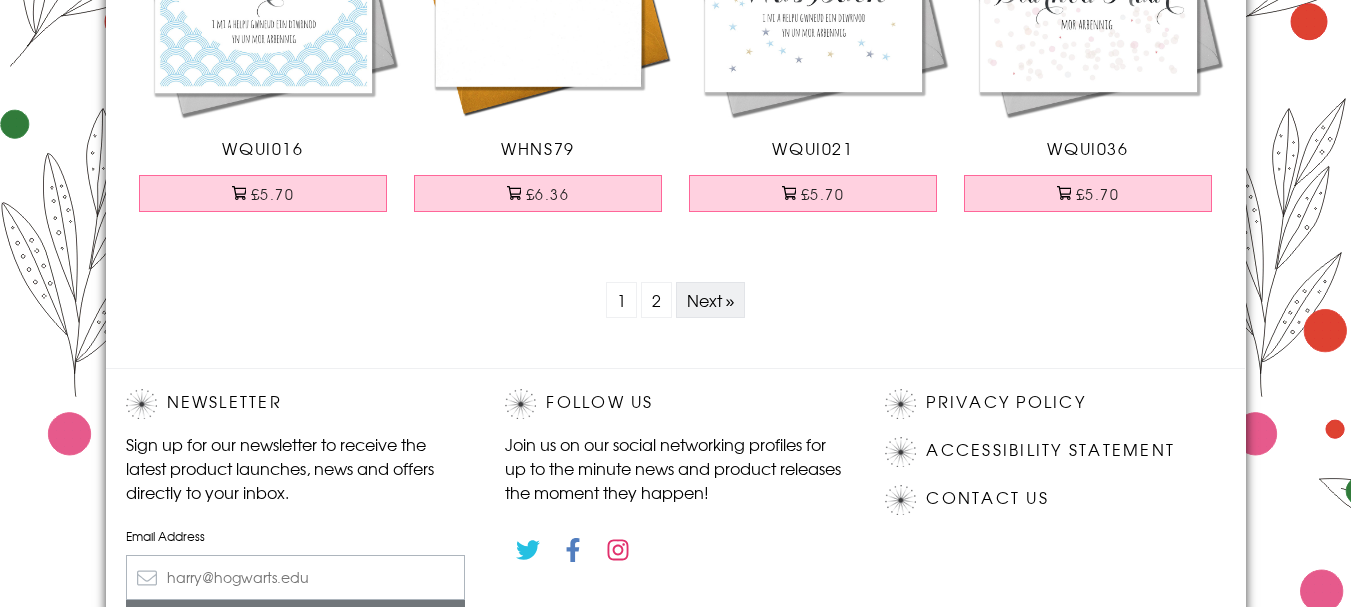 click on "Next »" at bounding box center (711, 300) 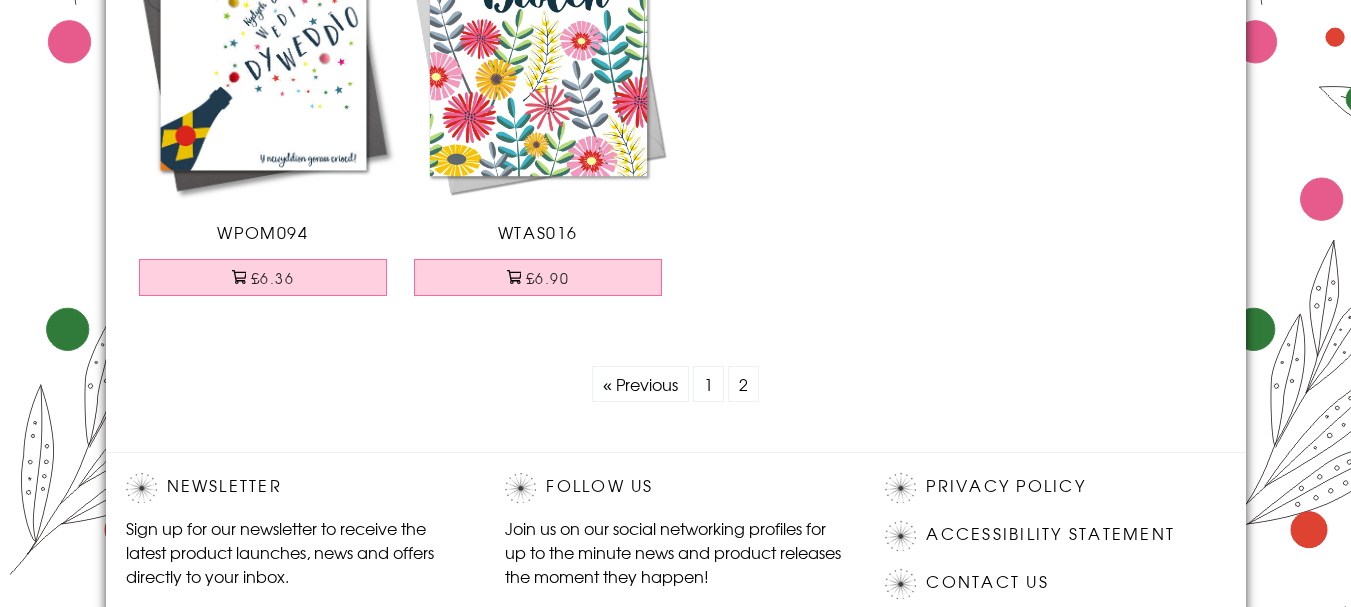 scroll, scrollTop: 333, scrollLeft: 0, axis: vertical 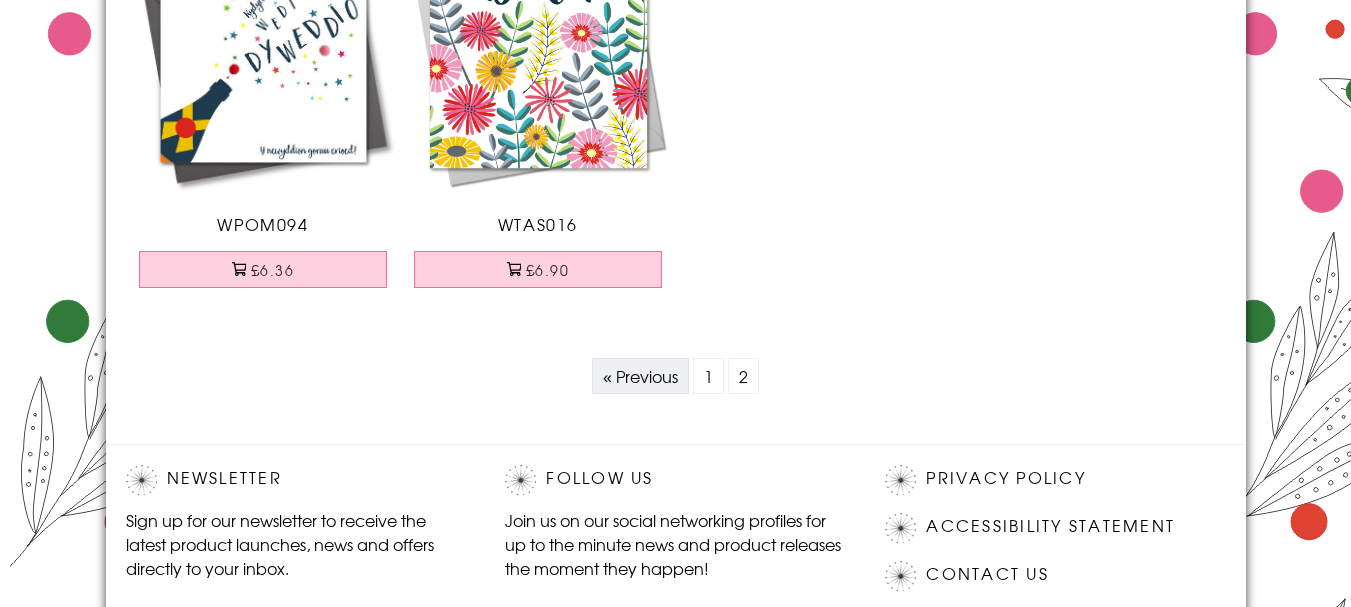click on "« Previous" at bounding box center [640, 376] 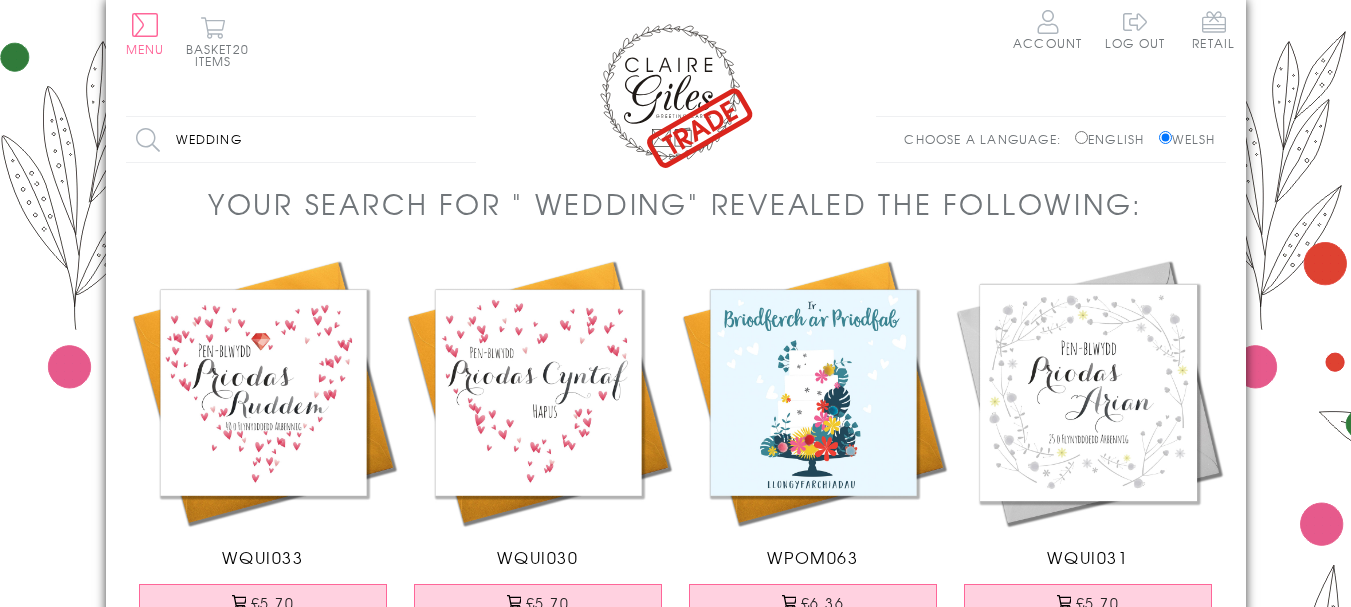 scroll, scrollTop: 0, scrollLeft: 0, axis: both 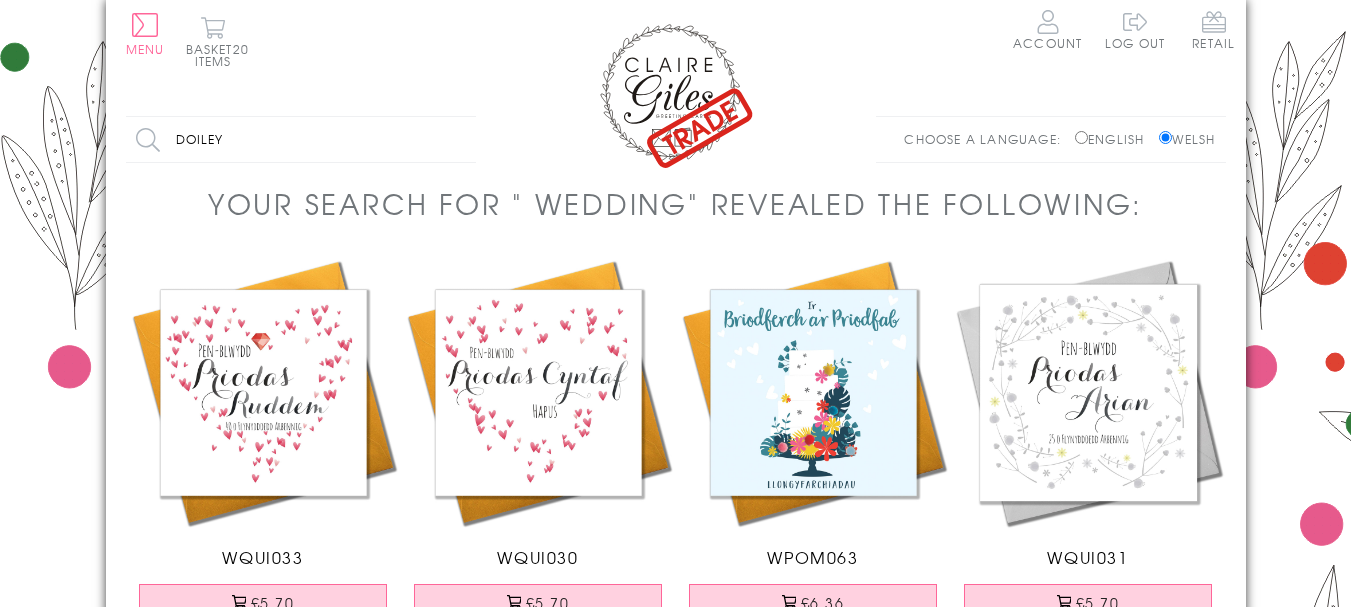 type on "doiley" 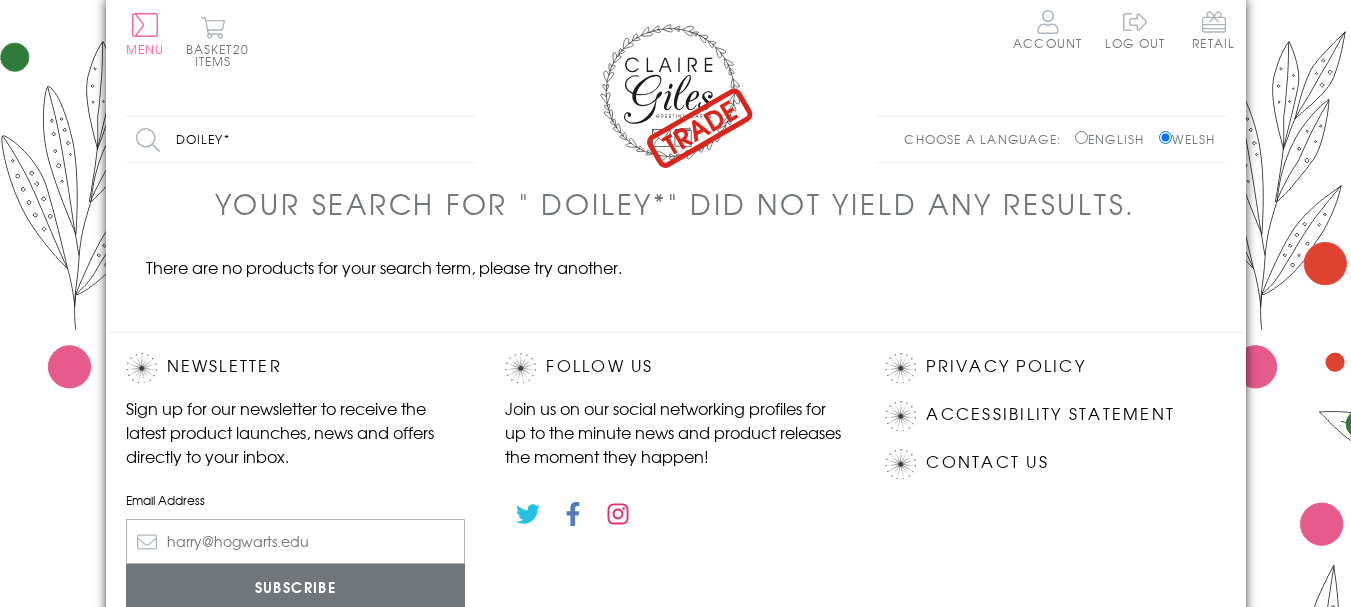scroll, scrollTop: 0, scrollLeft: 0, axis: both 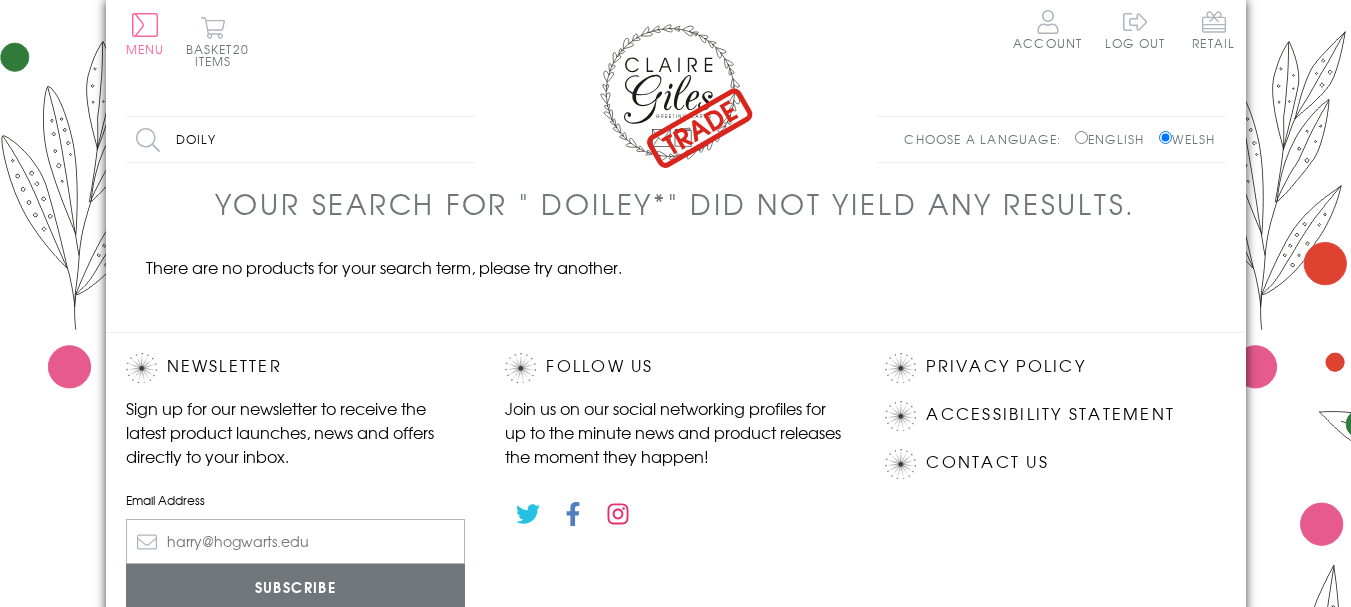 type on "doily" 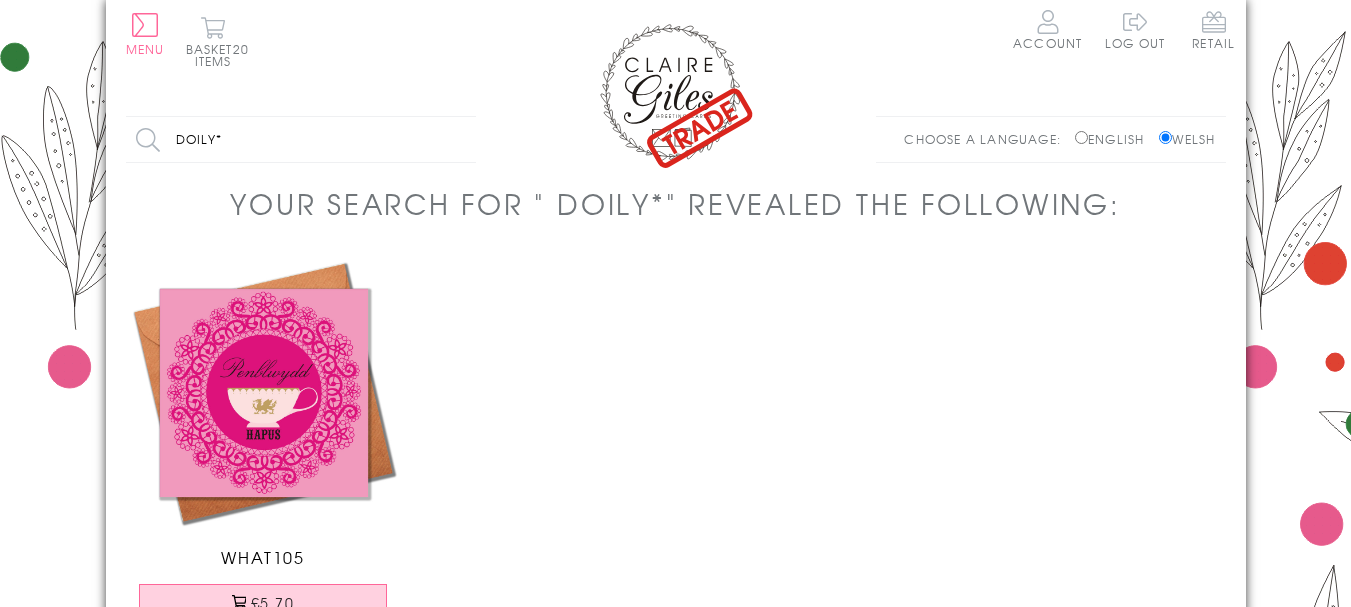 scroll, scrollTop: 0, scrollLeft: 0, axis: both 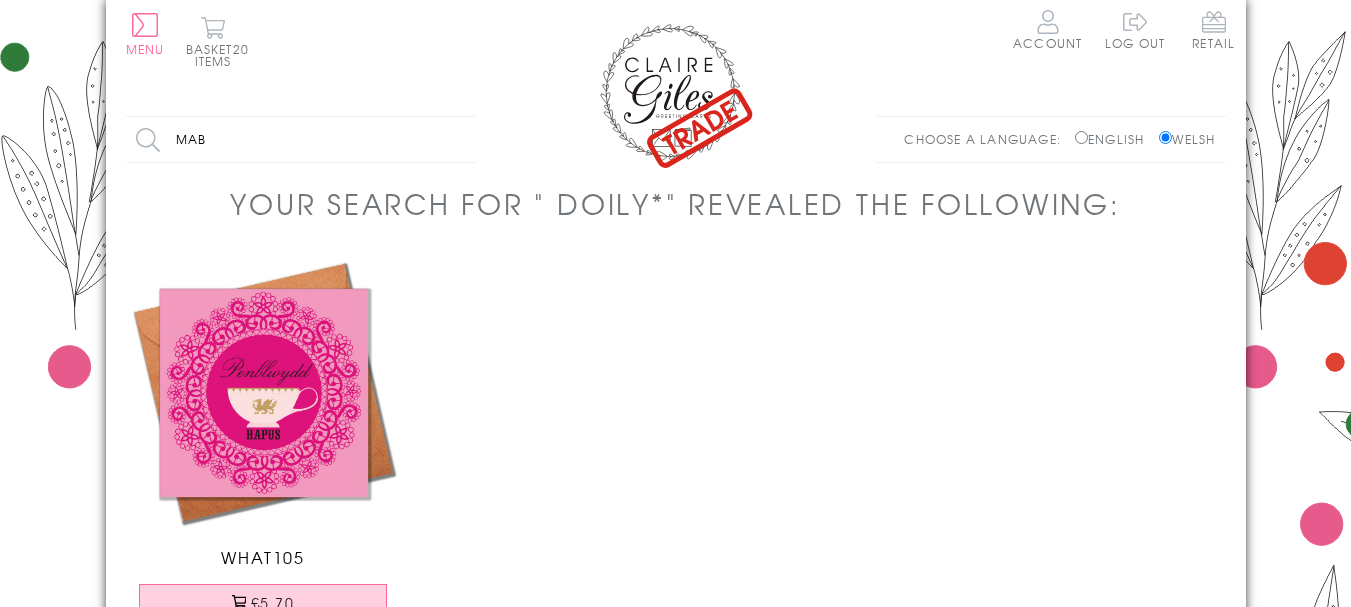 type on "mab" 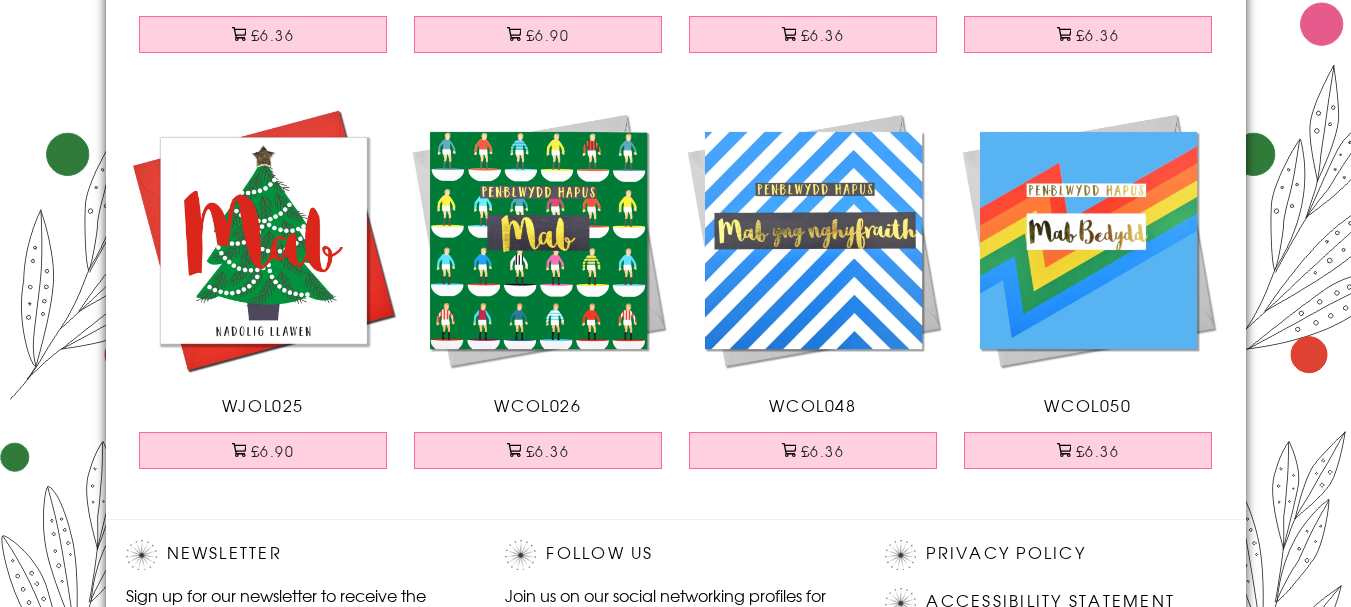 scroll, scrollTop: 1467, scrollLeft: 0, axis: vertical 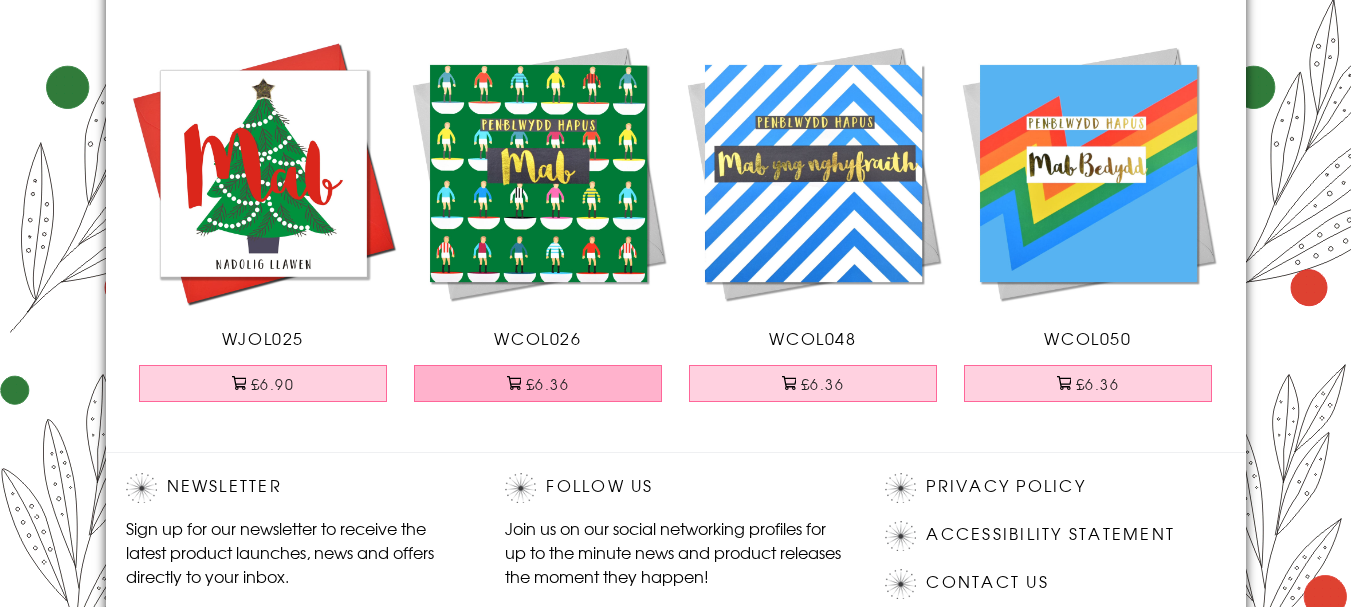 click on "£6.36" at bounding box center (538, 383) 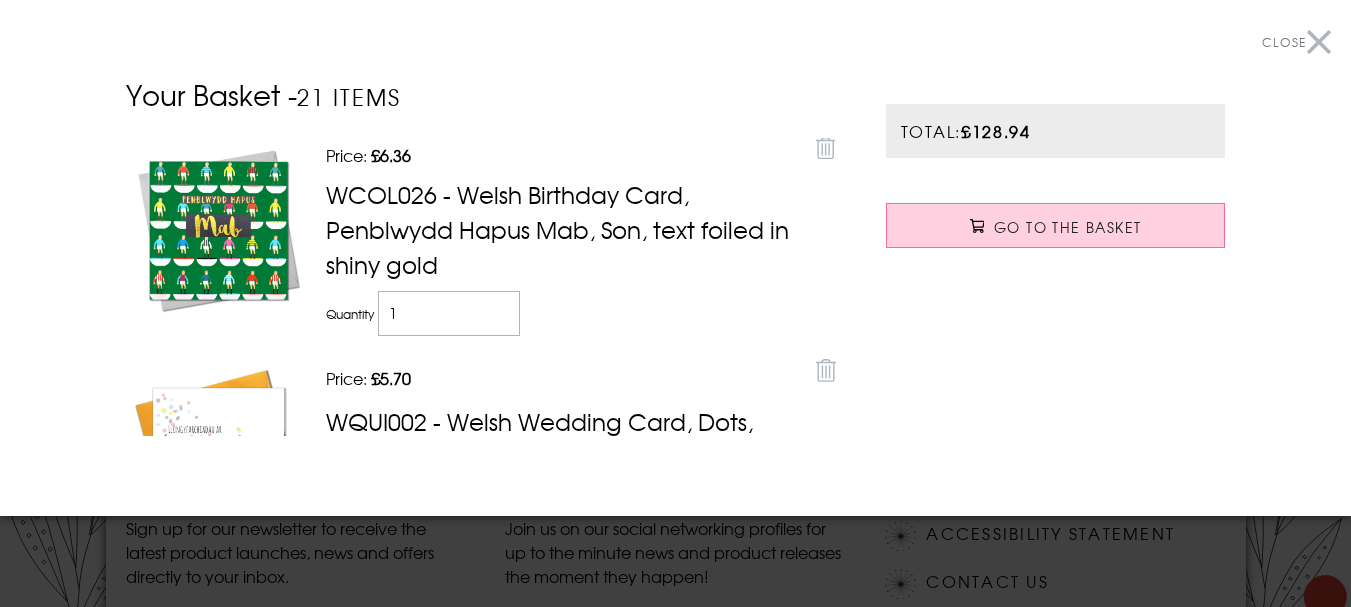 click on "Close" at bounding box center (1296, 42) 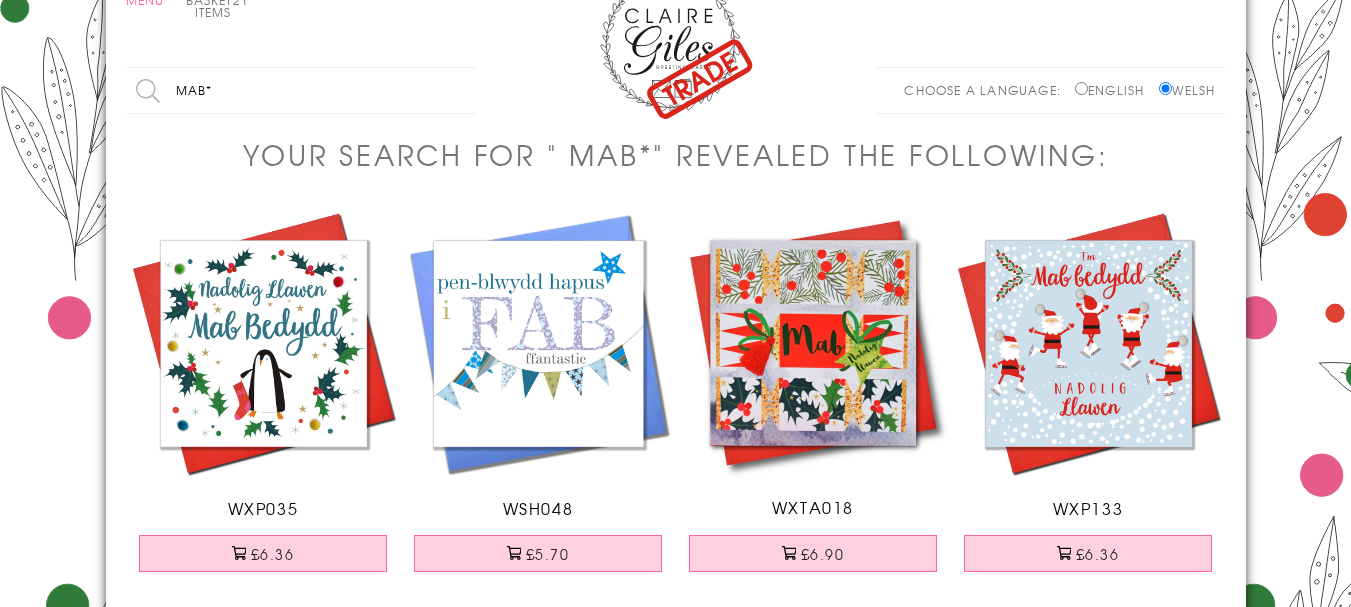 scroll, scrollTop: 0, scrollLeft: 0, axis: both 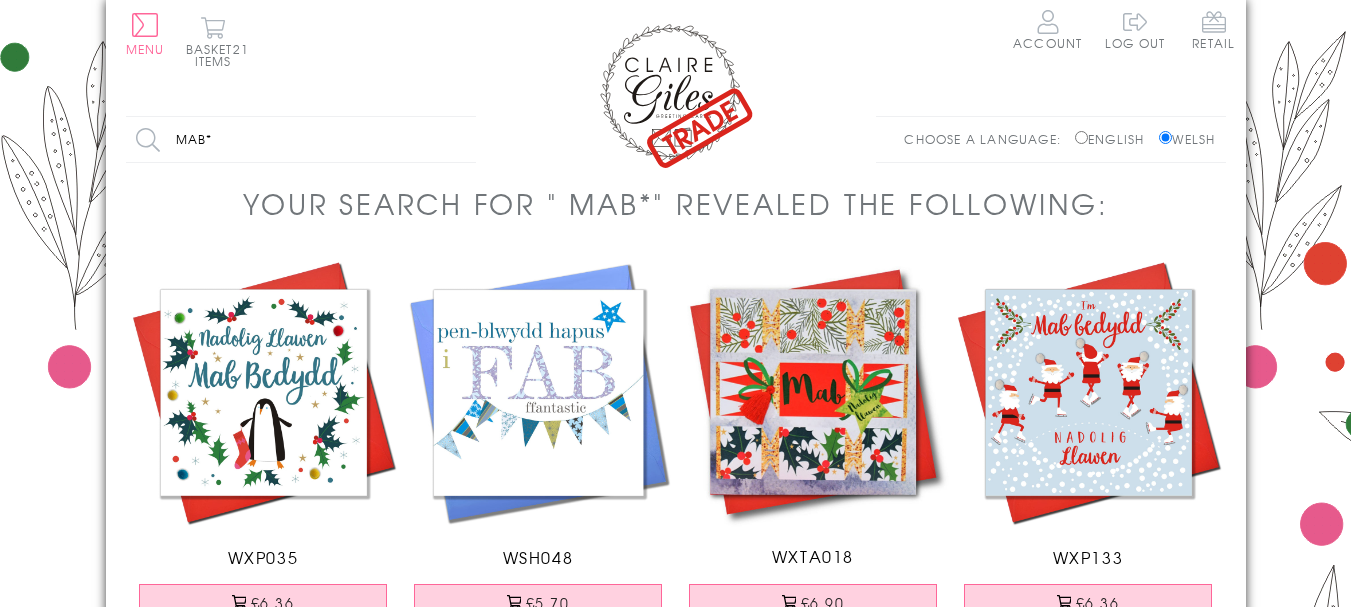 drag, startPoint x: 256, startPoint y: 145, endPoint x: 165, endPoint y: 127, distance: 92.76314 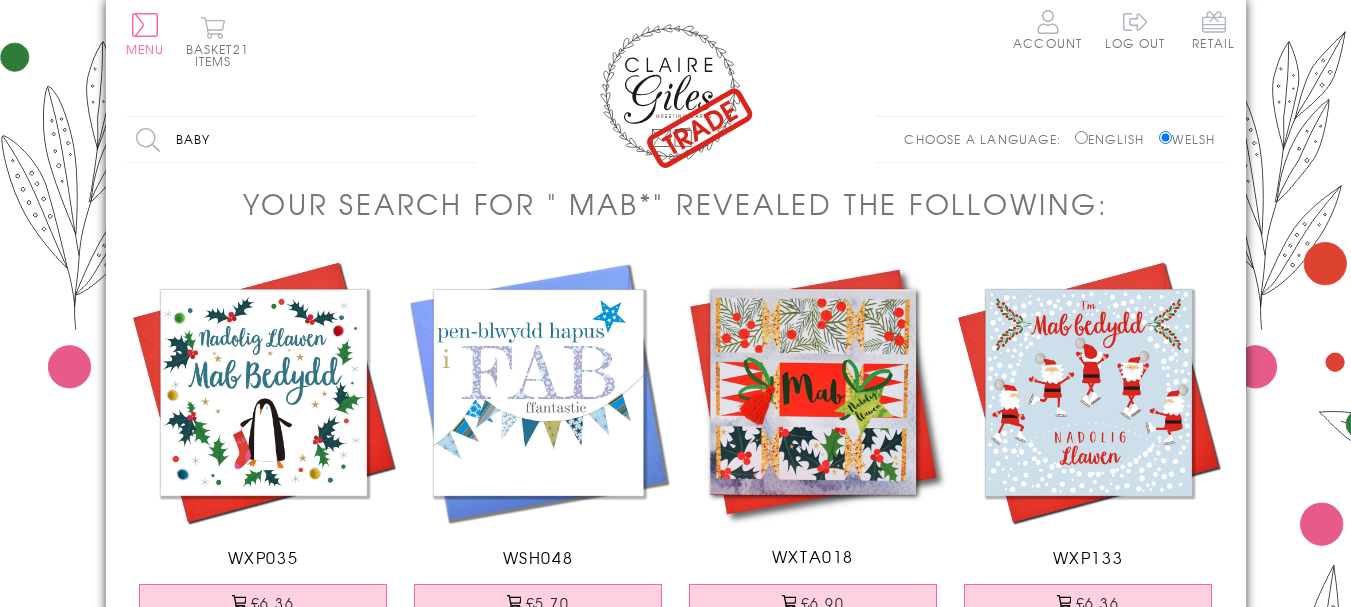 type on "baby" 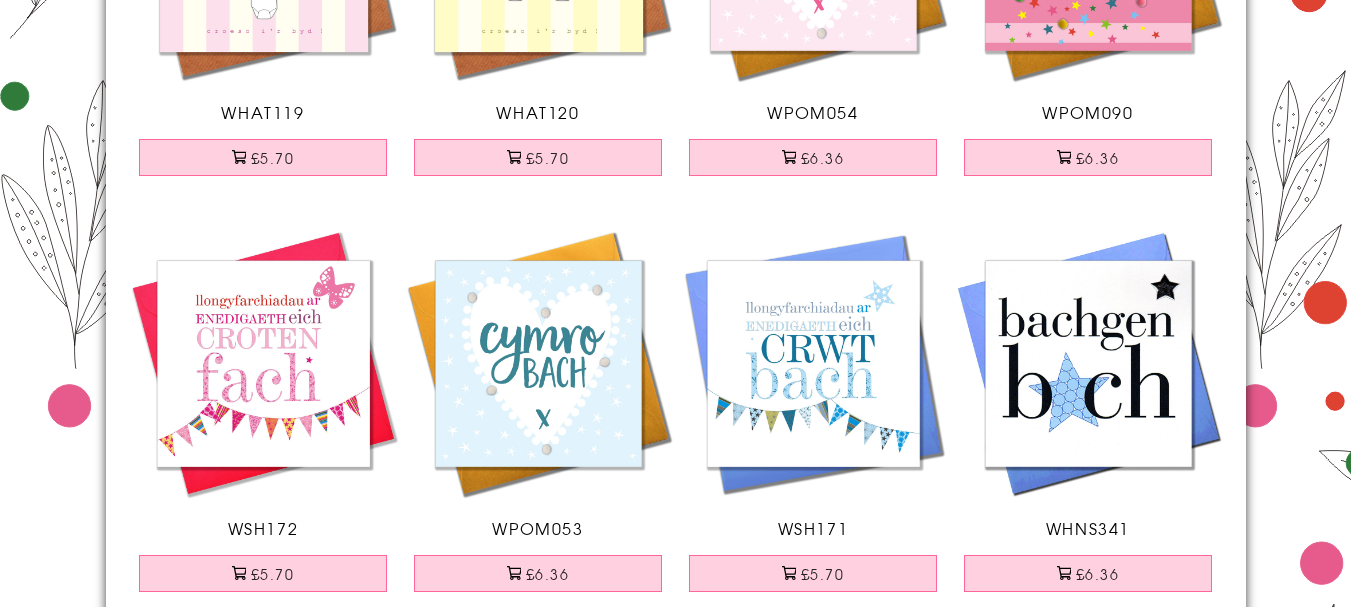 scroll, scrollTop: 967, scrollLeft: 0, axis: vertical 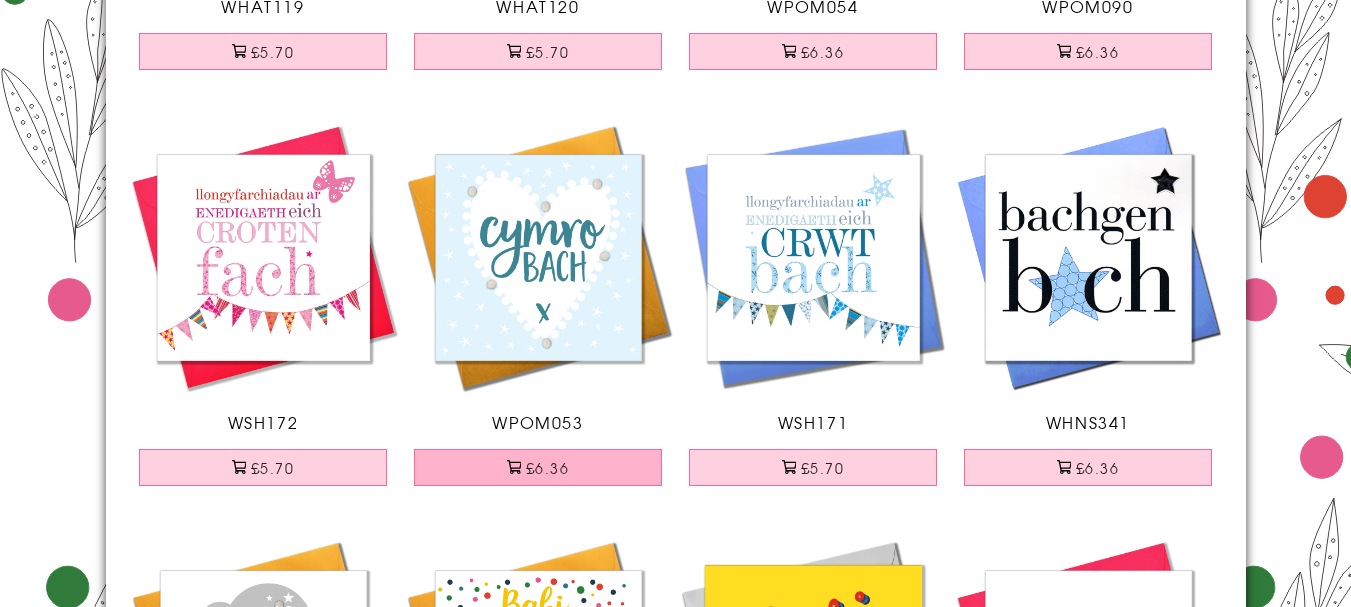 click on "£6.36" at bounding box center (538, 467) 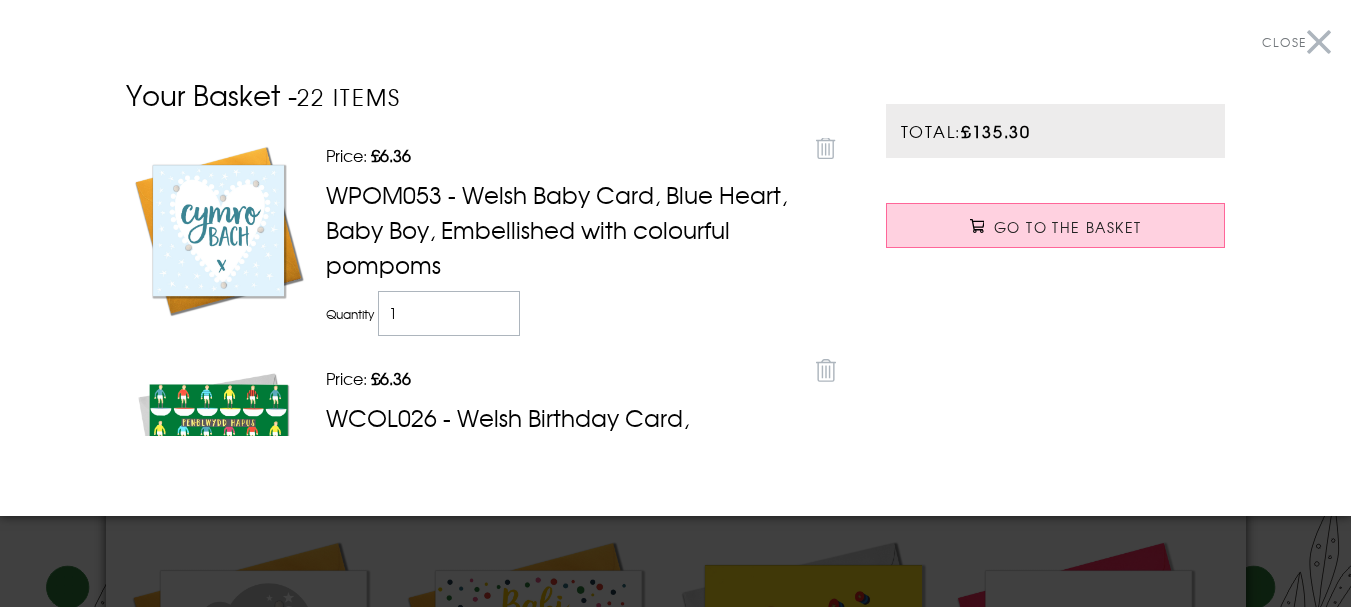 click on "Close" at bounding box center [1296, 42] 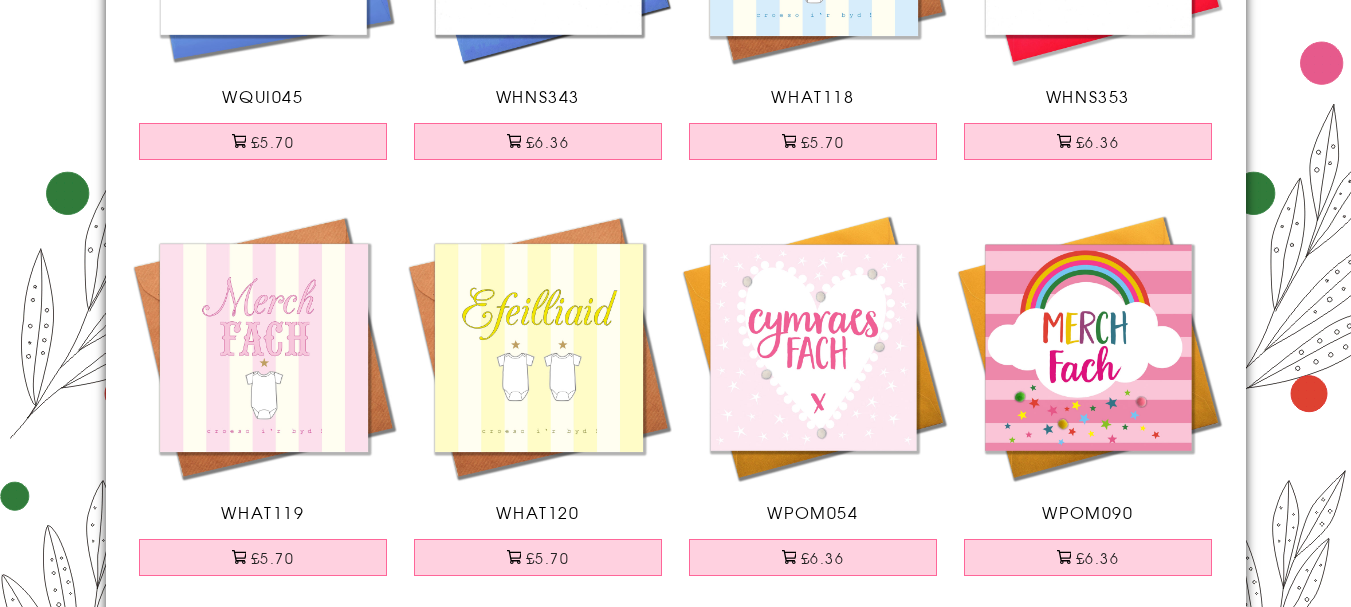 scroll, scrollTop: 491, scrollLeft: 0, axis: vertical 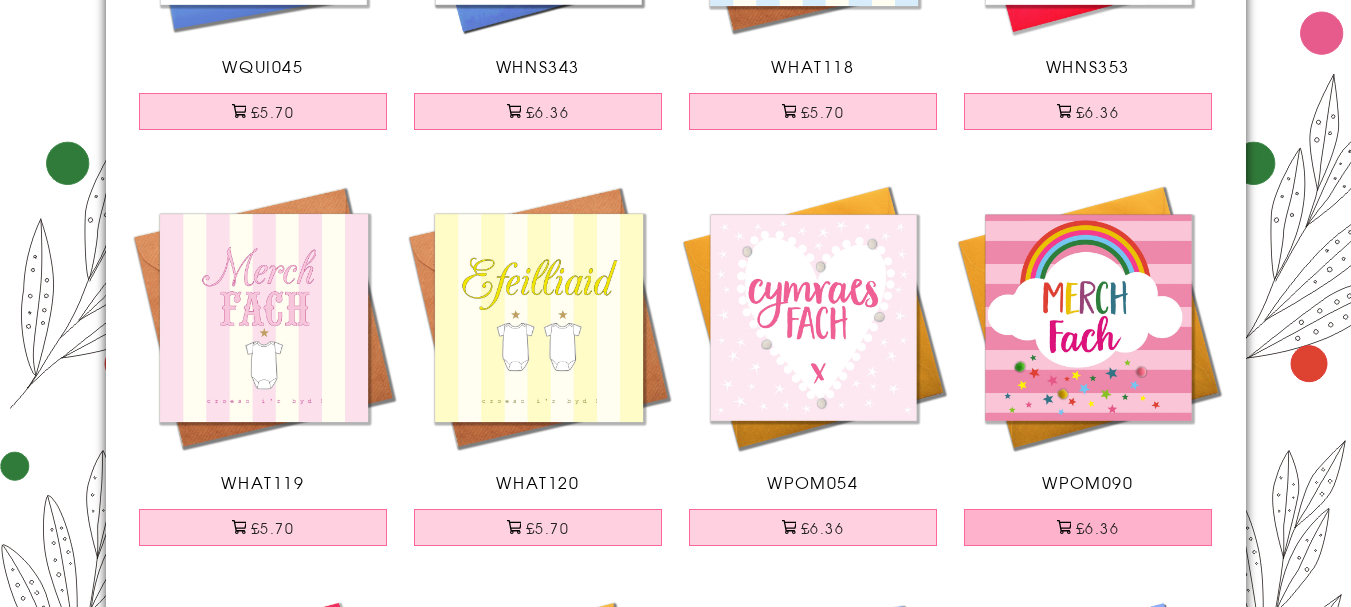 click on "£6.36" at bounding box center [1088, 527] 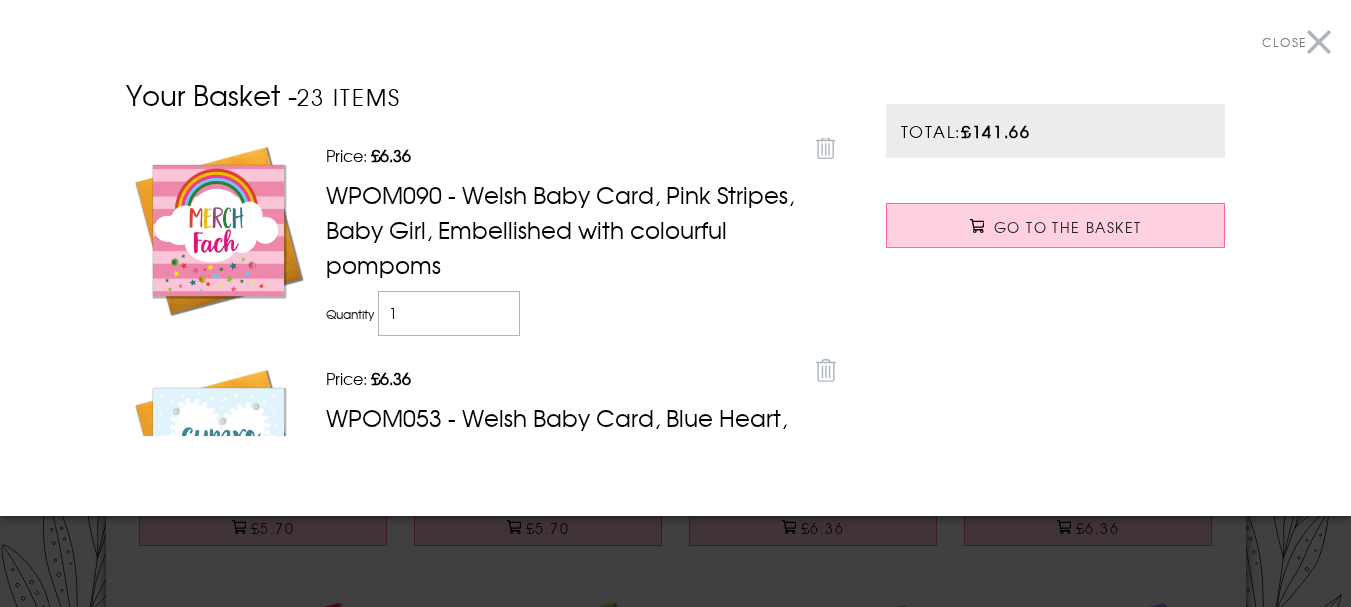 click on "Close" at bounding box center [1296, 42] 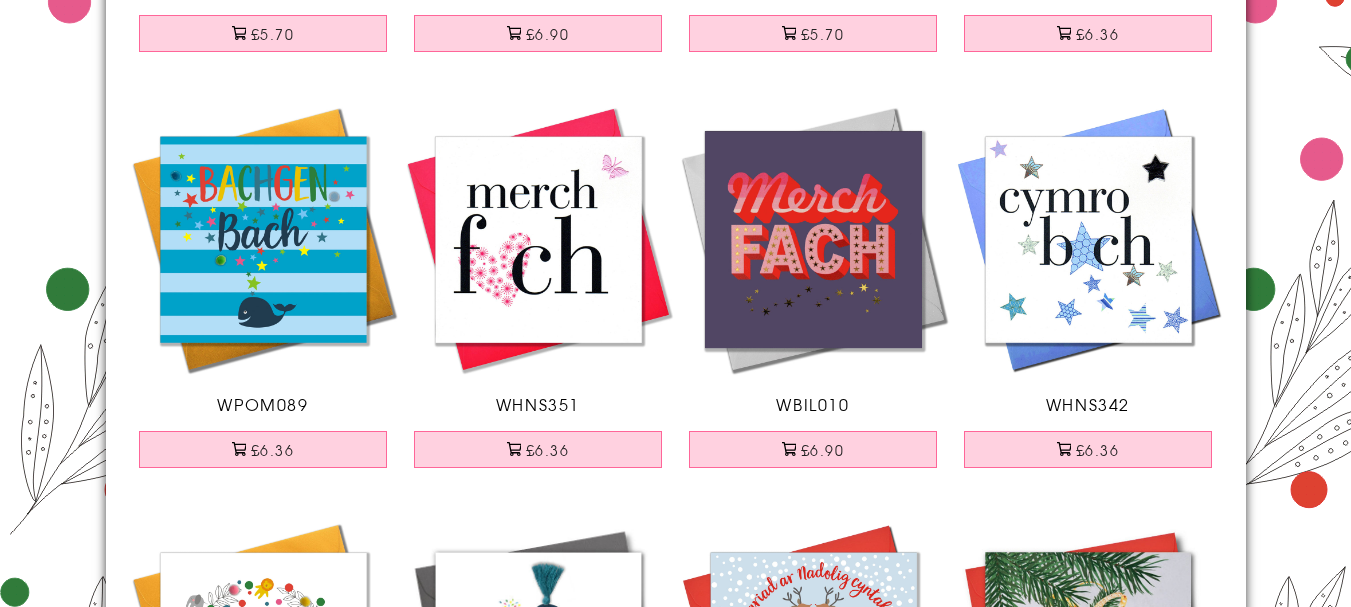 scroll, scrollTop: 3125, scrollLeft: 0, axis: vertical 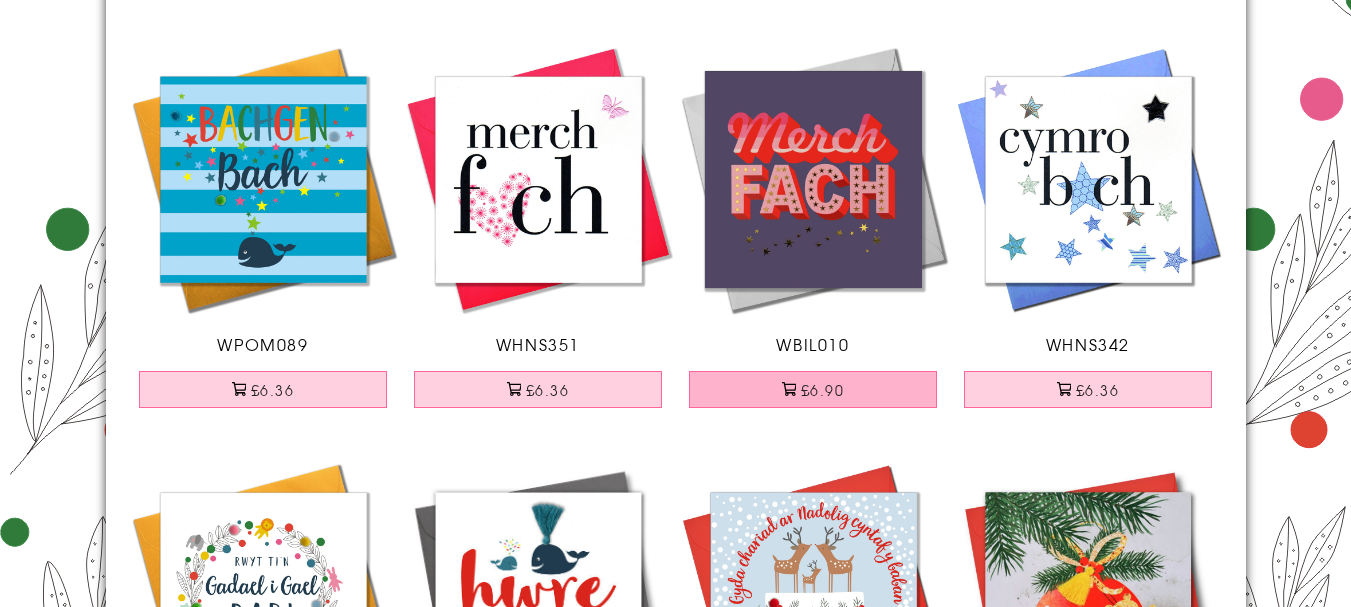 click on "£6.90" at bounding box center (813, 389) 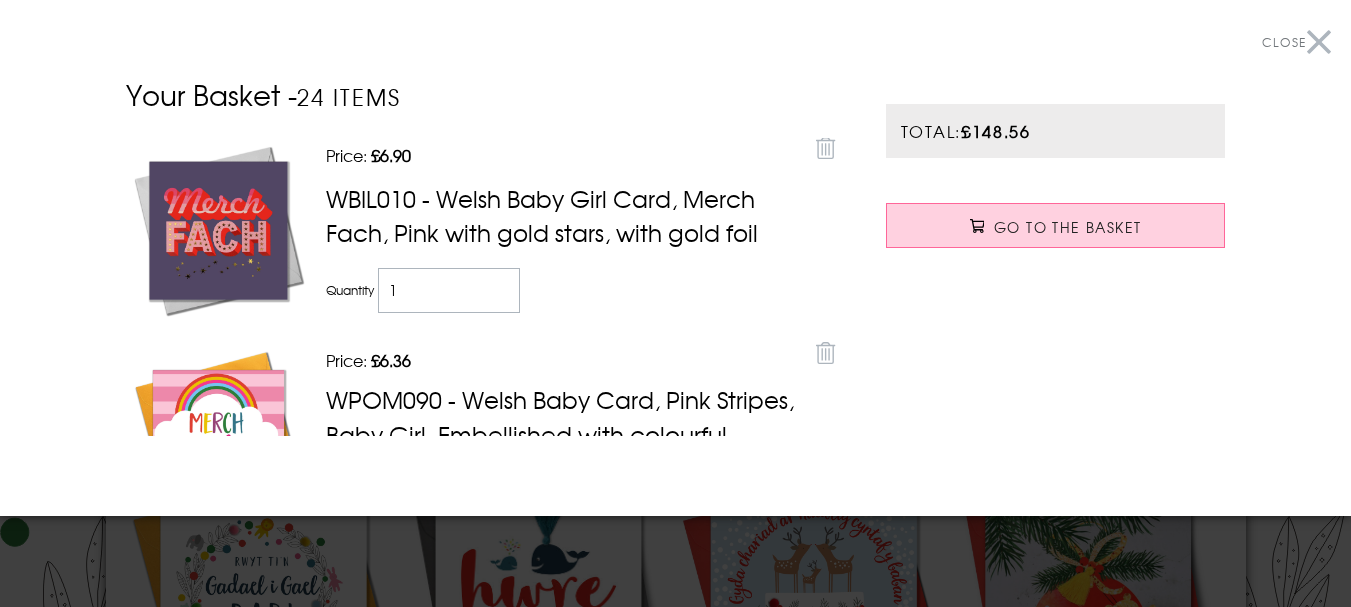 click on "Close" at bounding box center [1296, 42] 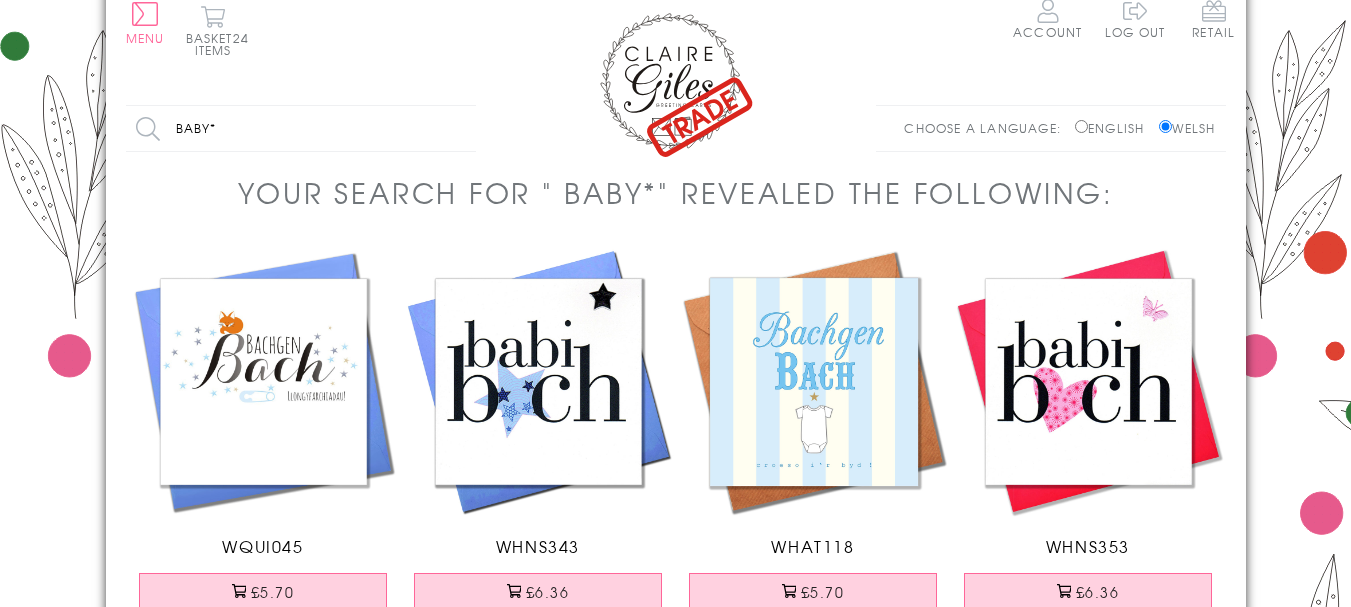 scroll, scrollTop: 0, scrollLeft: 0, axis: both 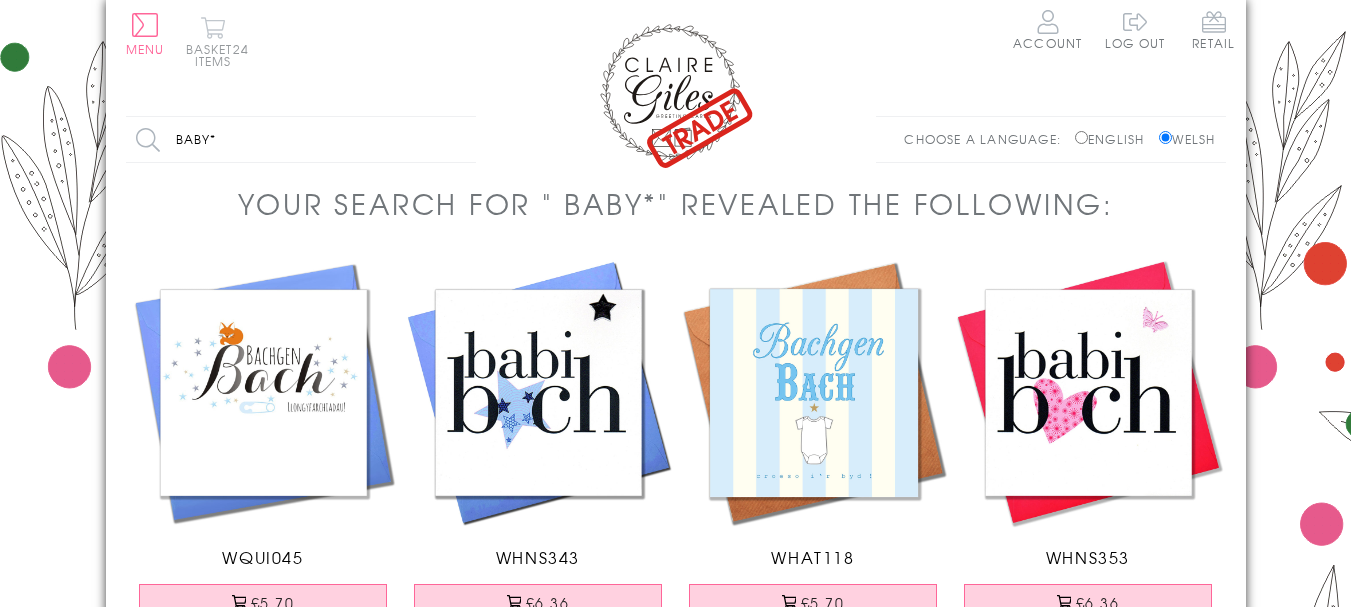 click on "Basket  24 items" at bounding box center [213, 41] 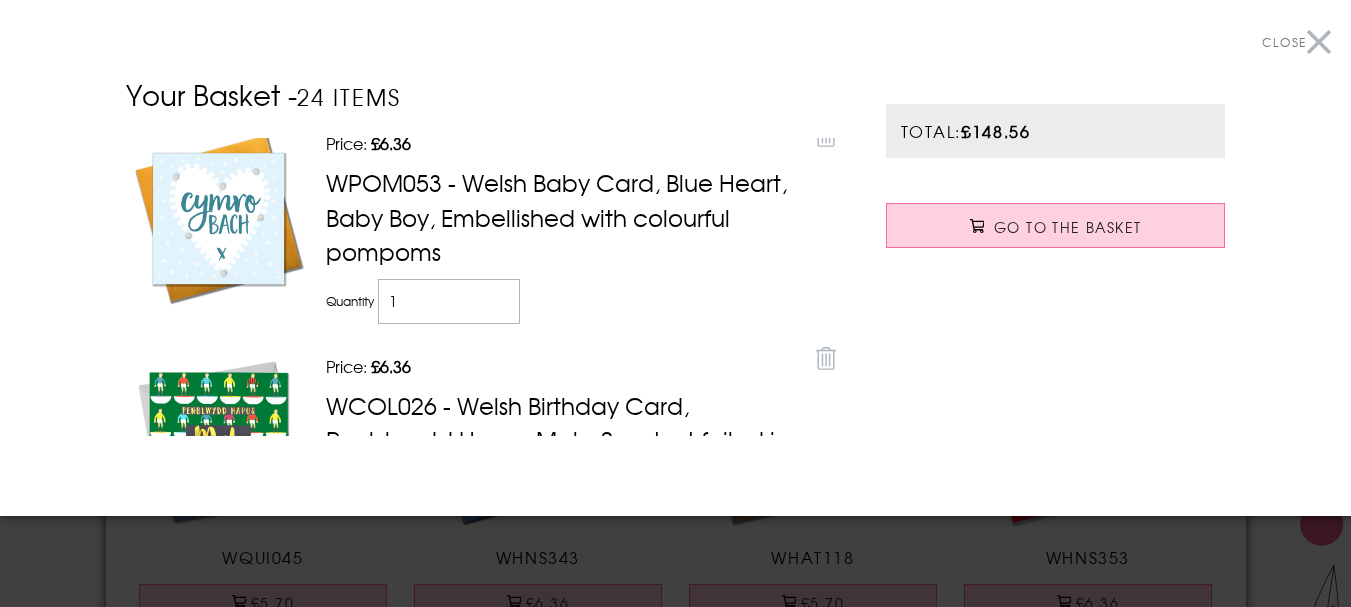 scroll, scrollTop: 467, scrollLeft: 0, axis: vertical 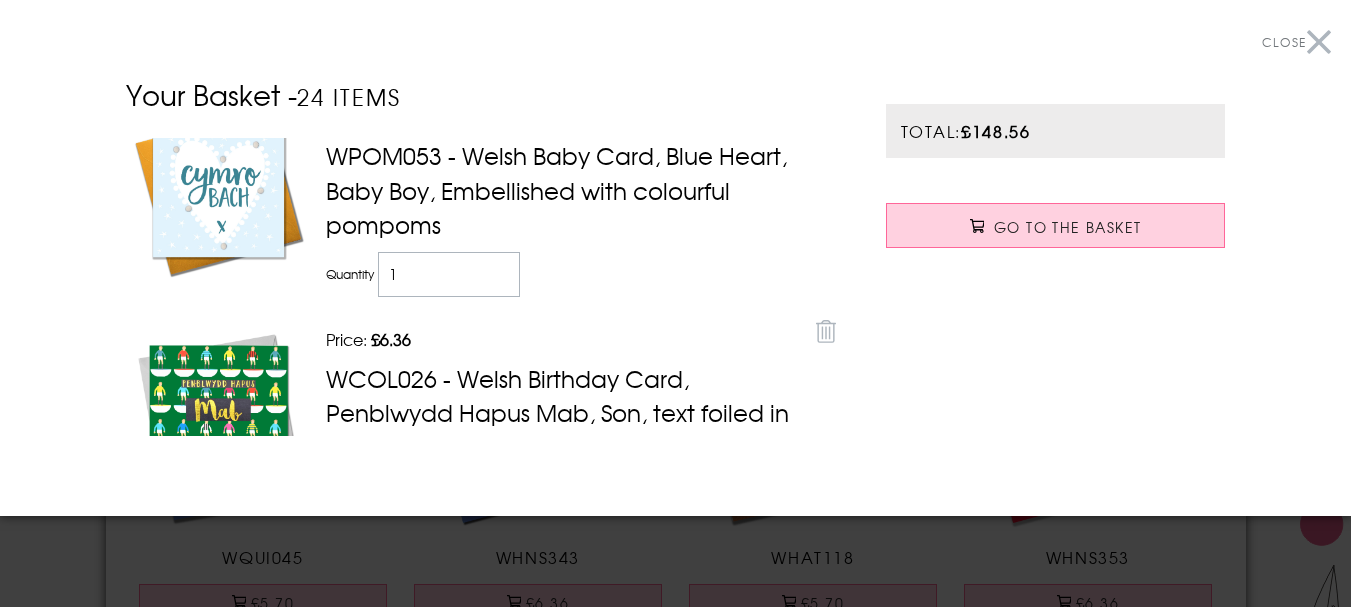 click on "Close" at bounding box center (1296, 42) 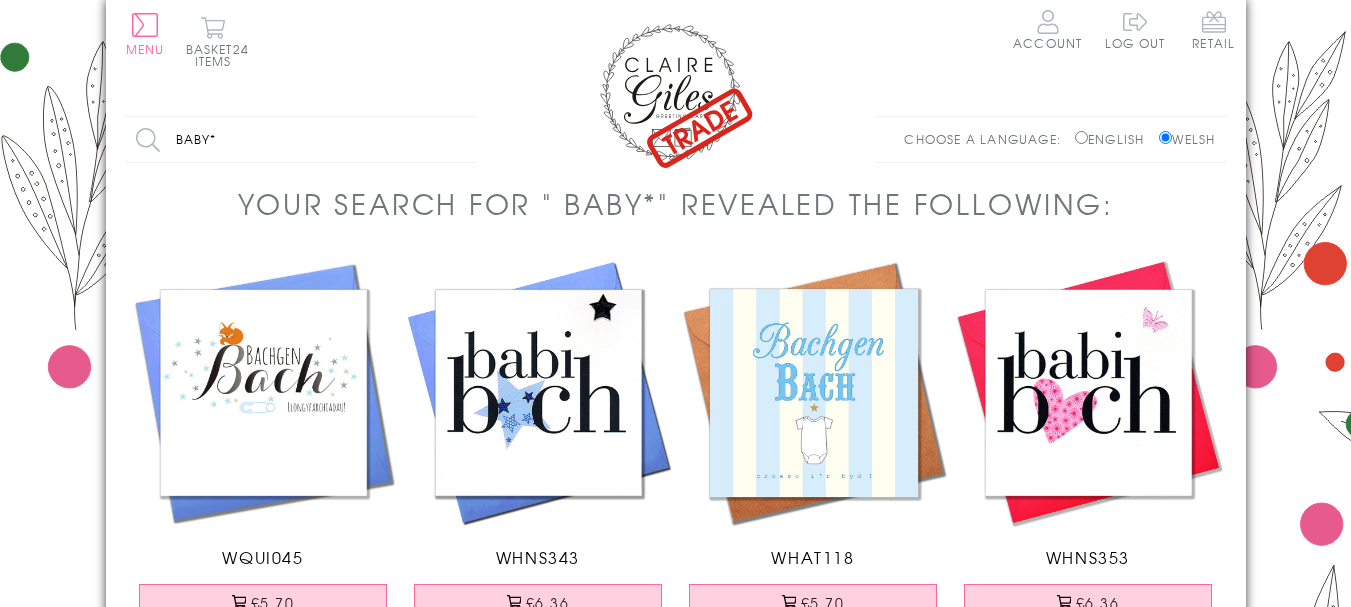 drag, startPoint x: 247, startPoint y: 137, endPoint x: 153, endPoint y: 129, distance: 94.33981 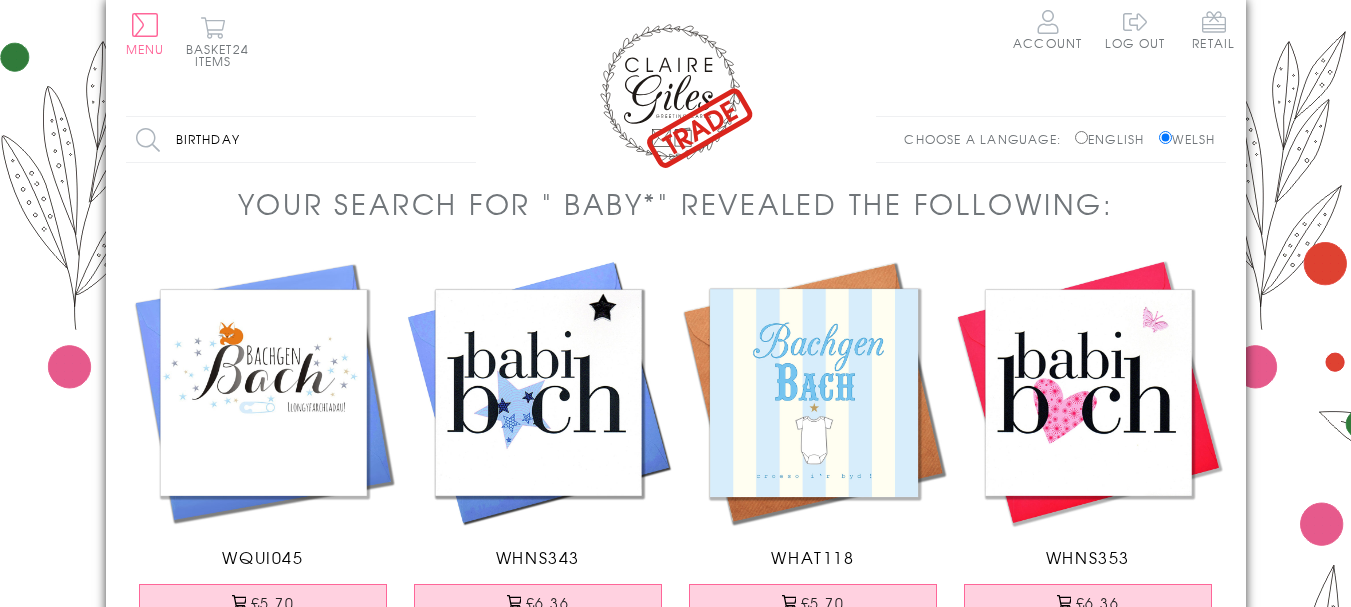 type on "birthday" 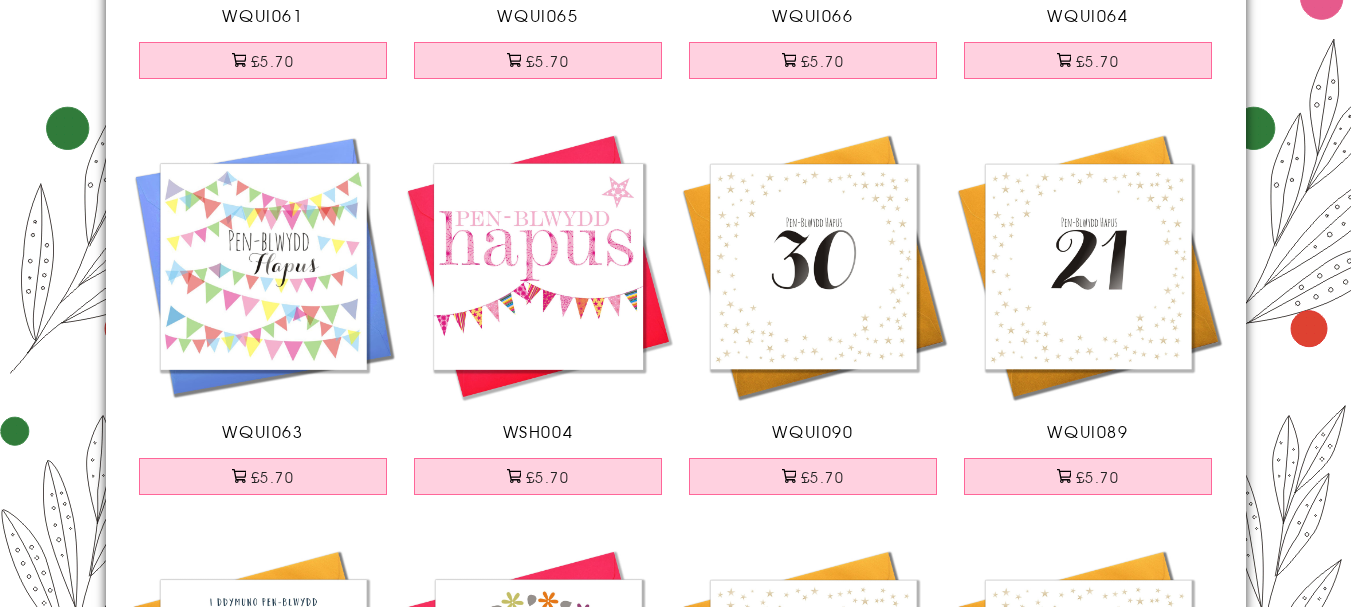scroll, scrollTop: 1467, scrollLeft: 0, axis: vertical 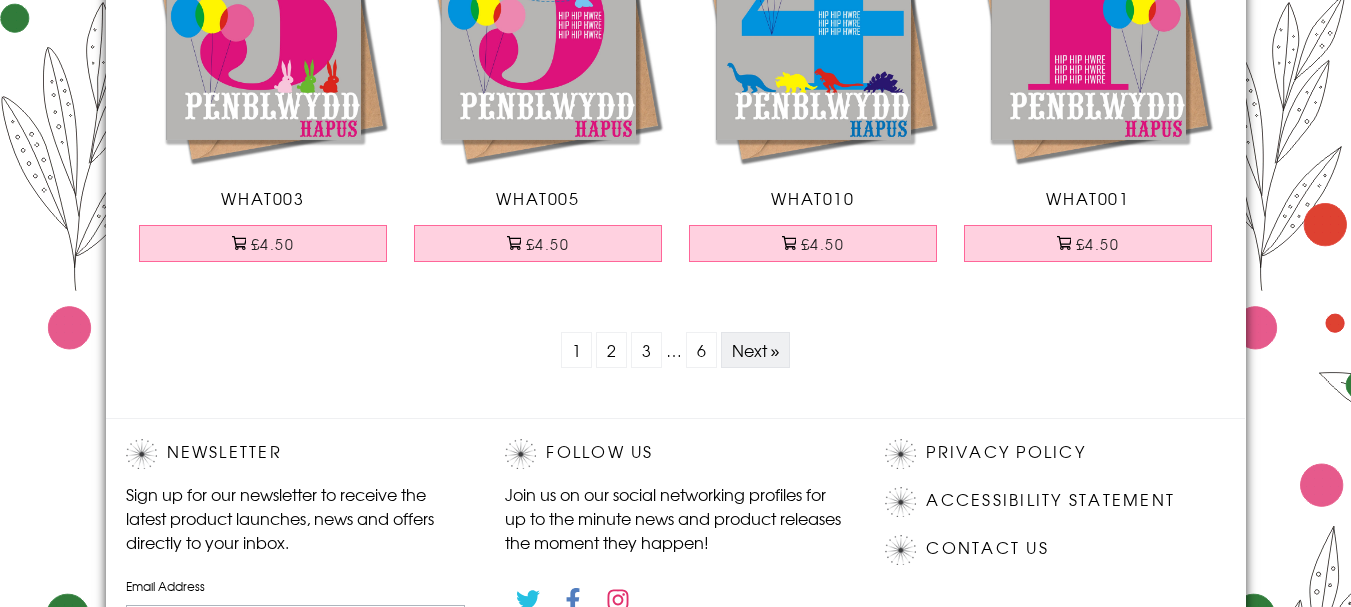 click on "Next »" at bounding box center (756, 350) 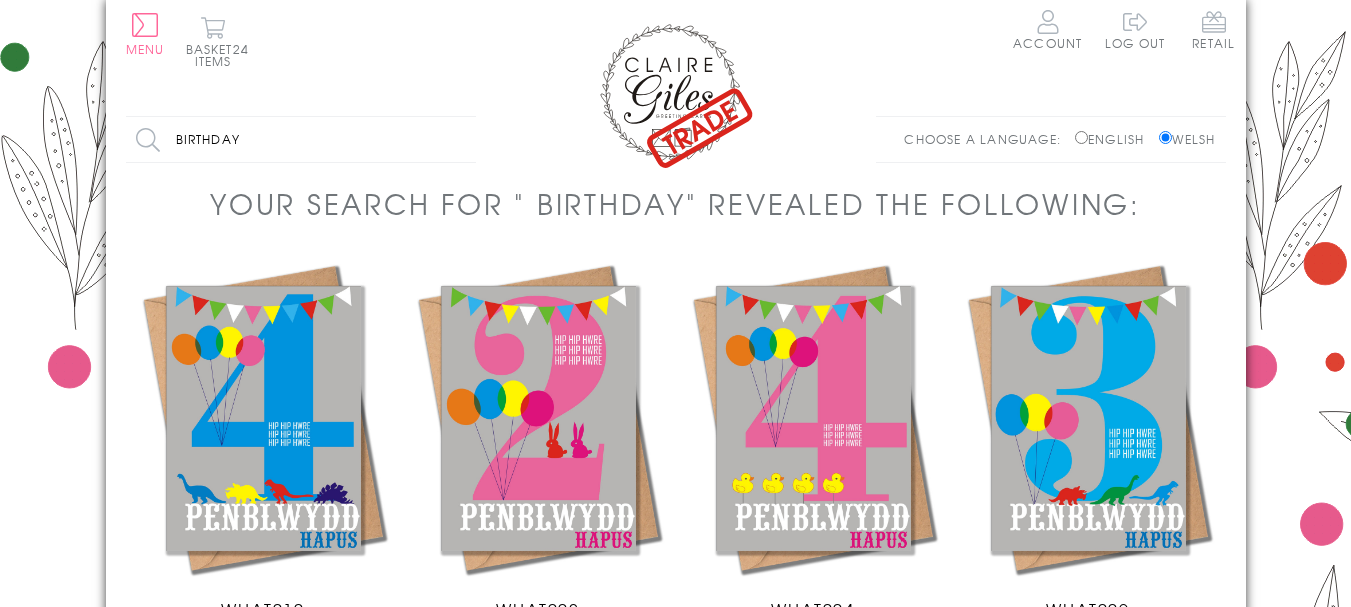 scroll, scrollTop: 0, scrollLeft: 0, axis: both 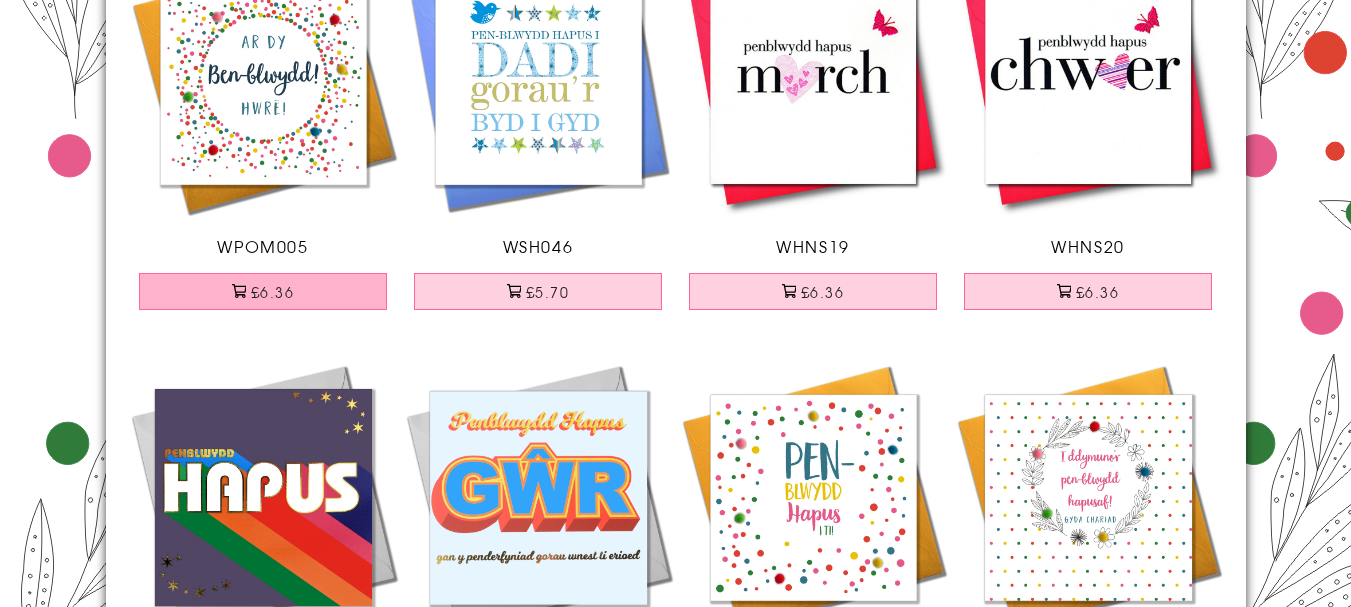 click on "£6.36" at bounding box center (263, 291) 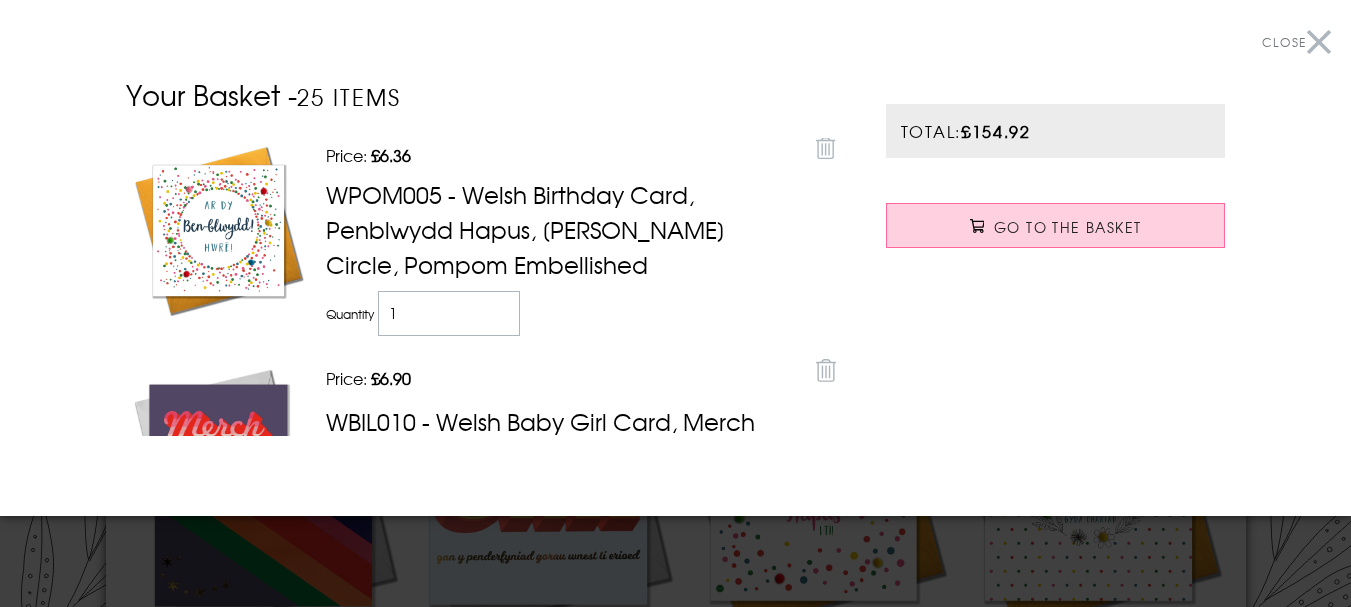 click on "Close" at bounding box center [1296, 42] 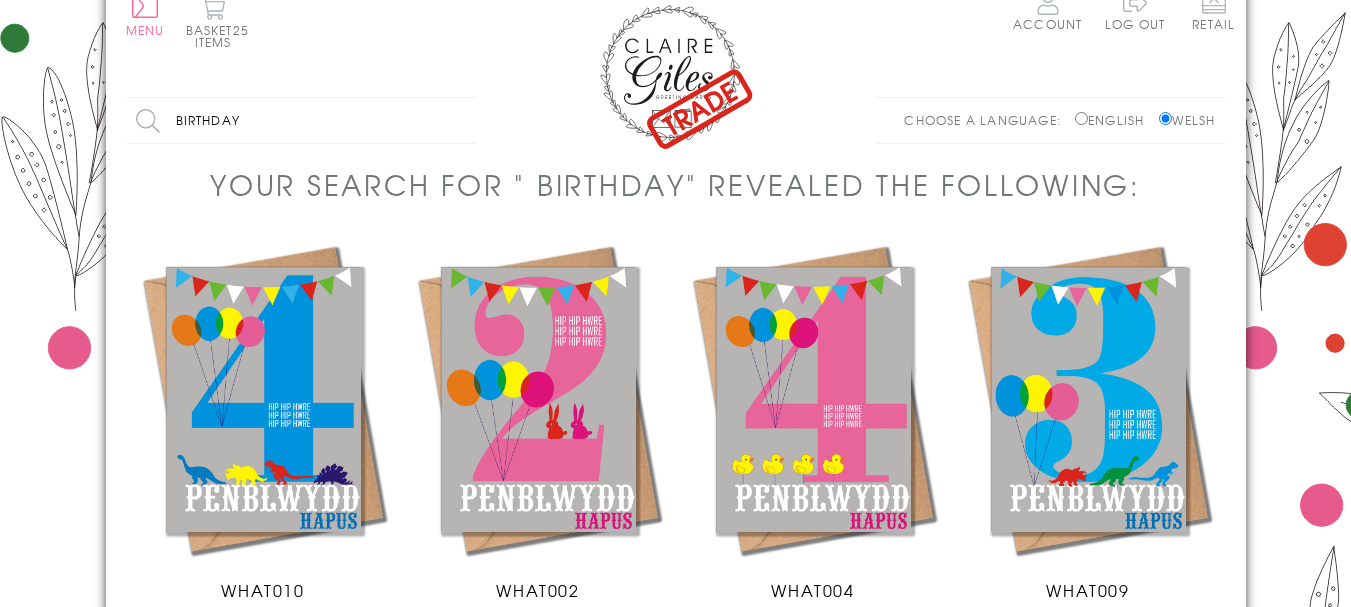 scroll, scrollTop: 0, scrollLeft: 0, axis: both 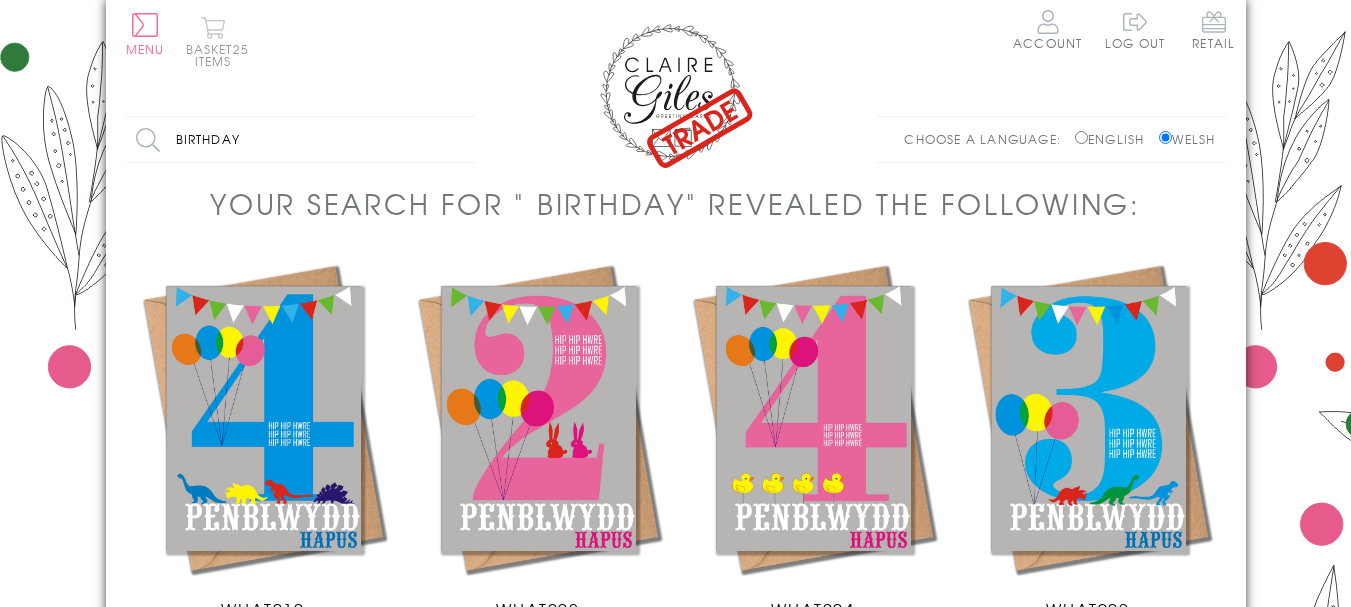 click on "25 items" at bounding box center (222, 55) 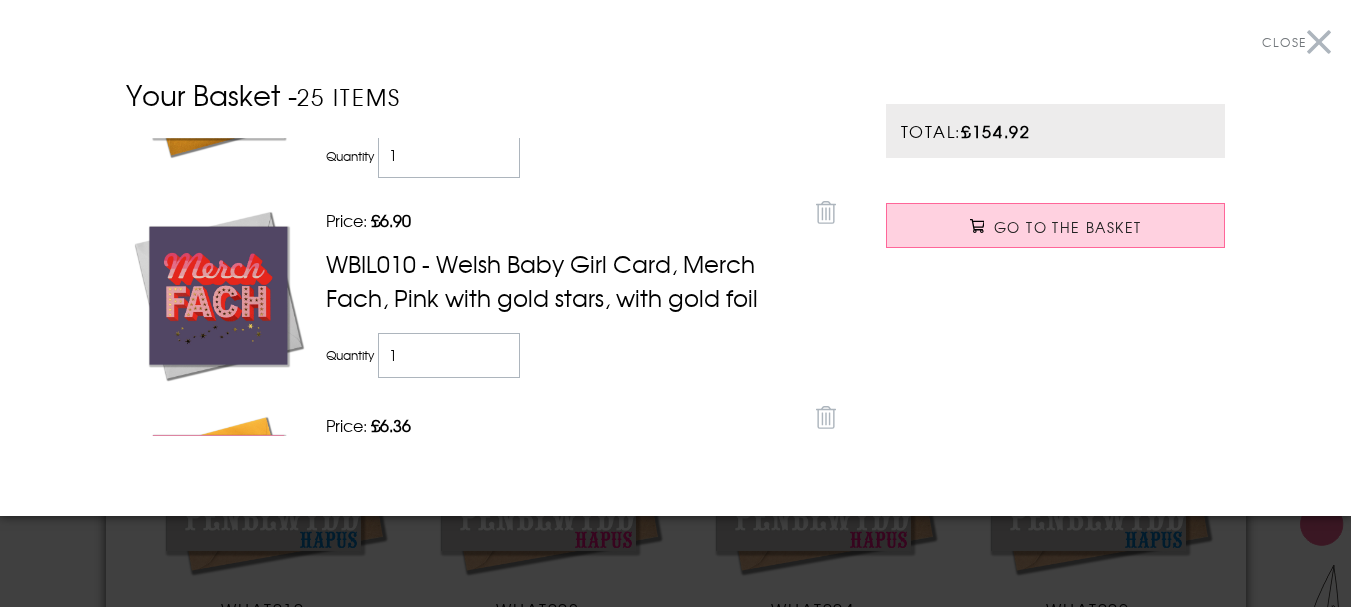 scroll, scrollTop: 167, scrollLeft: 0, axis: vertical 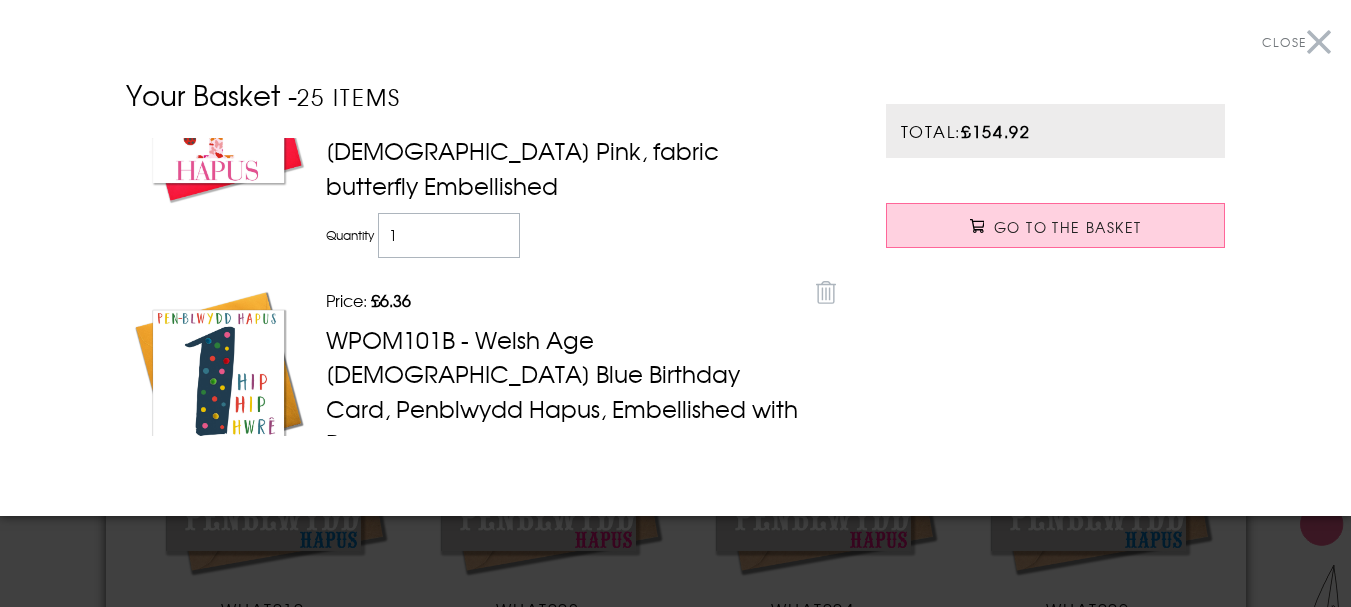 click on "Close" at bounding box center [1296, 42] 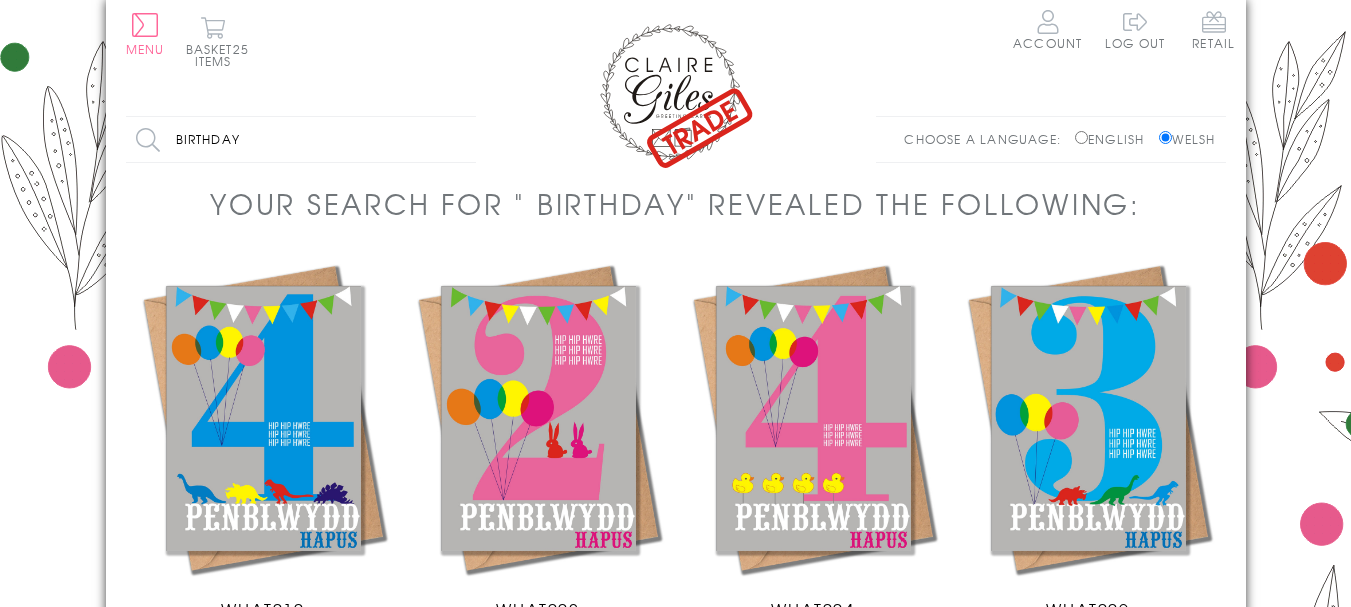 drag, startPoint x: 258, startPoint y: 139, endPoint x: 119, endPoint y: 77, distance: 152.20053 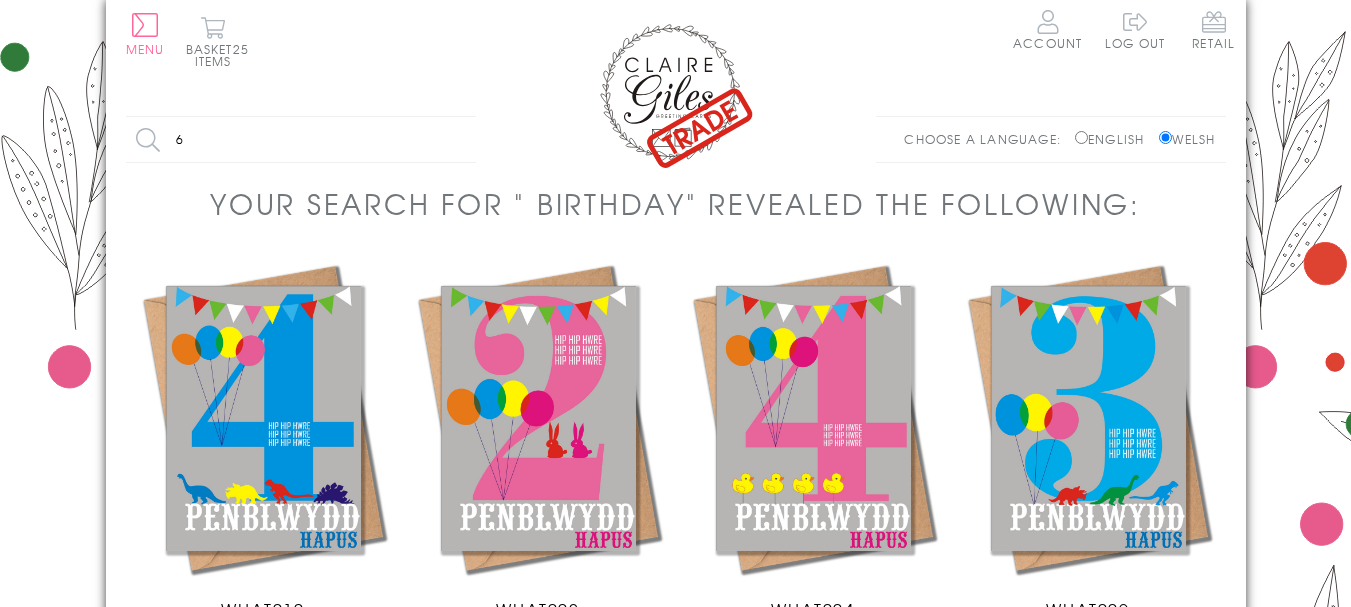 type on "6" 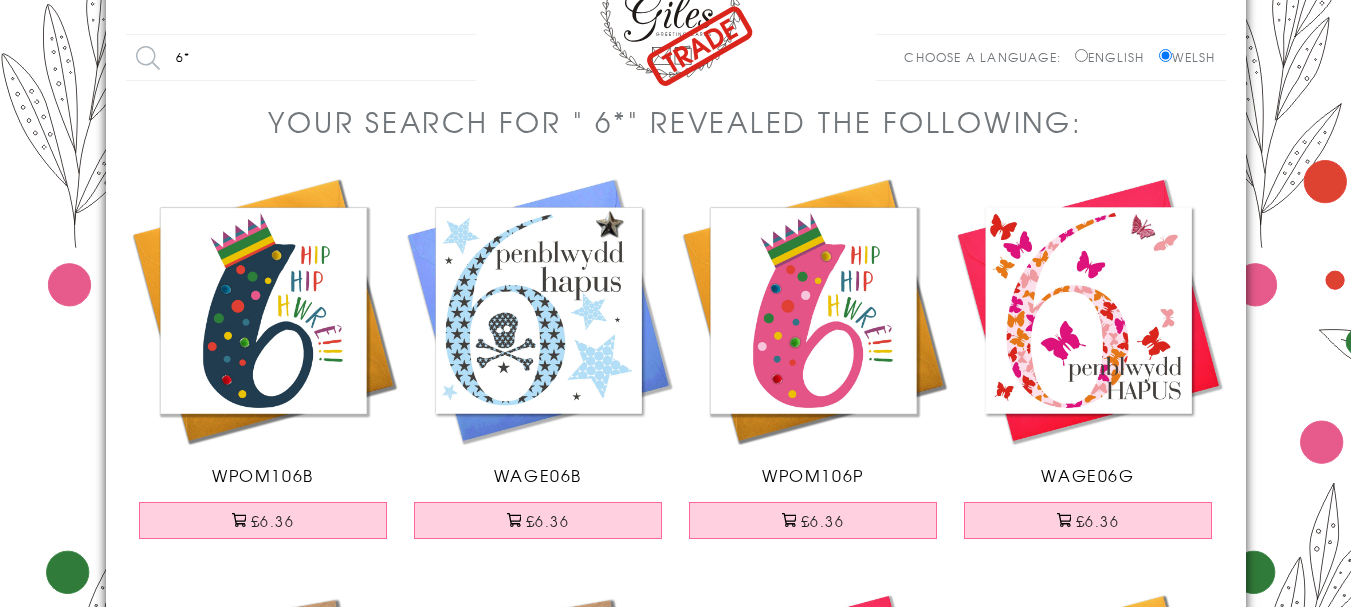 scroll, scrollTop: 167, scrollLeft: 0, axis: vertical 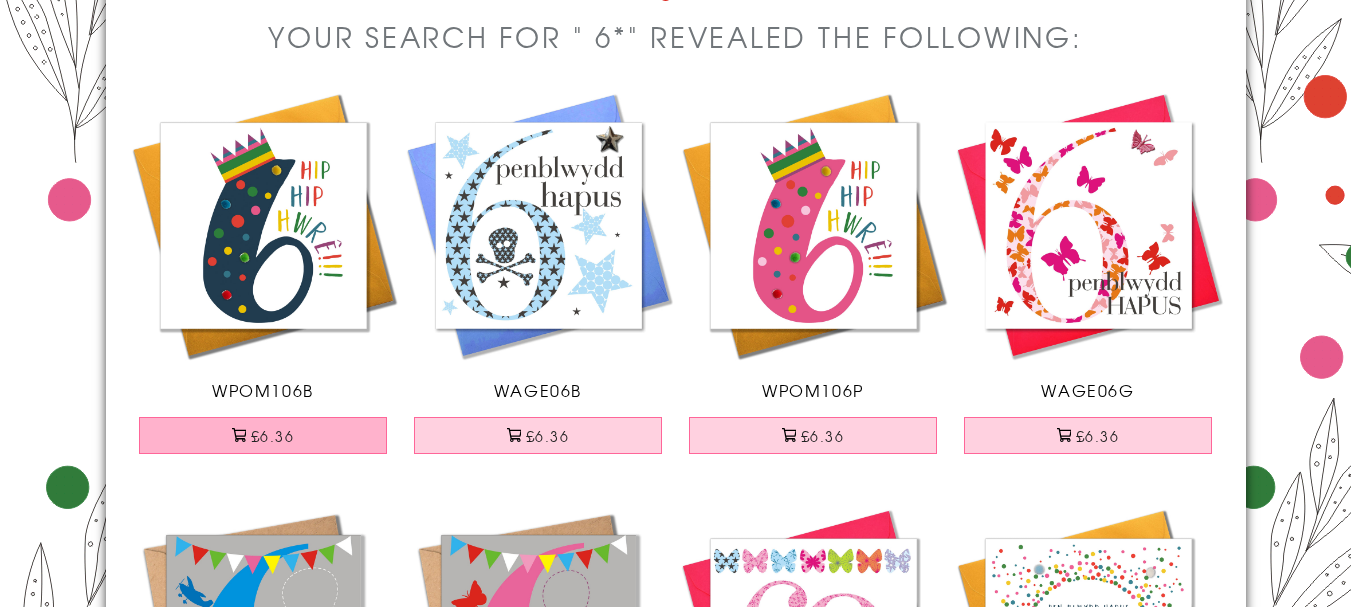 click on "£6.36" at bounding box center [263, 435] 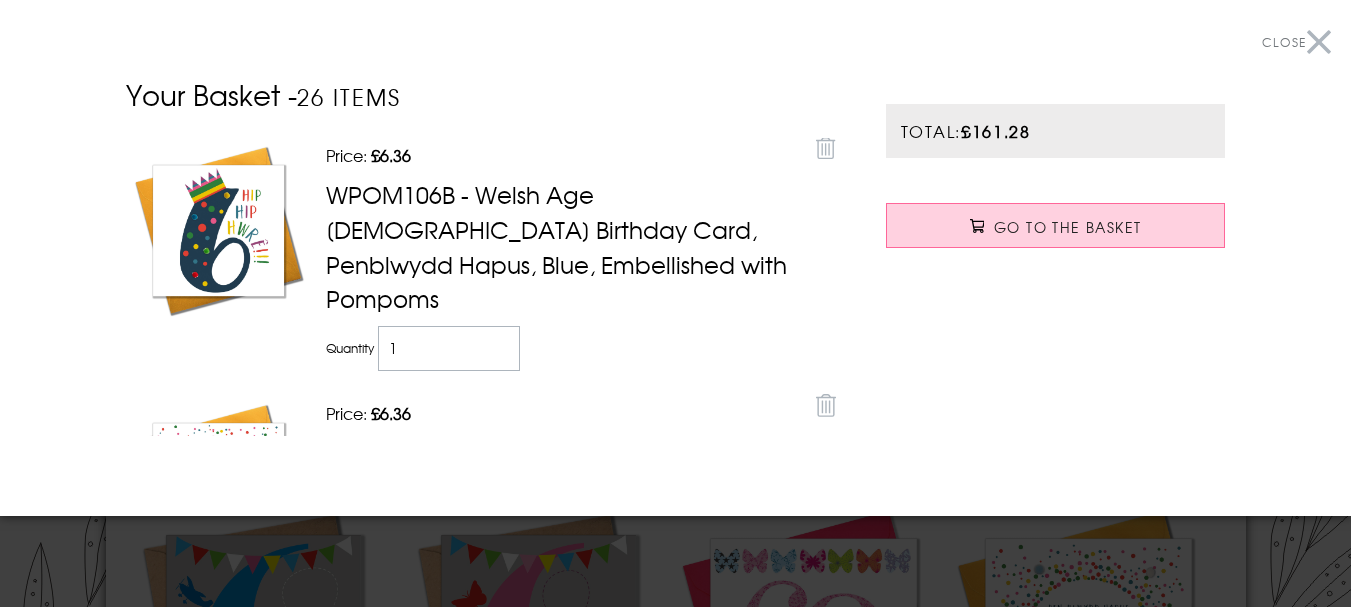 click on "Close" at bounding box center [1296, 42] 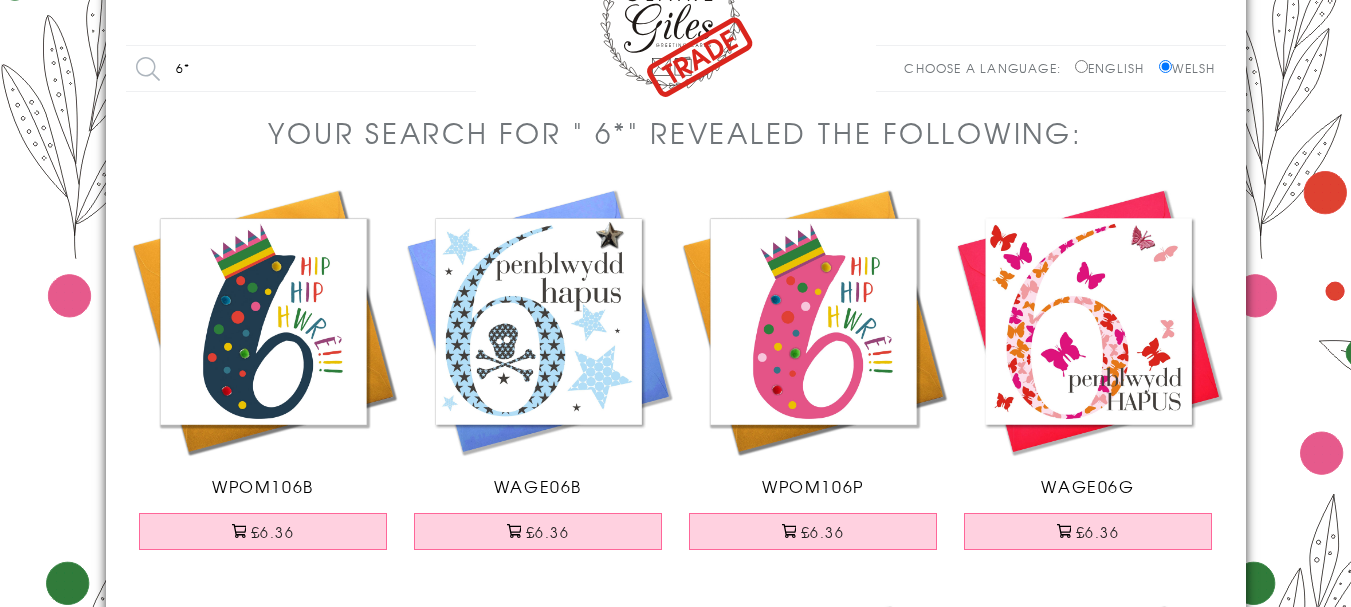scroll, scrollTop: 0, scrollLeft: 0, axis: both 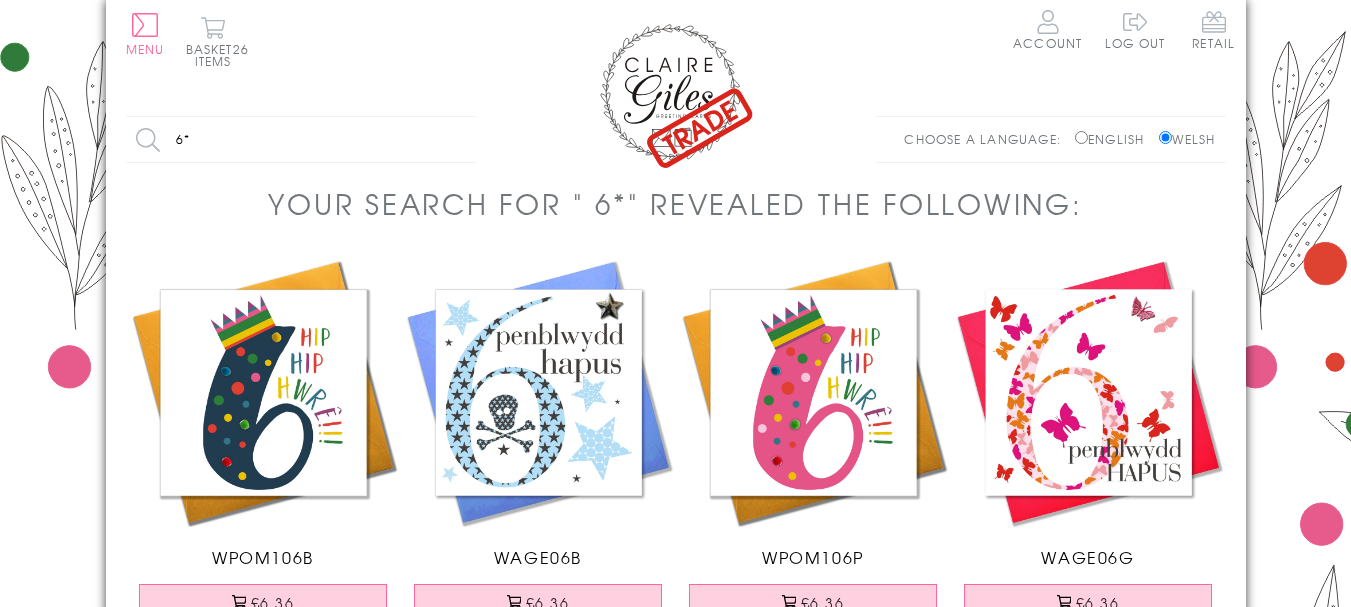 drag, startPoint x: 200, startPoint y: 144, endPoint x: 153, endPoint y: 144, distance: 47 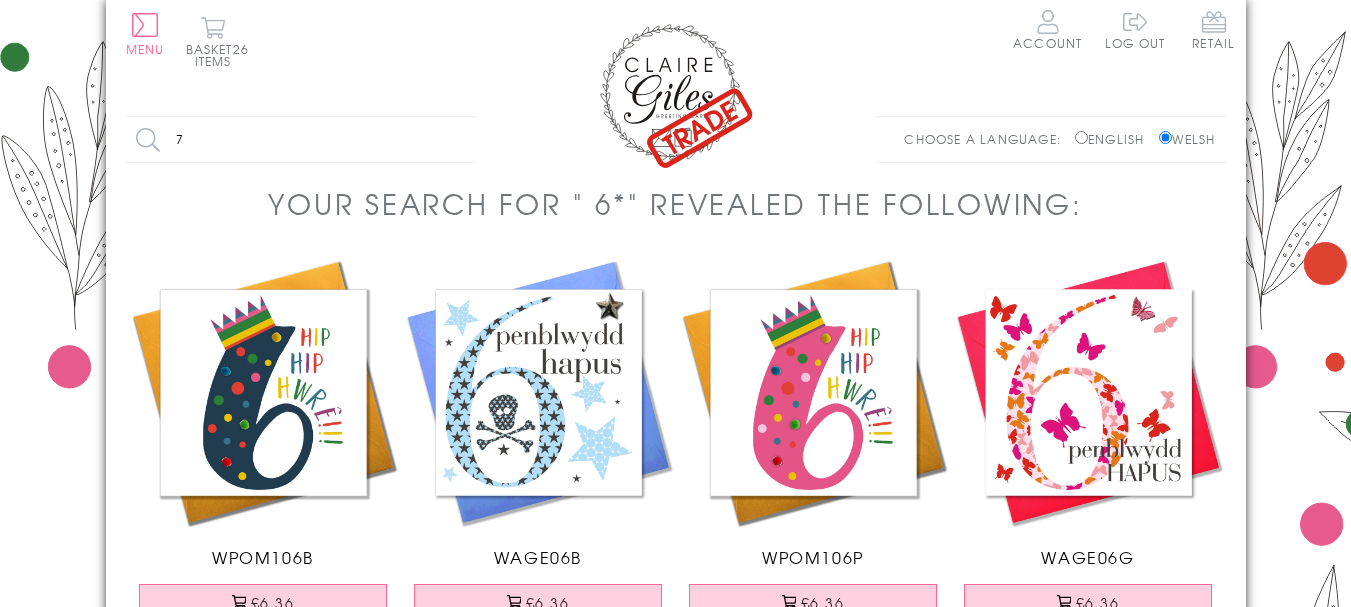 type on "7" 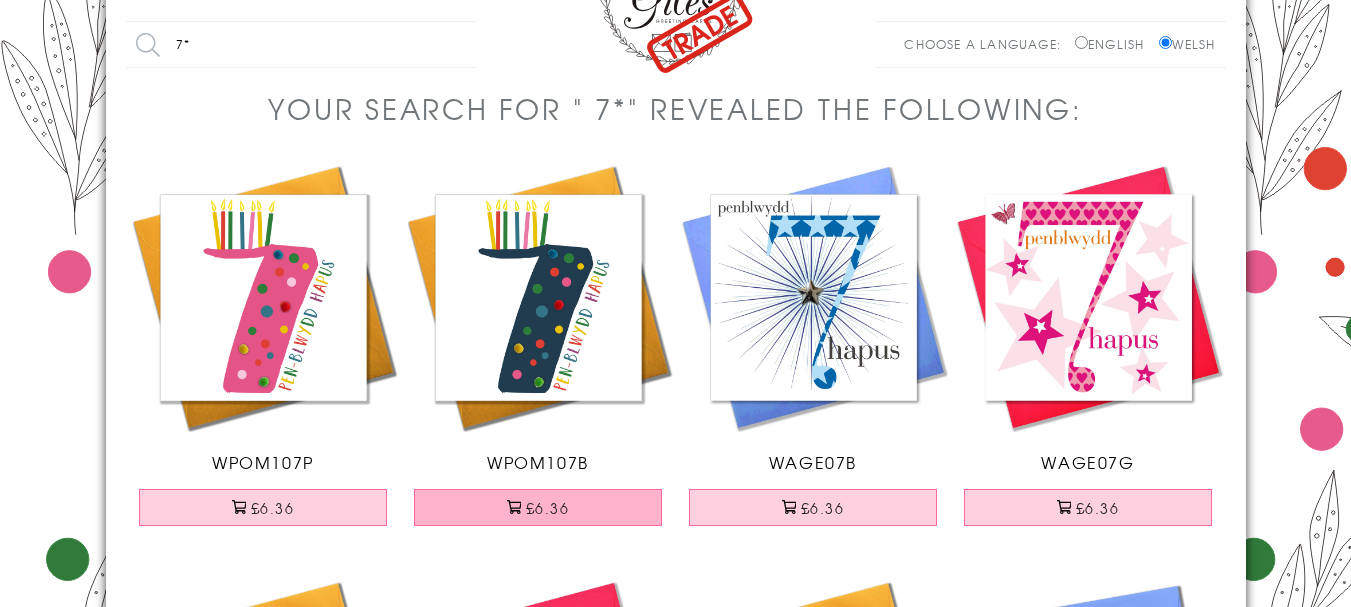scroll, scrollTop: 133, scrollLeft: 0, axis: vertical 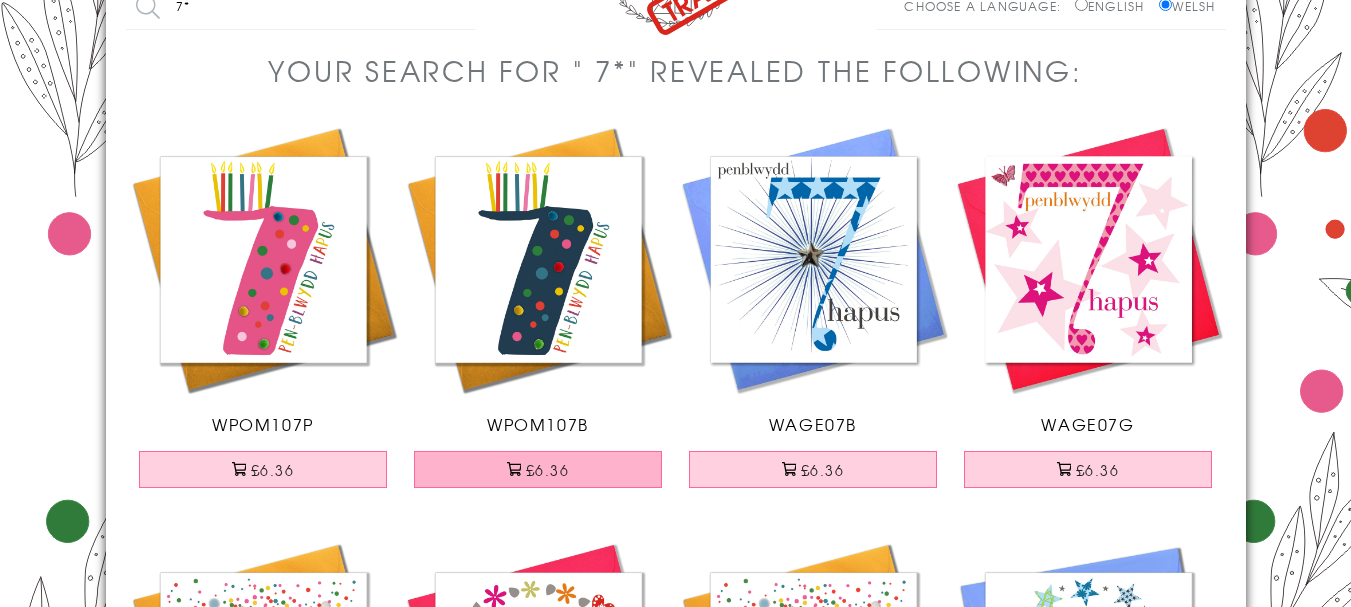 click on "£6.36" at bounding box center (538, 469) 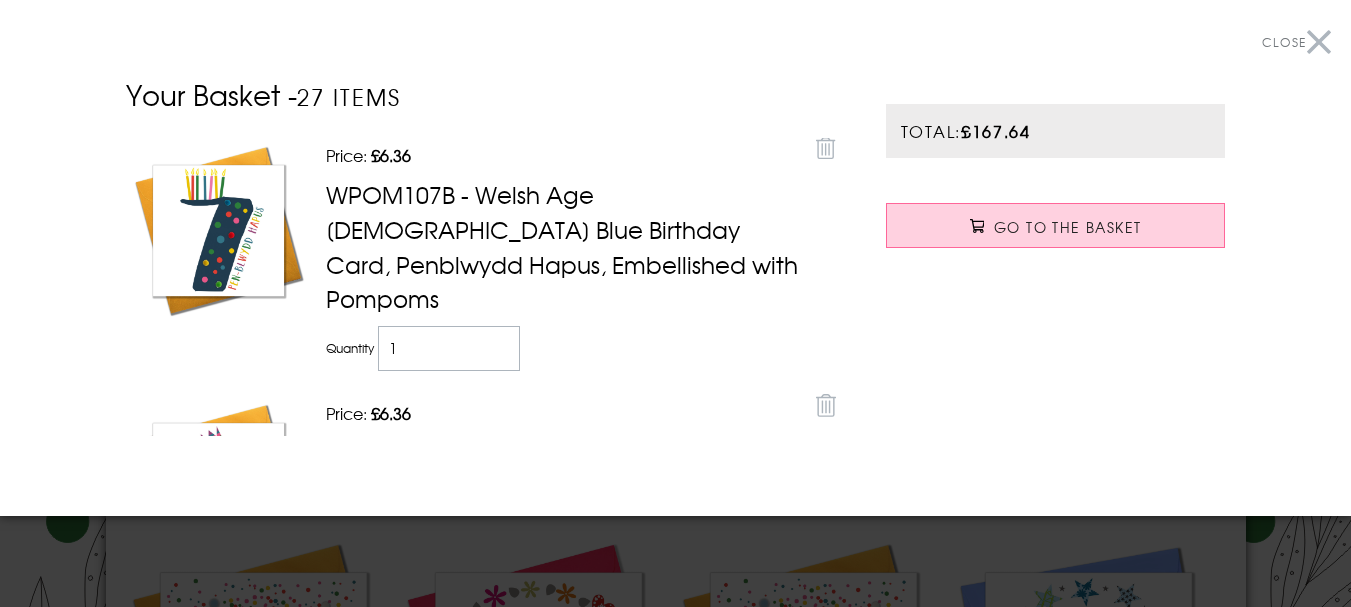 click on "Close" at bounding box center (1296, 42) 